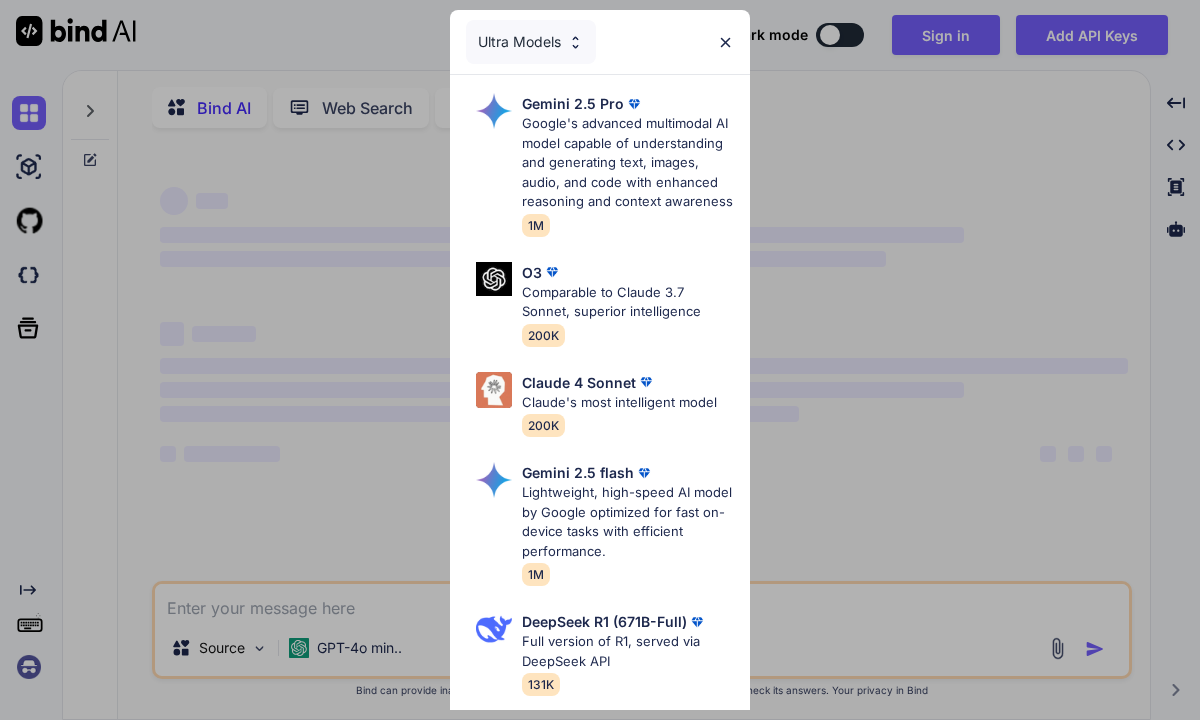 scroll, scrollTop: 0, scrollLeft: 0, axis: both 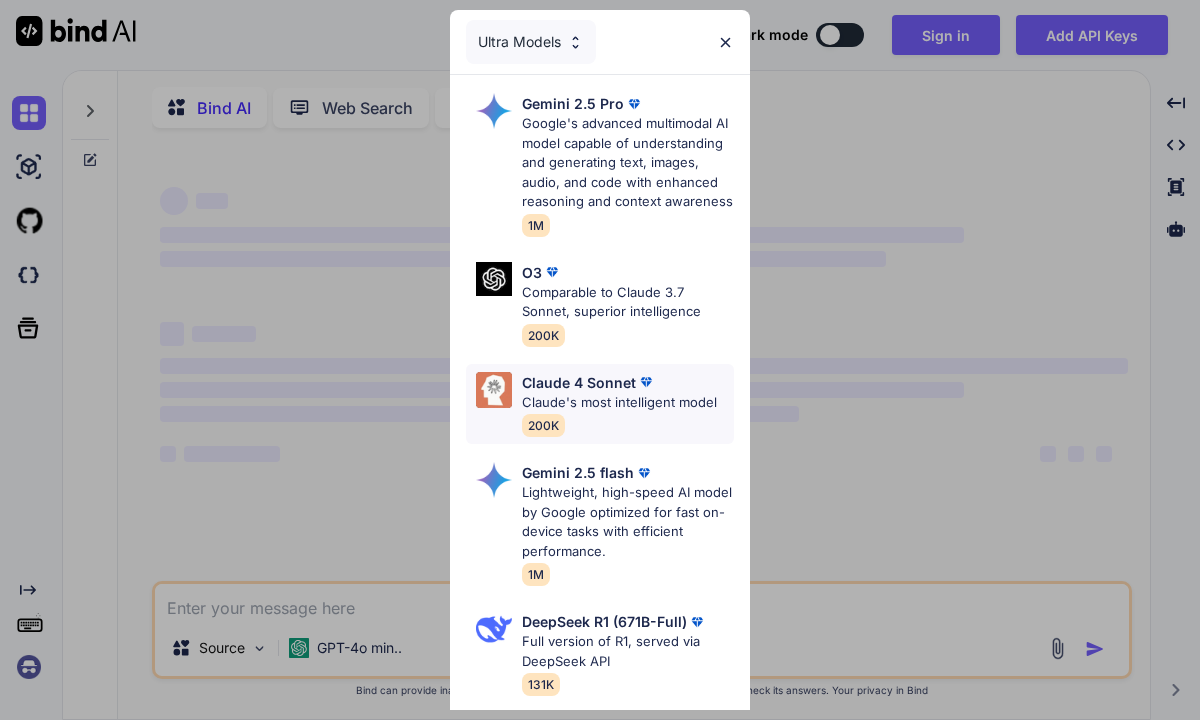 click on "Claude's most intelligent model" at bounding box center [619, 403] 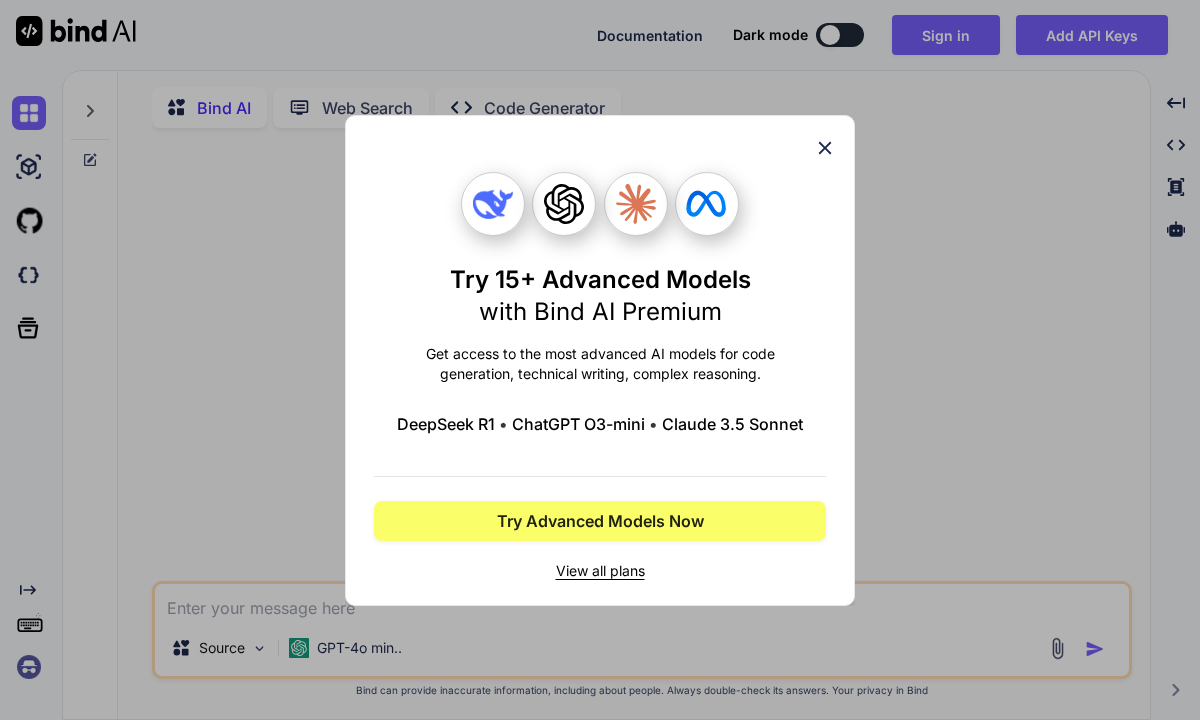 type on "x" 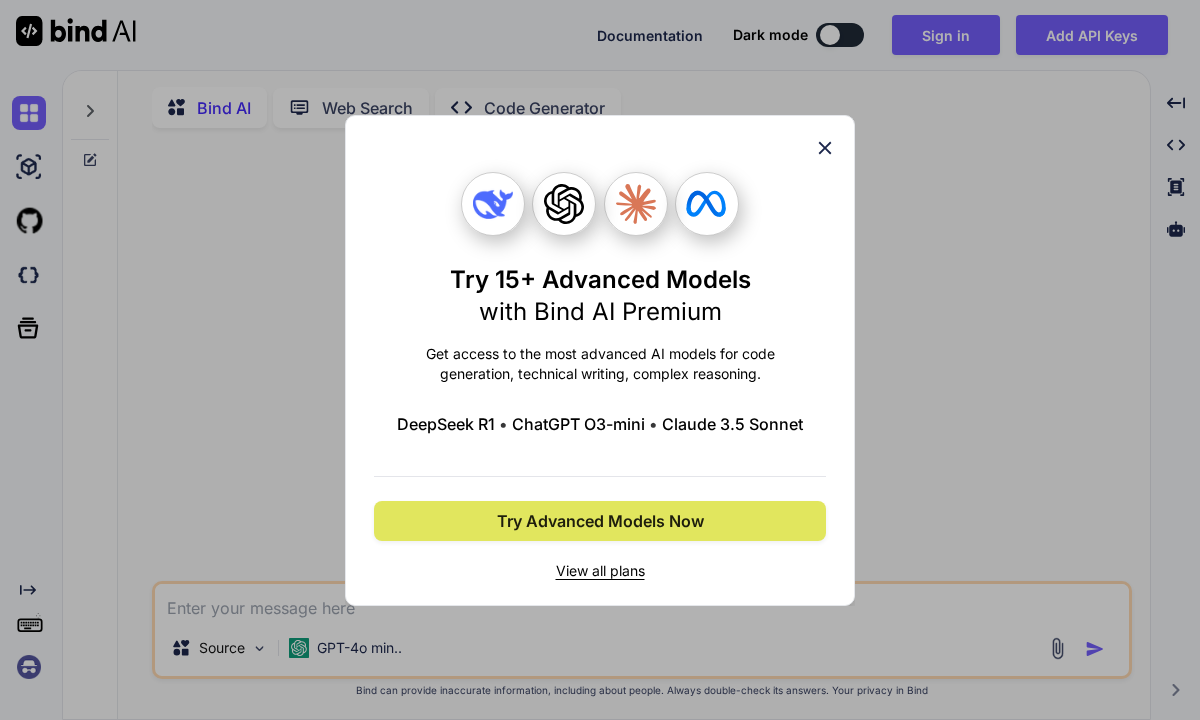 click on "Try Advanced Models Now" at bounding box center (600, 521) 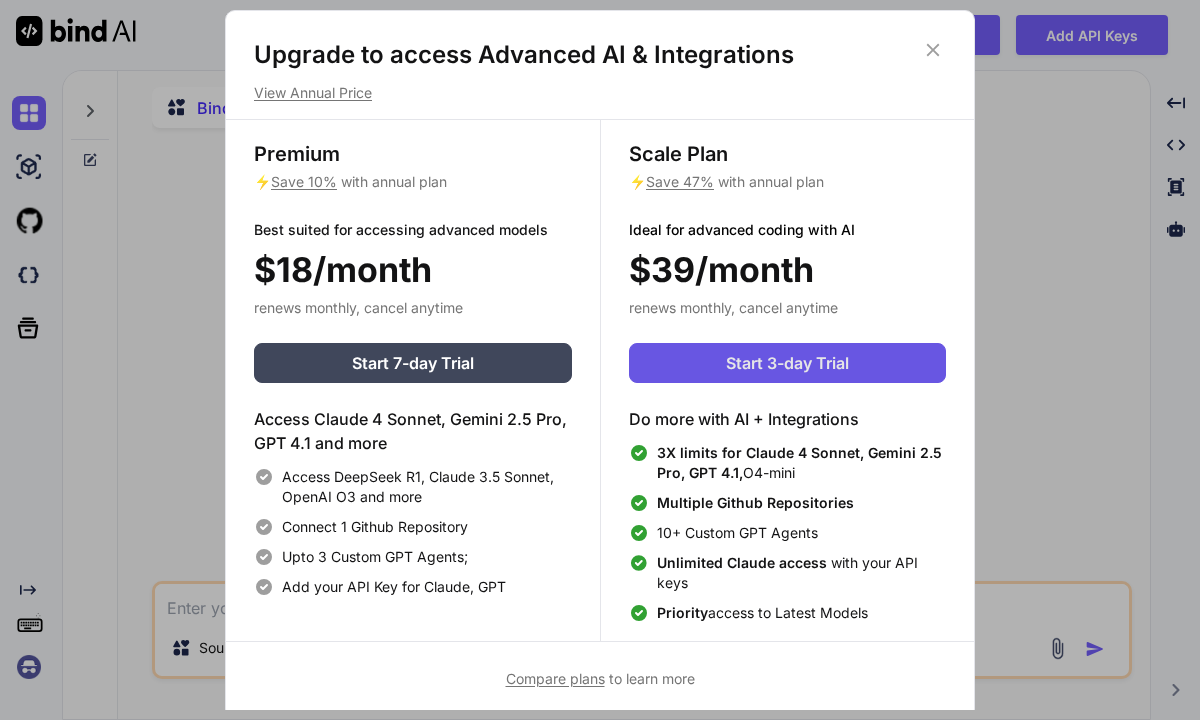 click on "Start 3-day Trial" at bounding box center [787, 363] 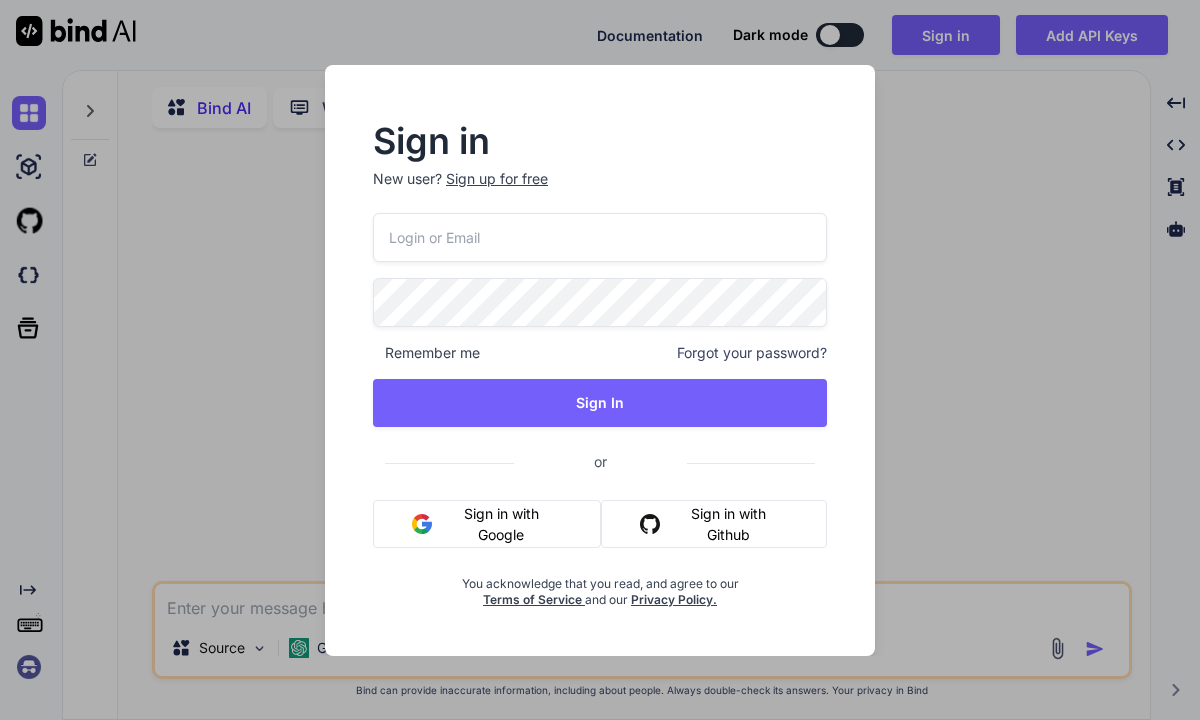 click on "Sign in with Google" at bounding box center (487, 524) 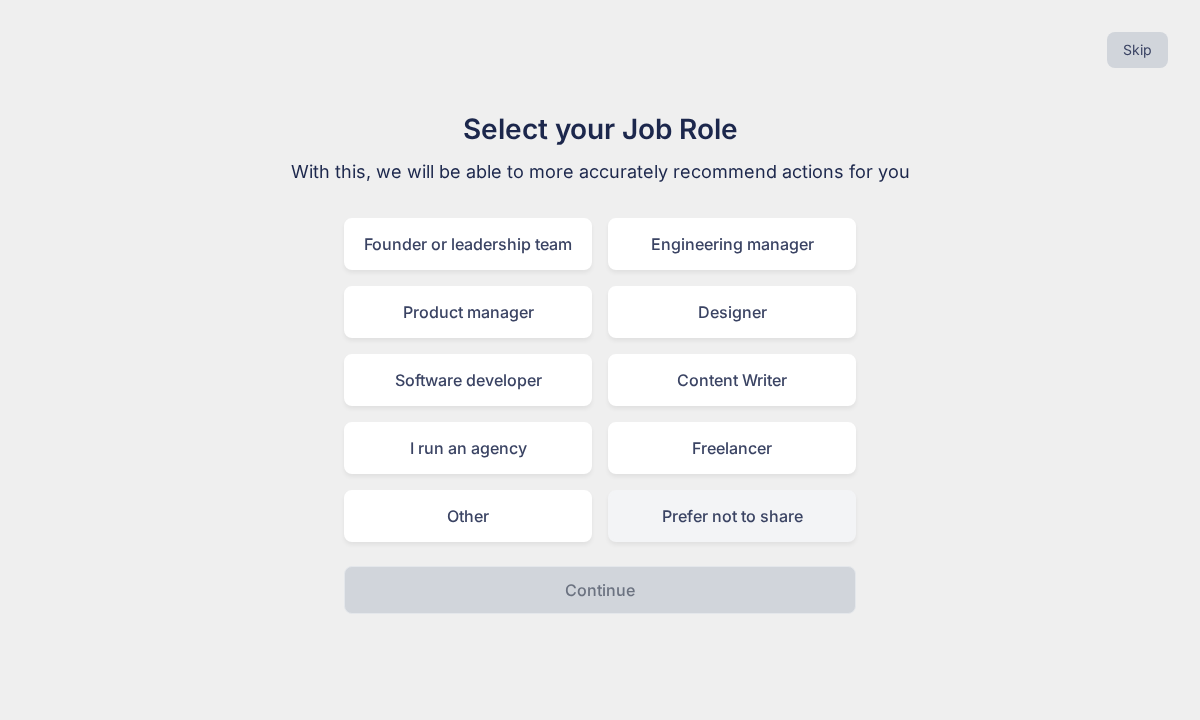click on "Prefer not to share" at bounding box center (732, 516) 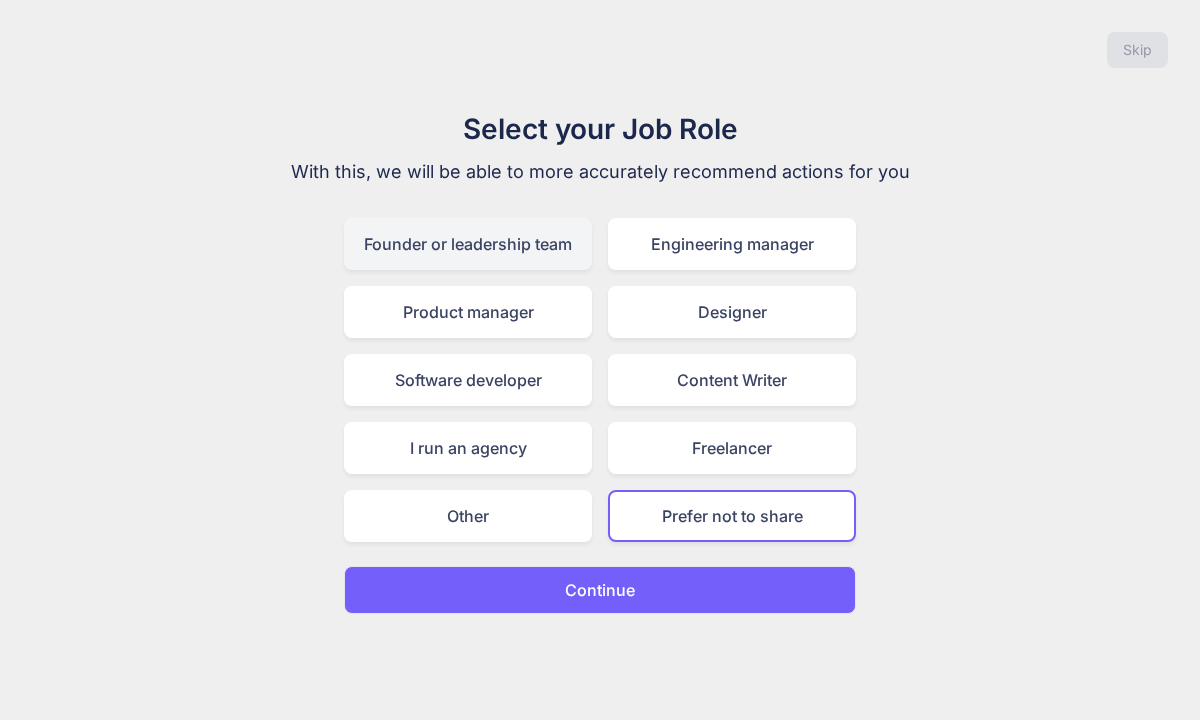 click on "Founder or leadership team" at bounding box center (468, 244) 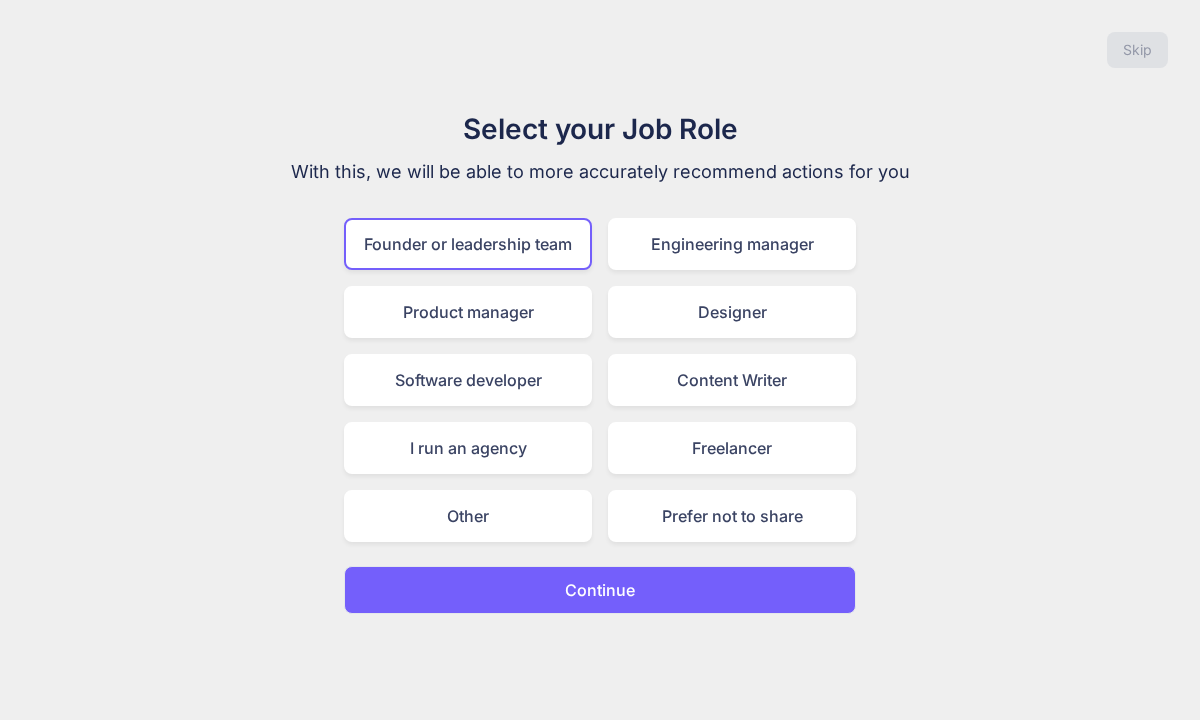 click on "Continue" at bounding box center [600, 590] 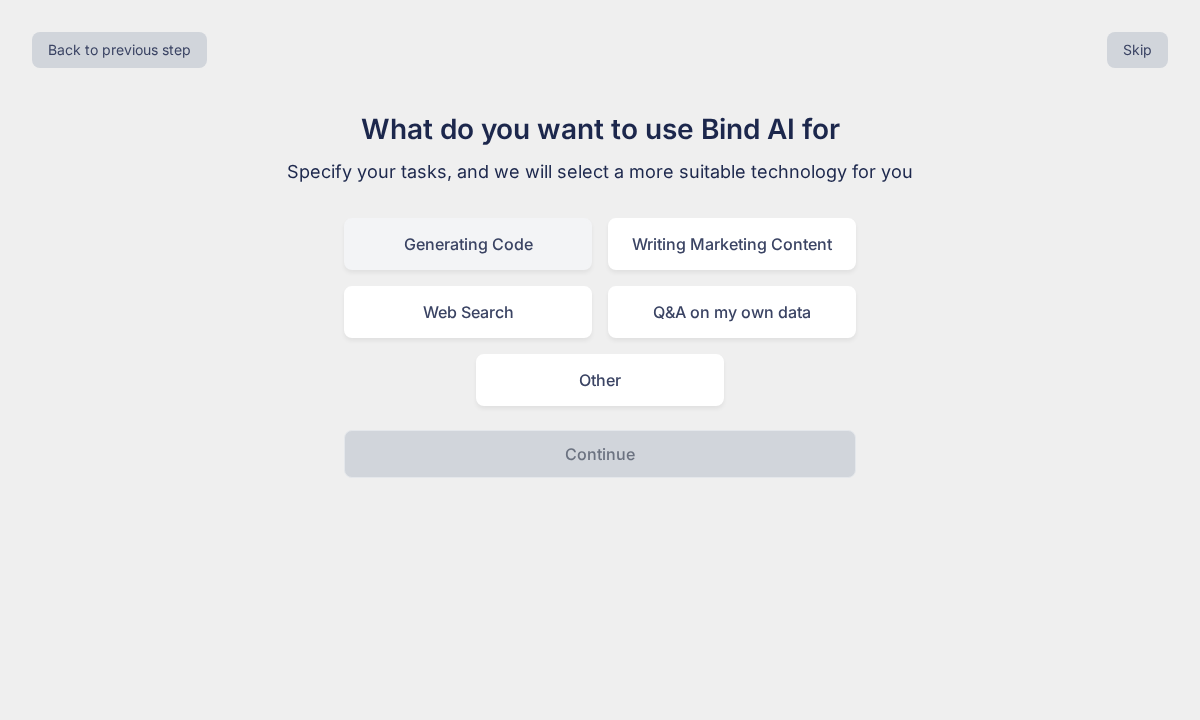 click on "Generating Code" at bounding box center [468, 244] 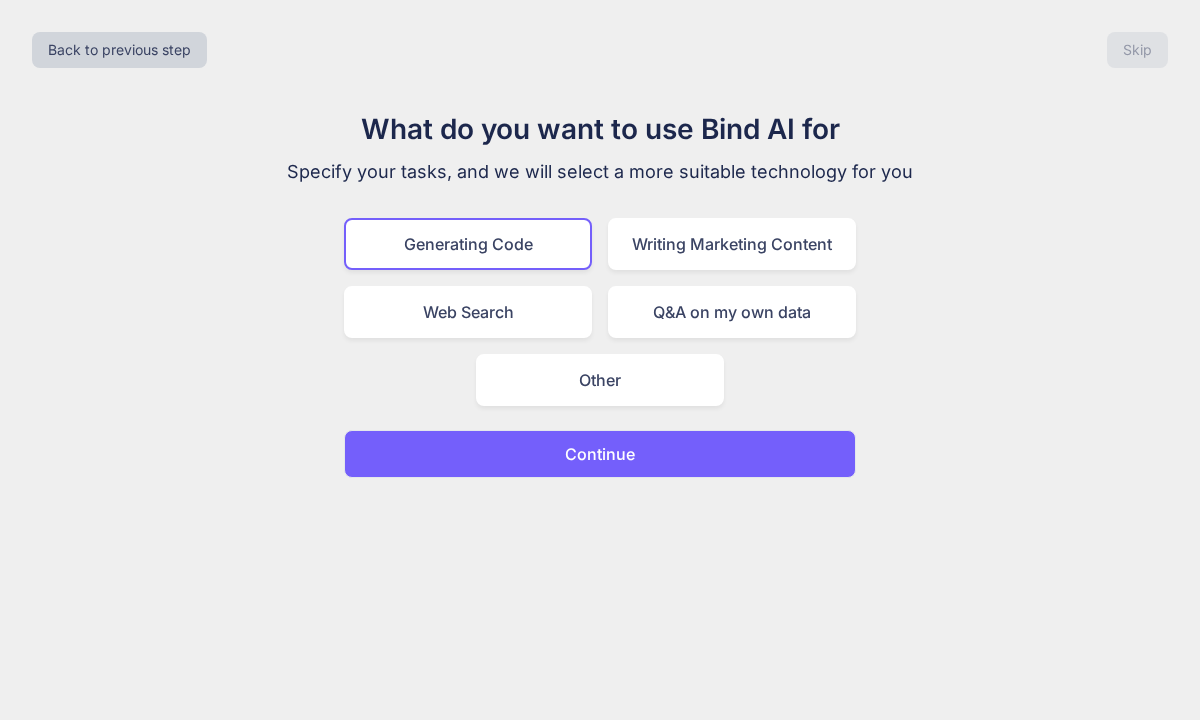 click on "Continue" at bounding box center (600, 454) 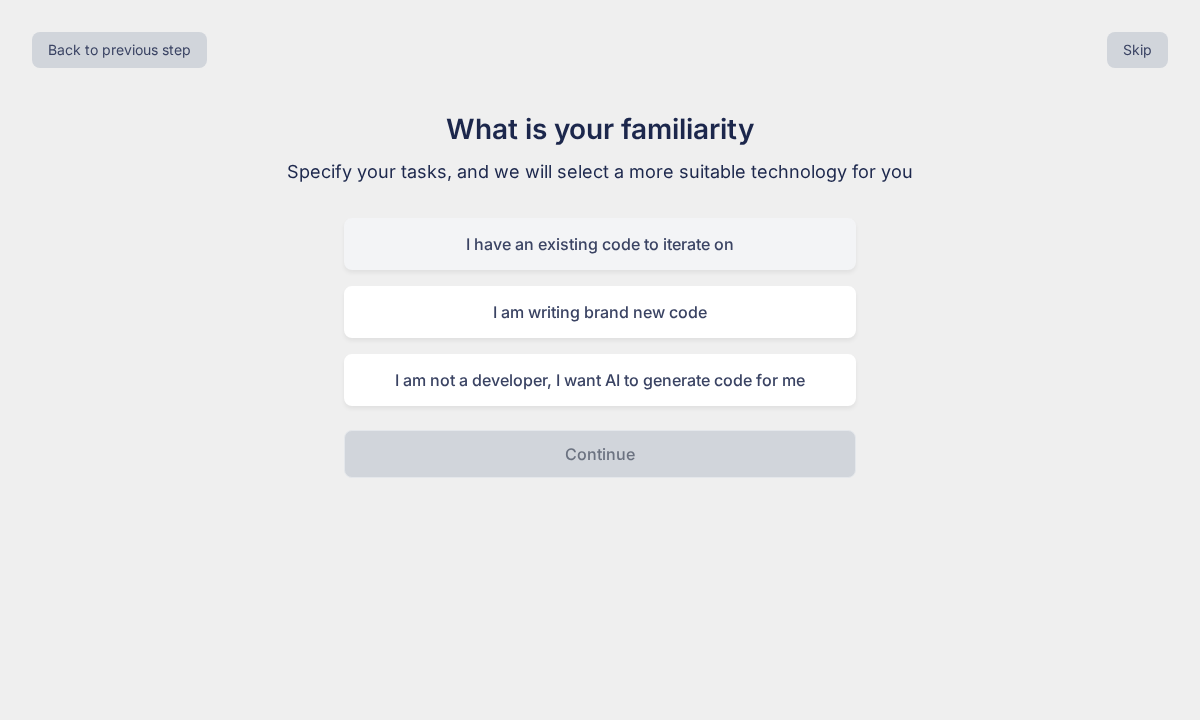 click on "I have an existing code to iterate on" at bounding box center [600, 244] 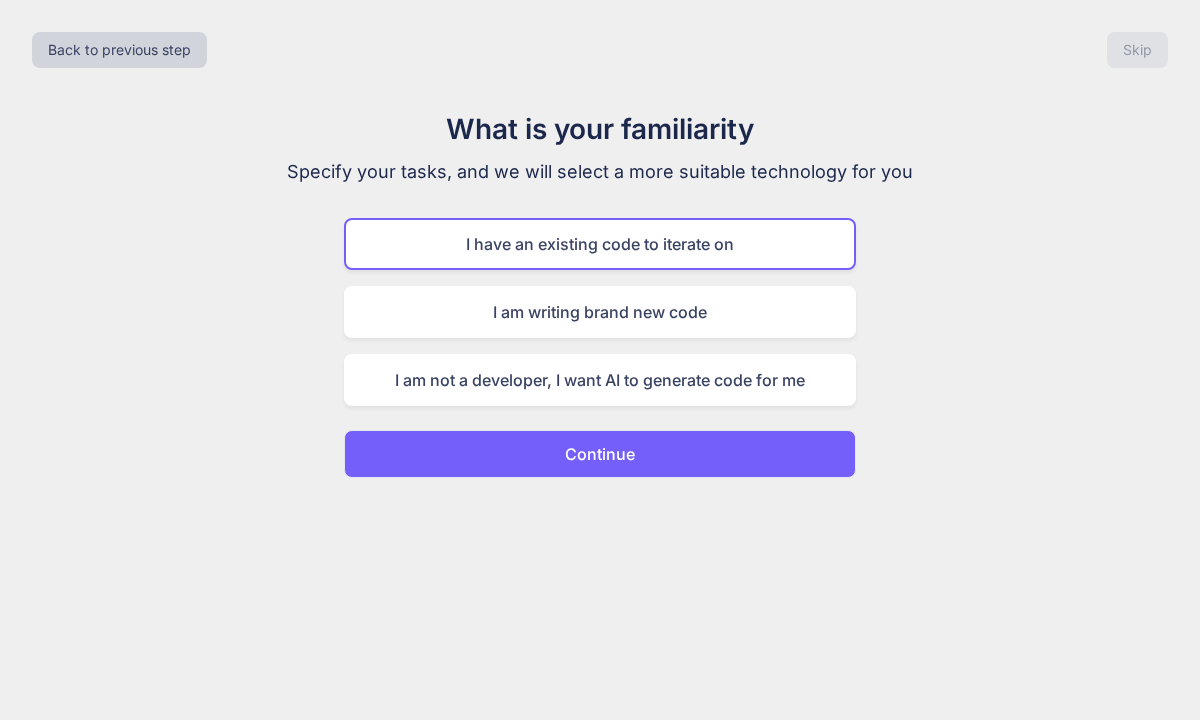 click on "Continue" at bounding box center (600, 454) 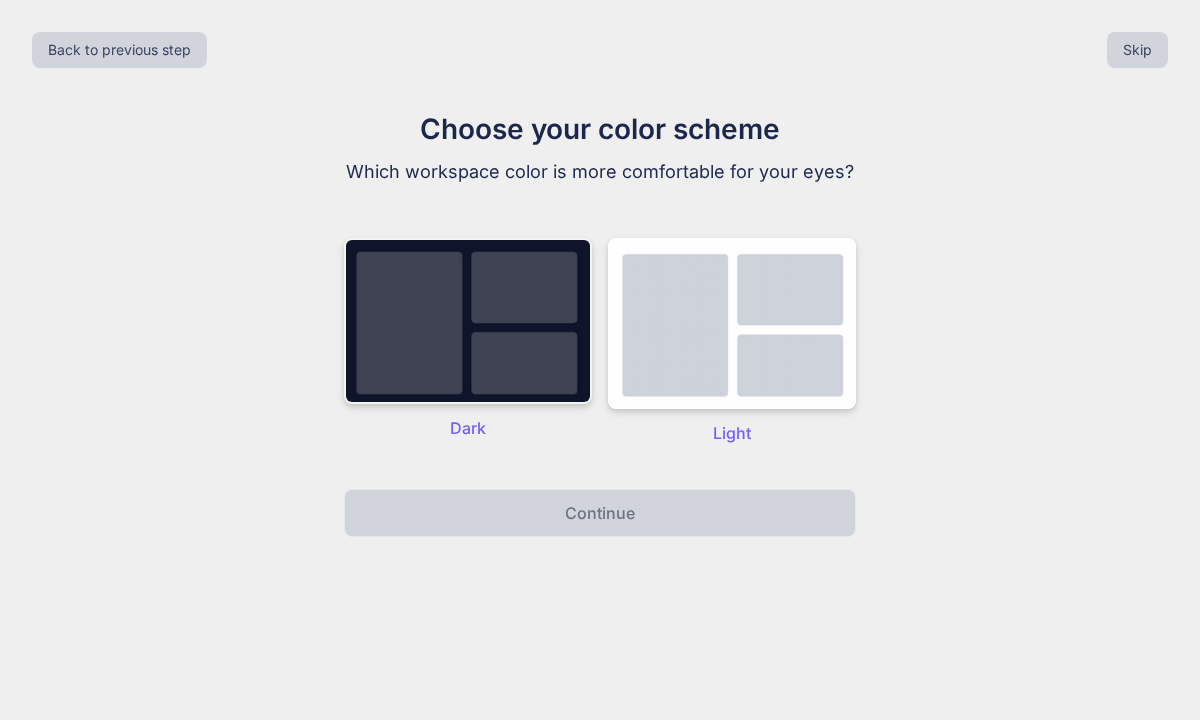 click at bounding box center [468, 321] 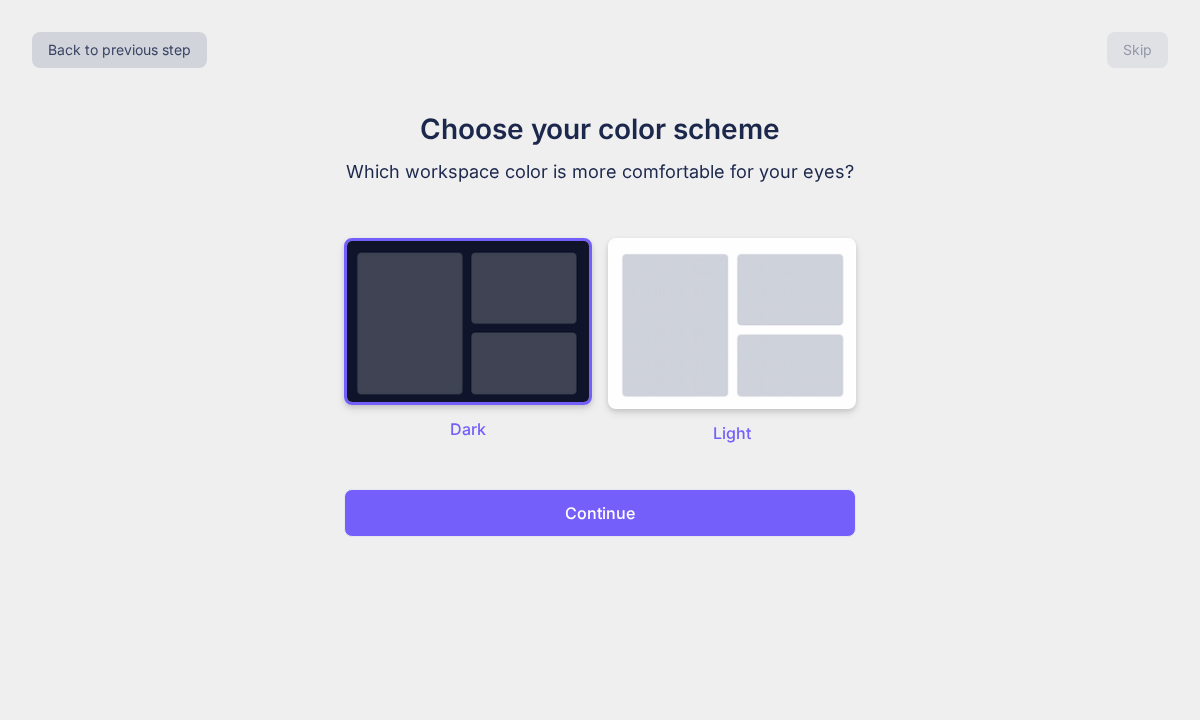 click on "Continue" at bounding box center [600, 513] 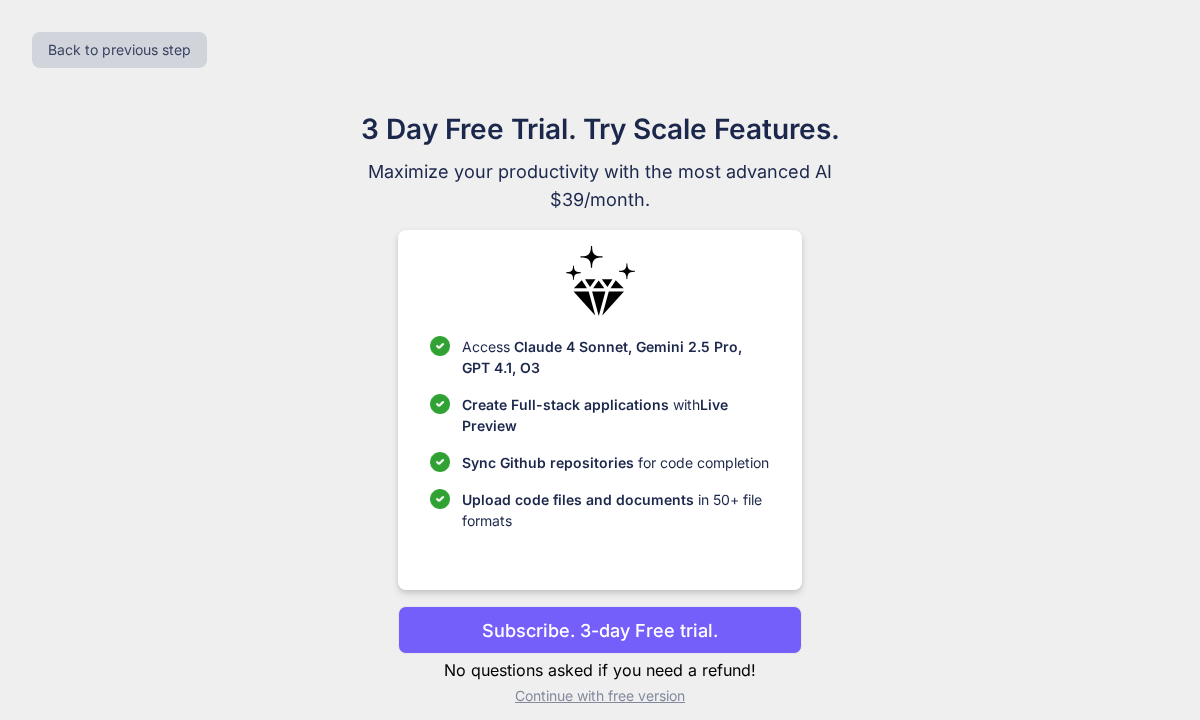scroll, scrollTop: 18, scrollLeft: 0, axis: vertical 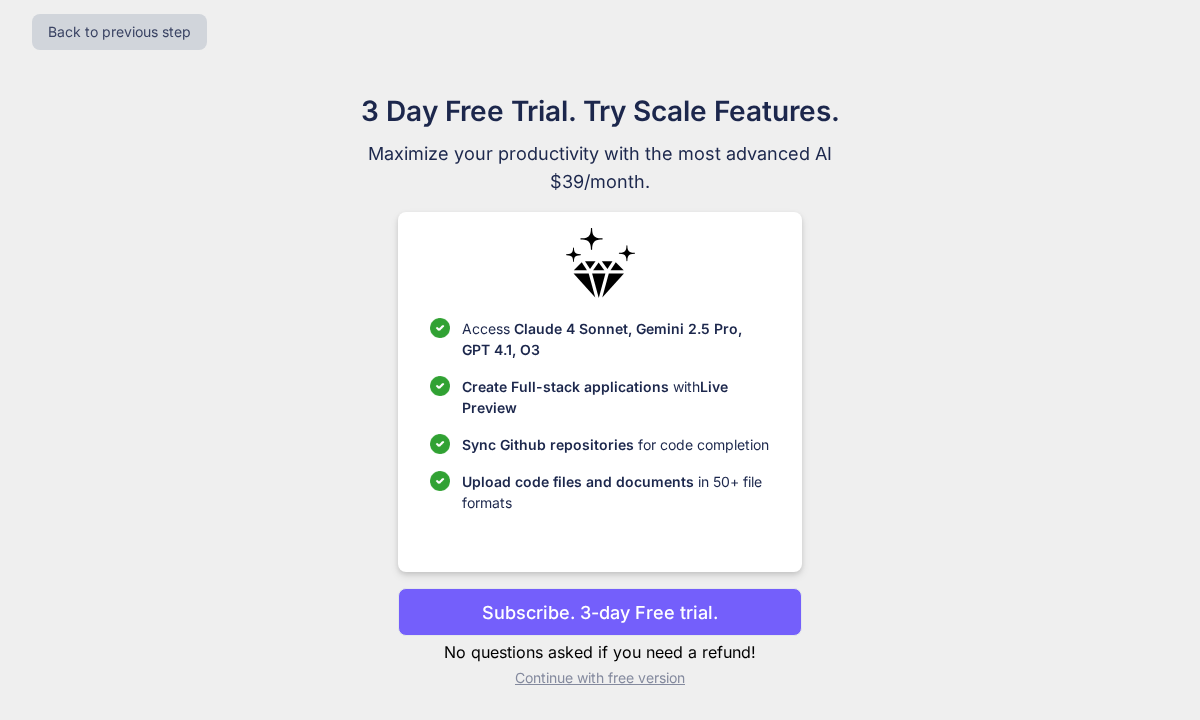 click on "Subscribe. 3-day Free trial." at bounding box center [600, 612] 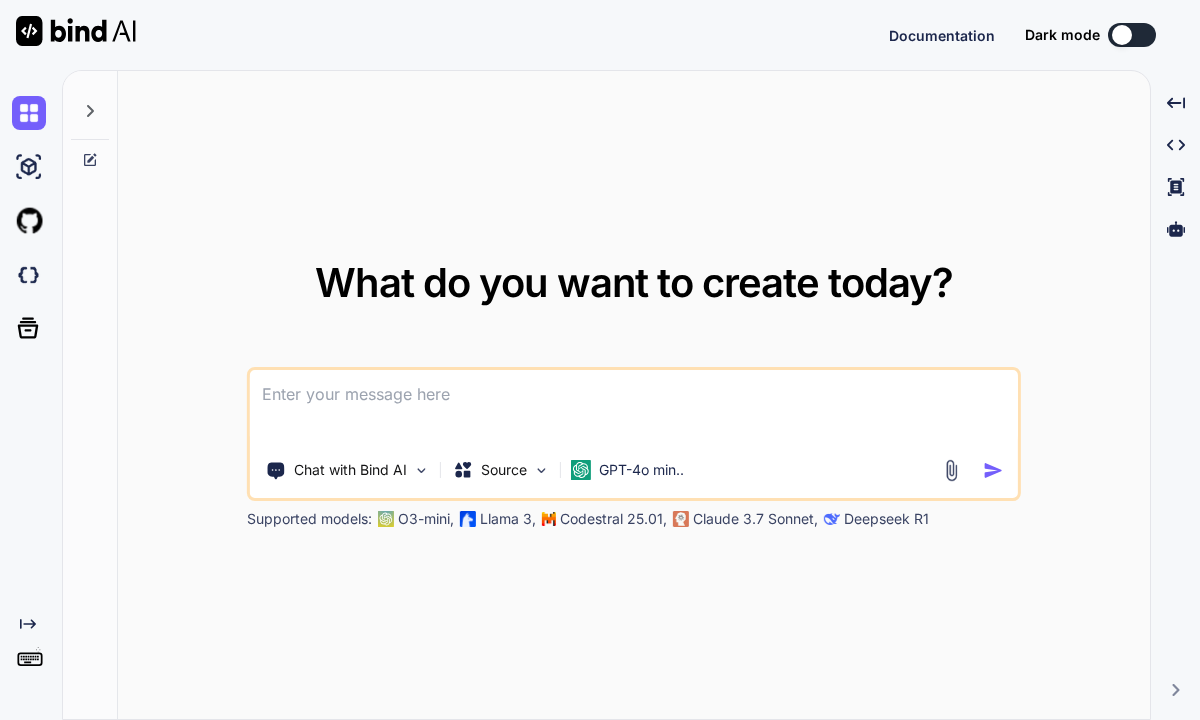 scroll, scrollTop: 0, scrollLeft: 0, axis: both 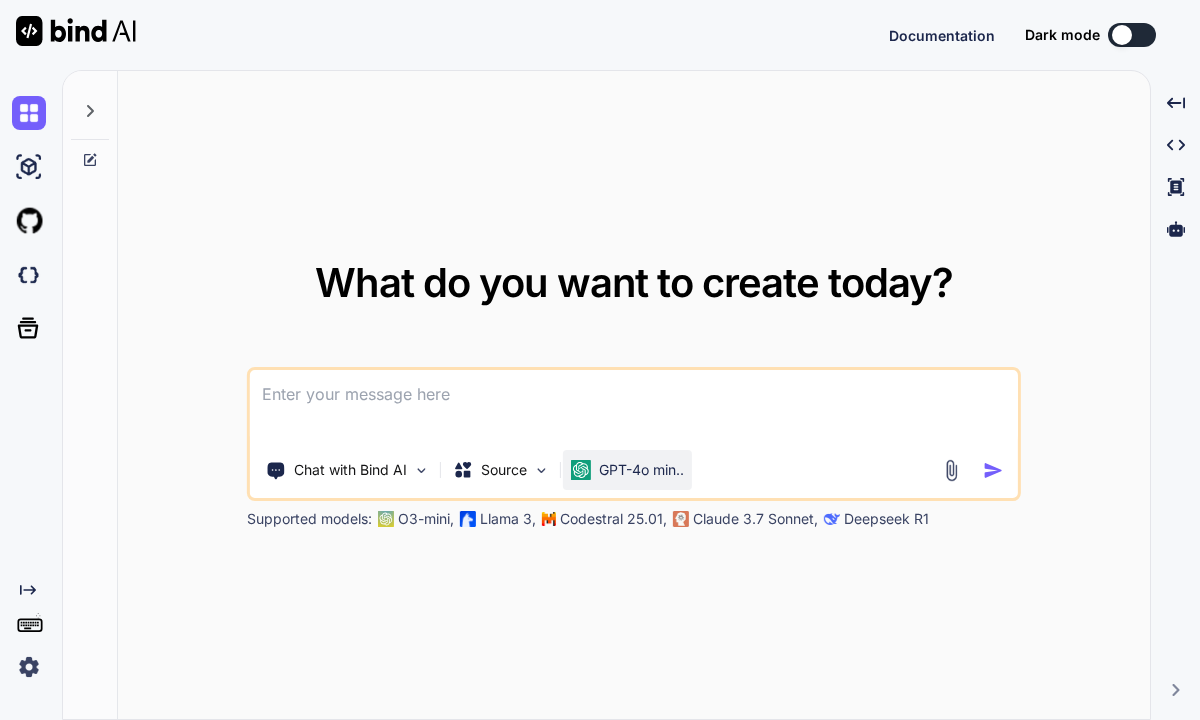 click on "GPT-4o min.." at bounding box center (641, 470) 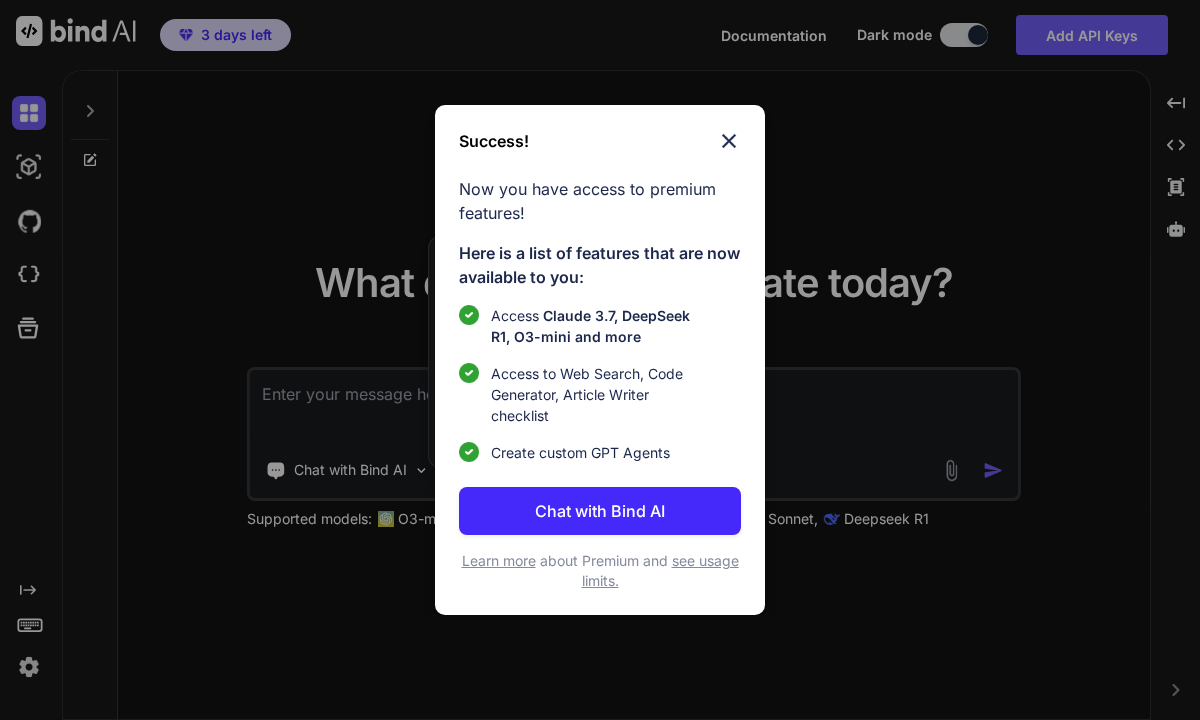 click on "Chat with Bind AI" at bounding box center [600, 511] 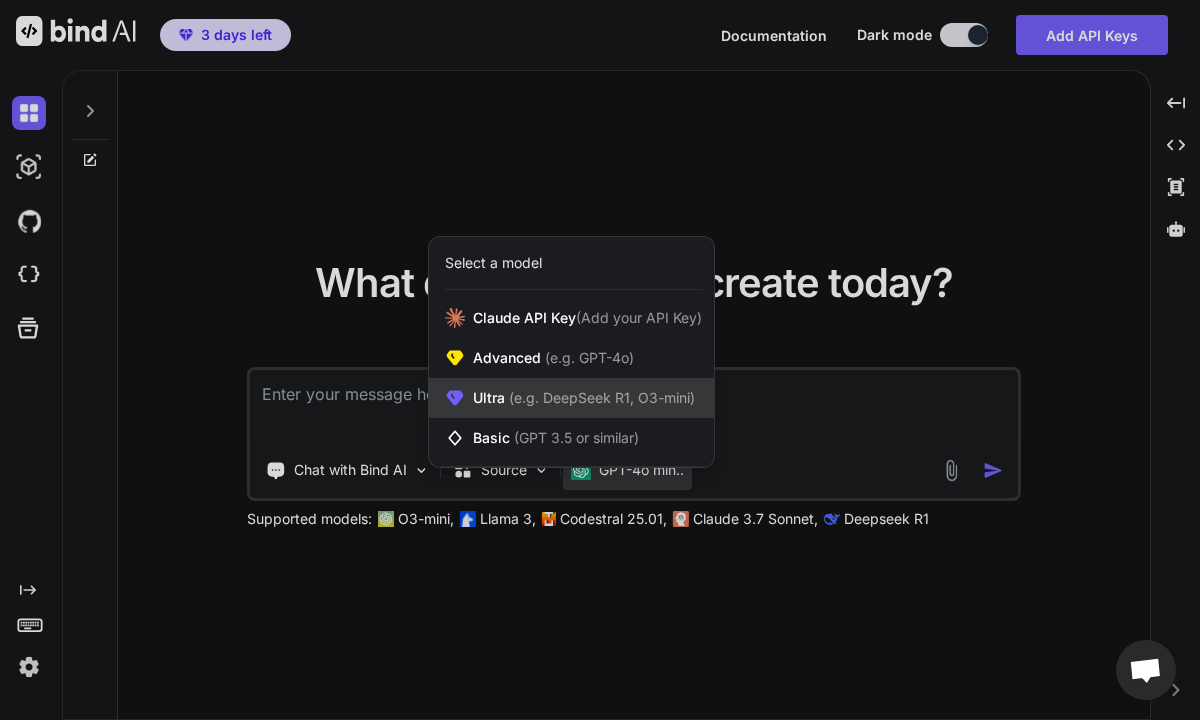click on "(e.g. DeepSeek R1, O3-mini)" at bounding box center (600, 397) 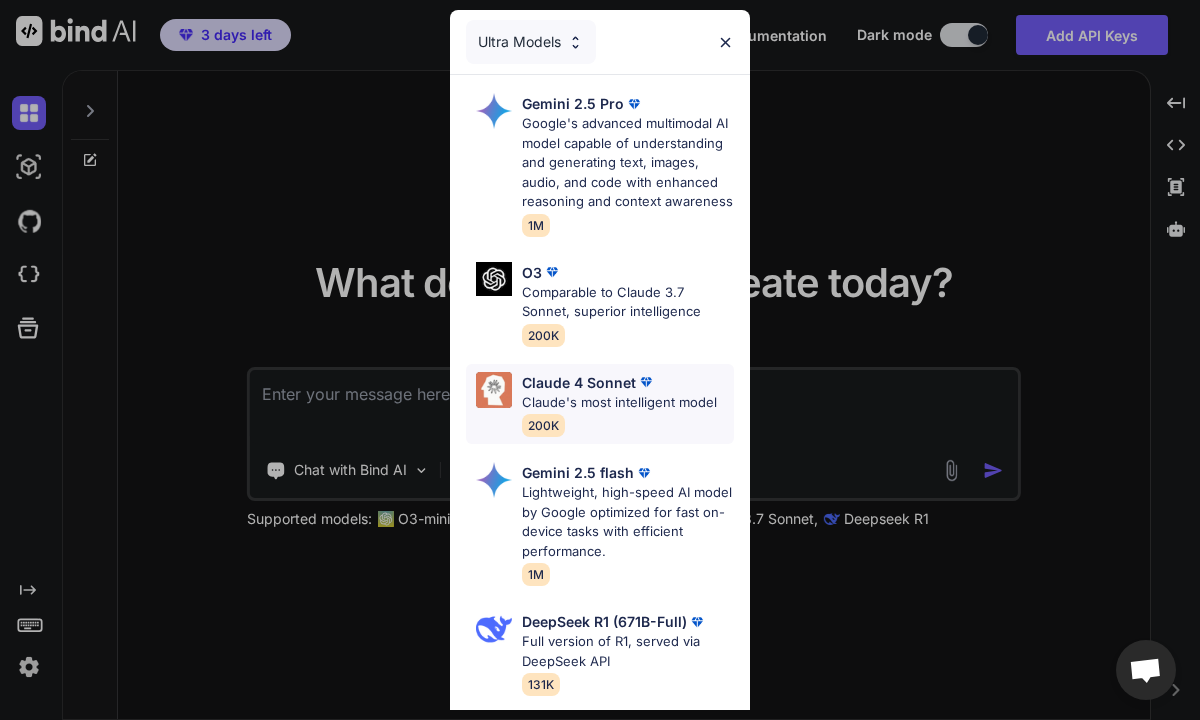 click on "Claude's most intelligent model" at bounding box center [619, 403] 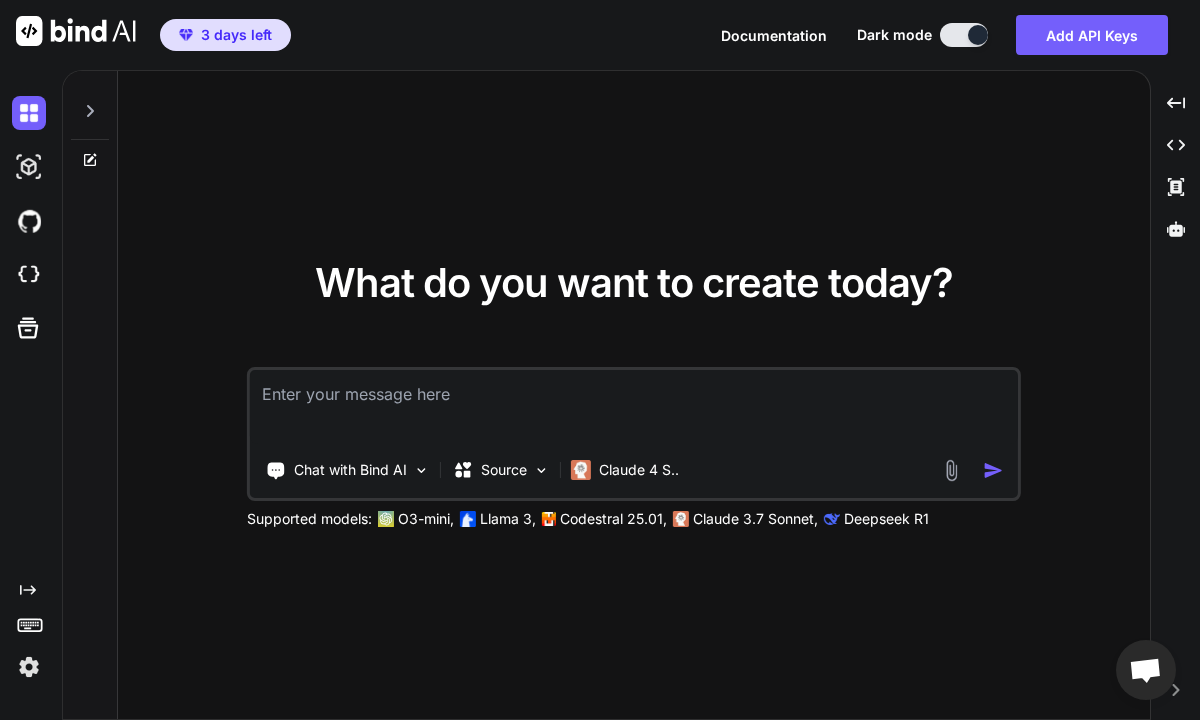 click at bounding box center (634, 407) 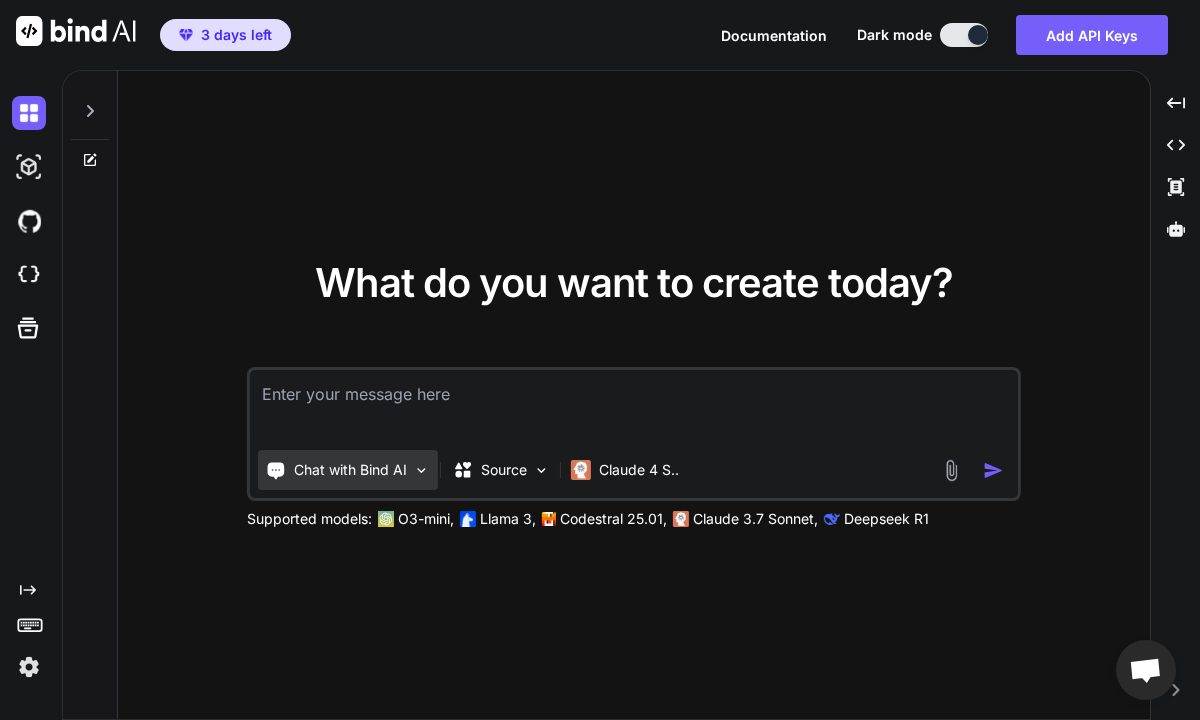 click on "Chat with Bind AI" at bounding box center [350, 470] 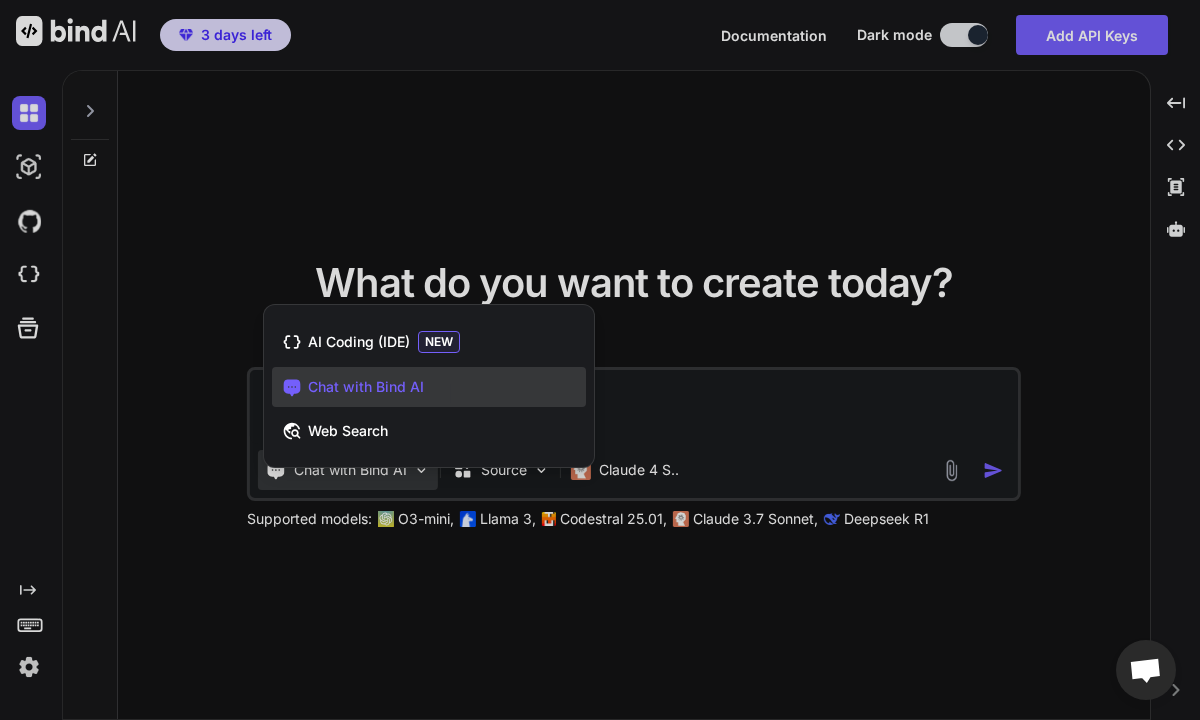 click at bounding box center [600, 360] 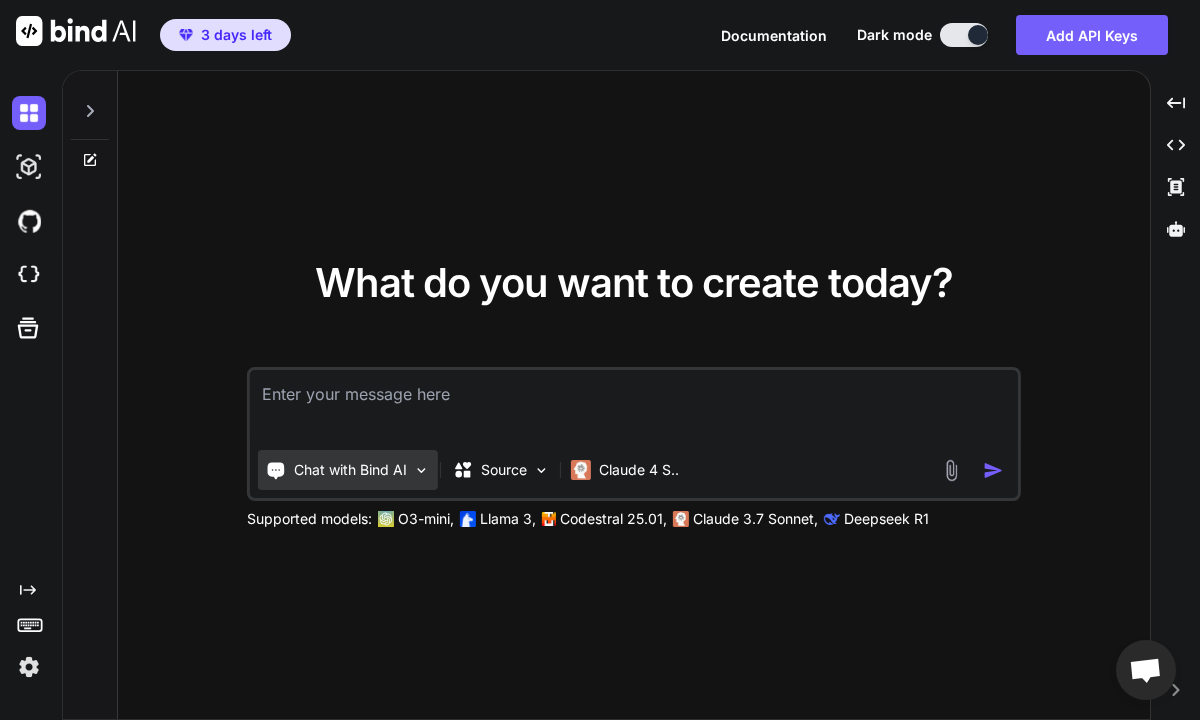 click on "Chat with Bind AI" at bounding box center [348, 470] 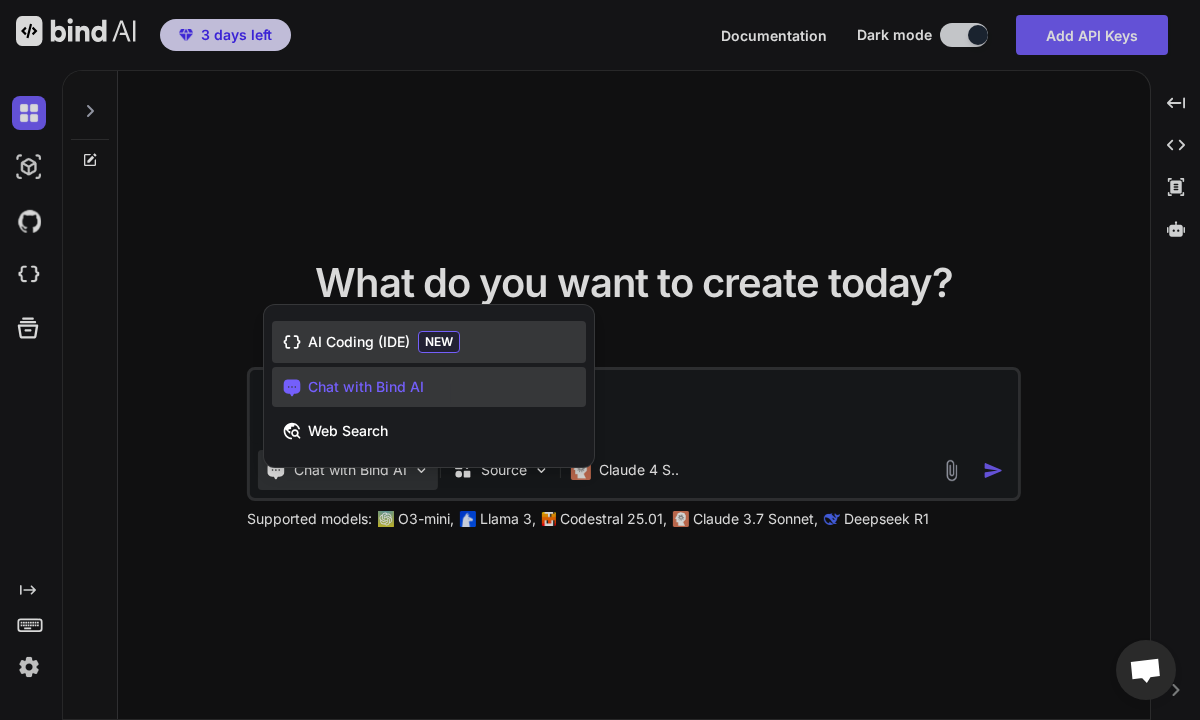 click on "AI Coding (IDE) NEW" at bounding box center [429, 342] 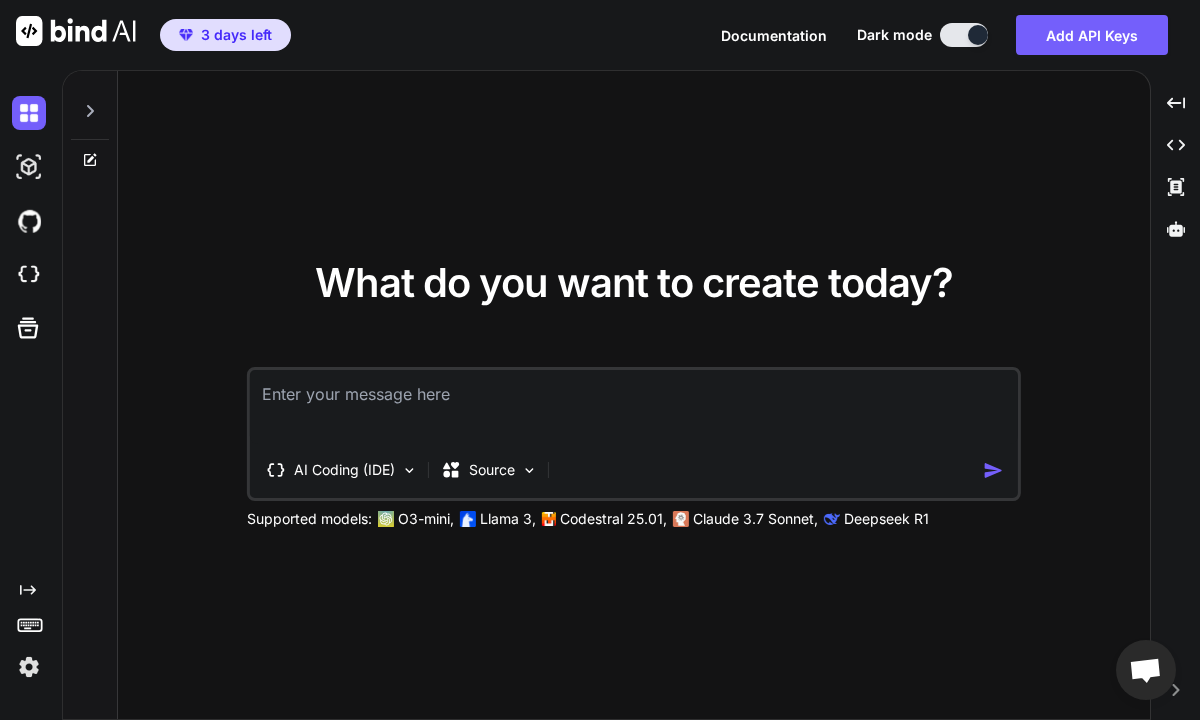 click 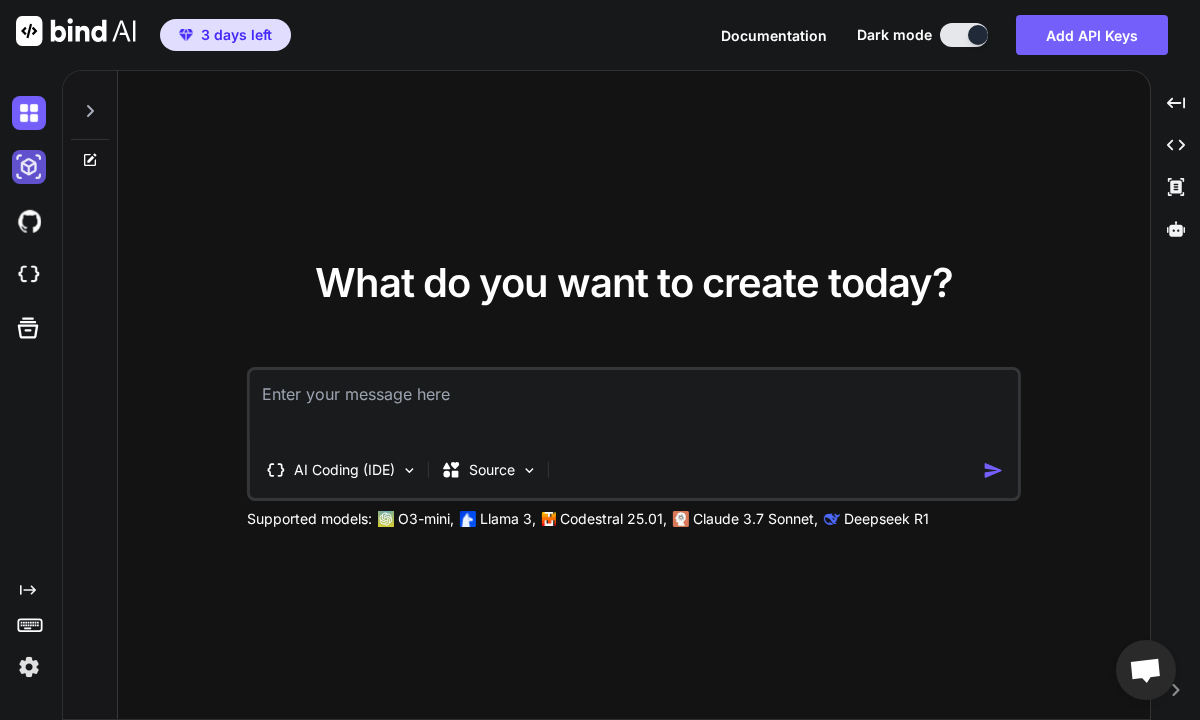 click at bounding box center [29, 167] 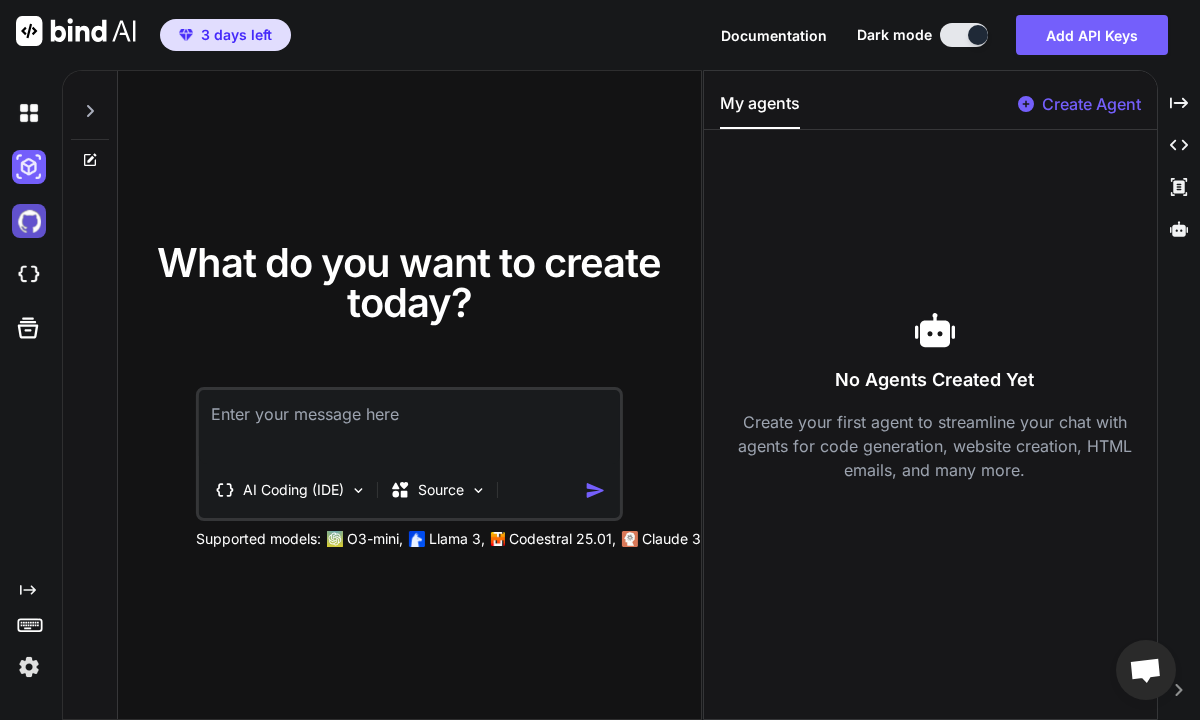click at bounding box center [29, 221] 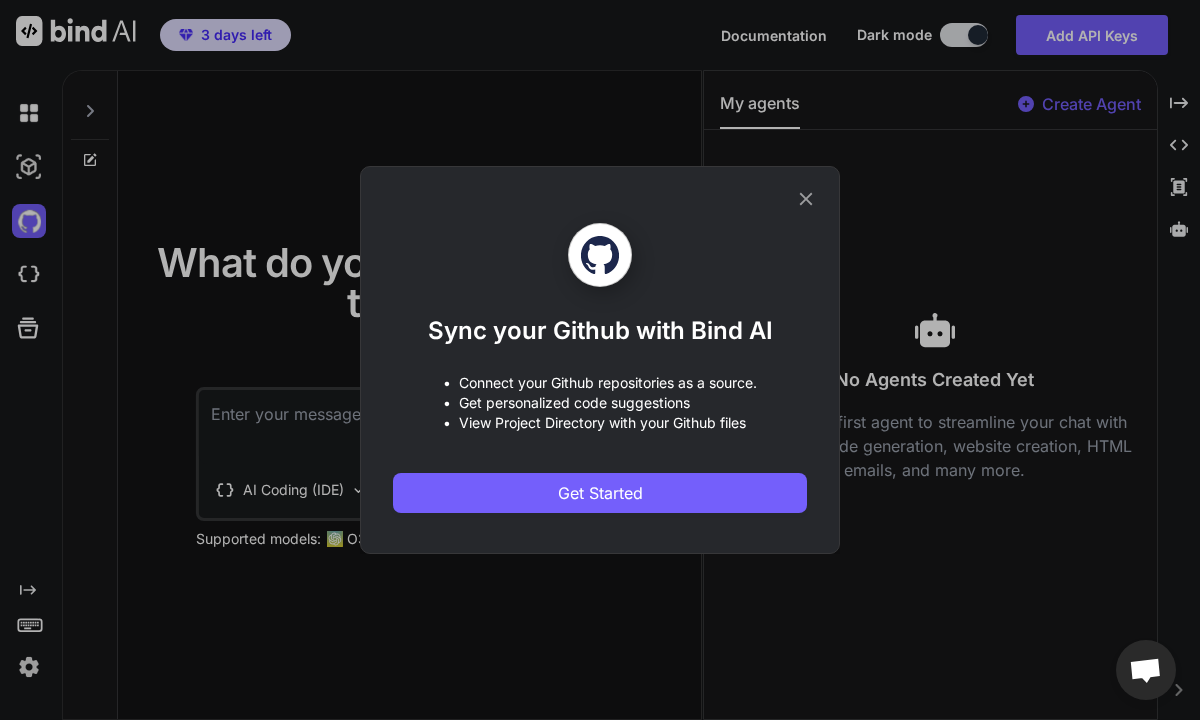 click on "Sync your Github with Bind AI •  Connect your Github repositories as a source. •  Get personalized code suggestions •  View Project Directory with your Github files Get Started" at bounding box center (600, 360) 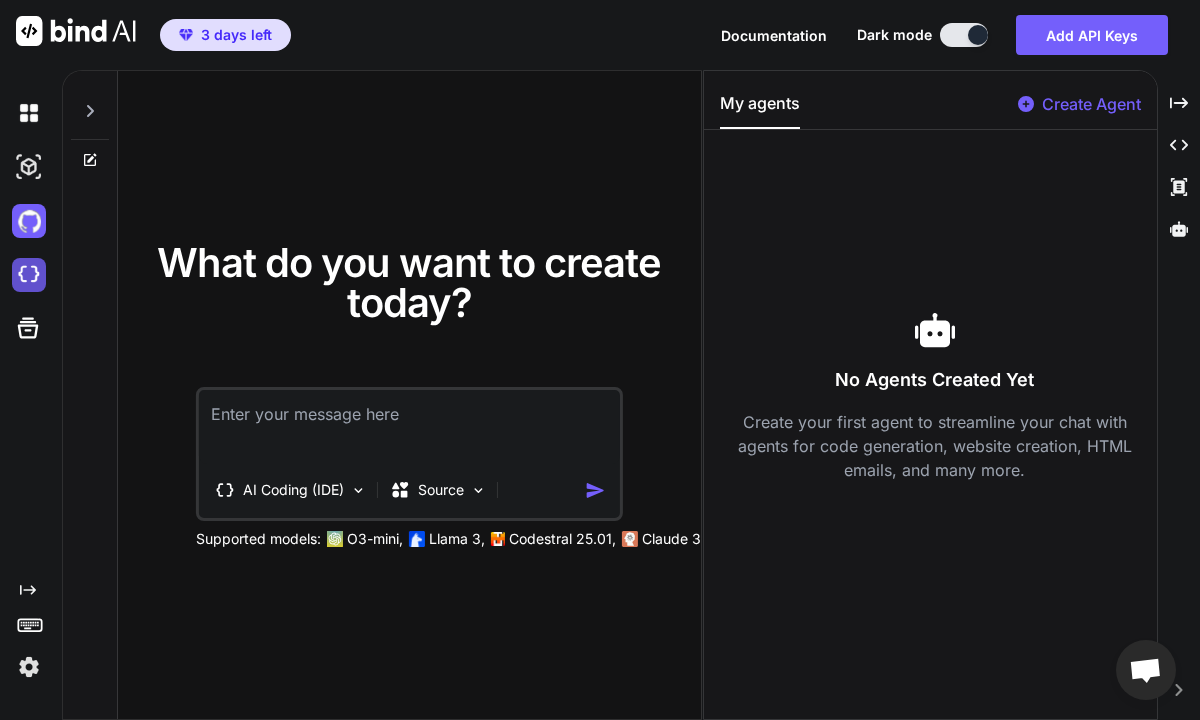 click at bounding box center (29, 275) 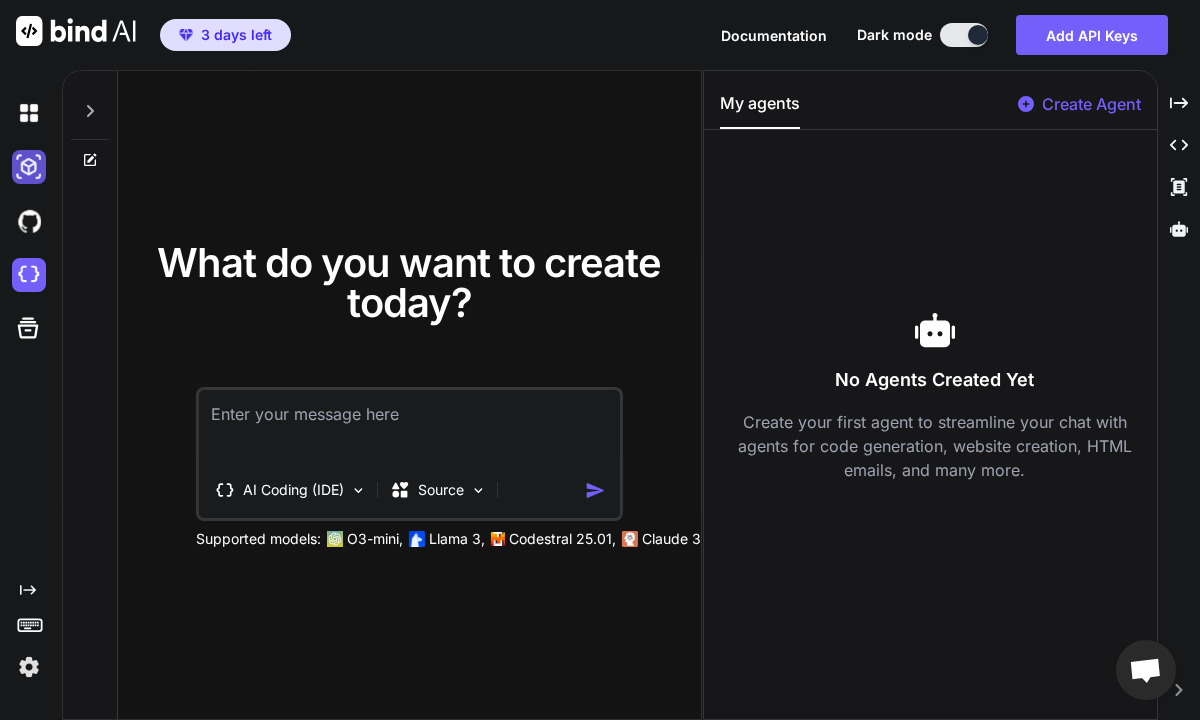 click at bounding box center [29, 167] 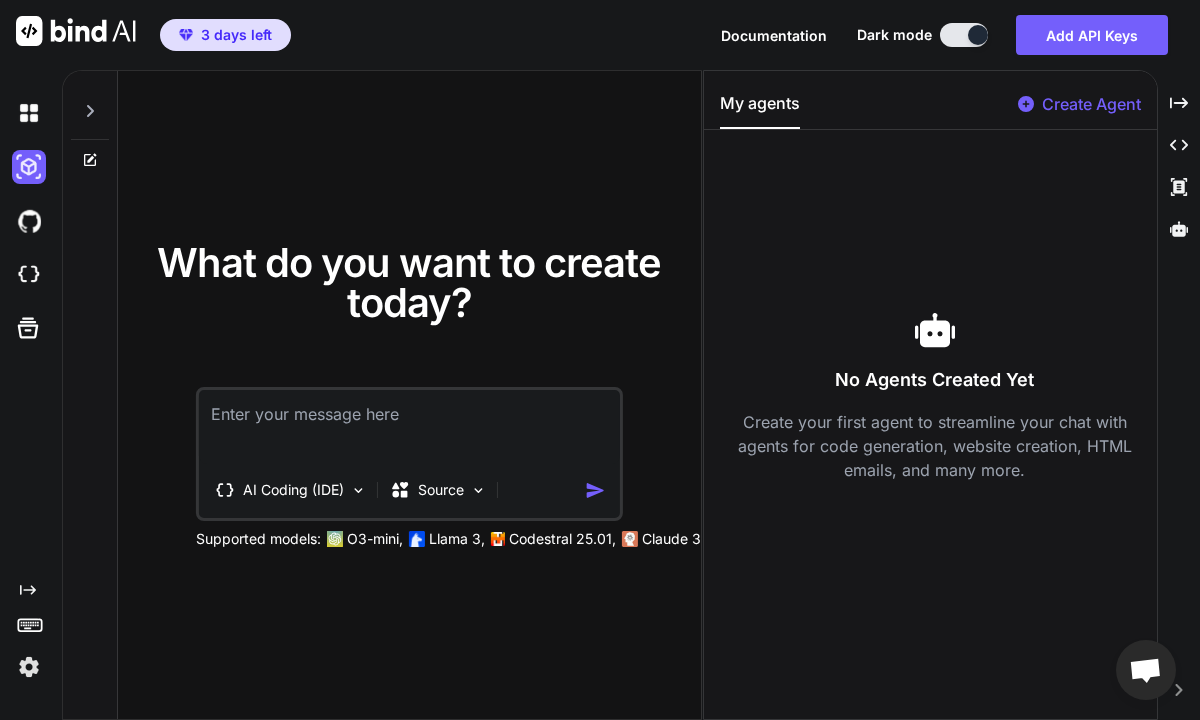 click at bounding box center [409, 427] 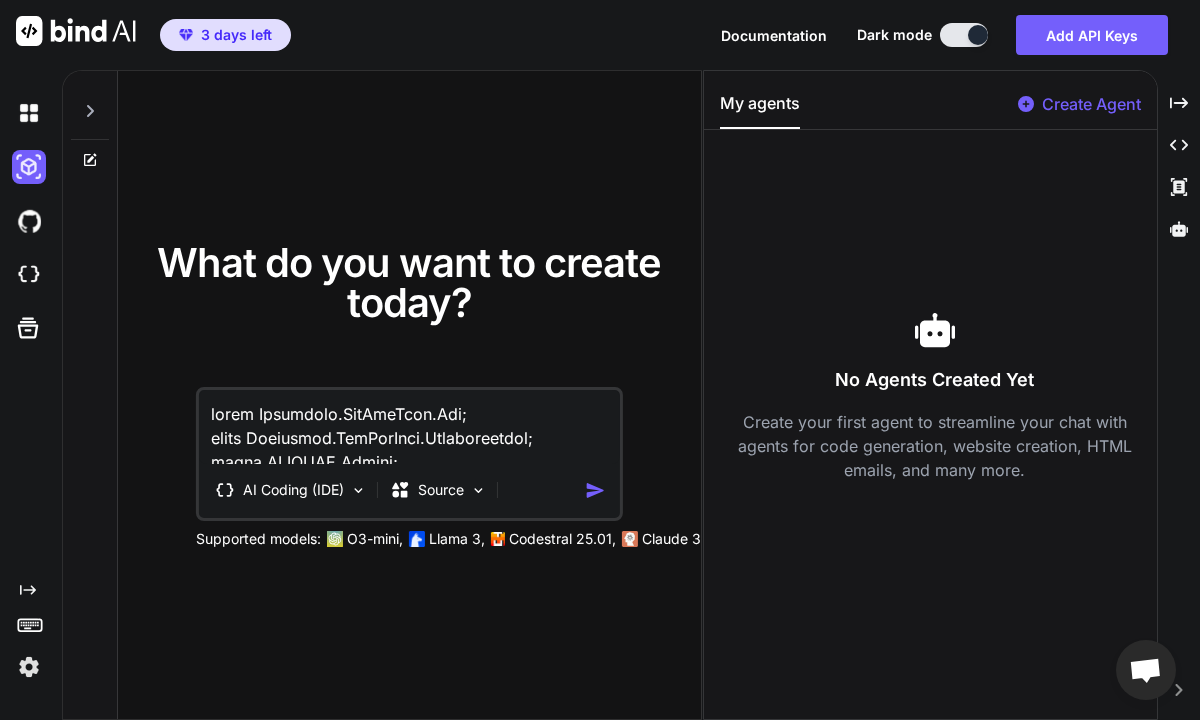 scroll, scrollTop: 23426, scrollLeft: 0, axis: vertical 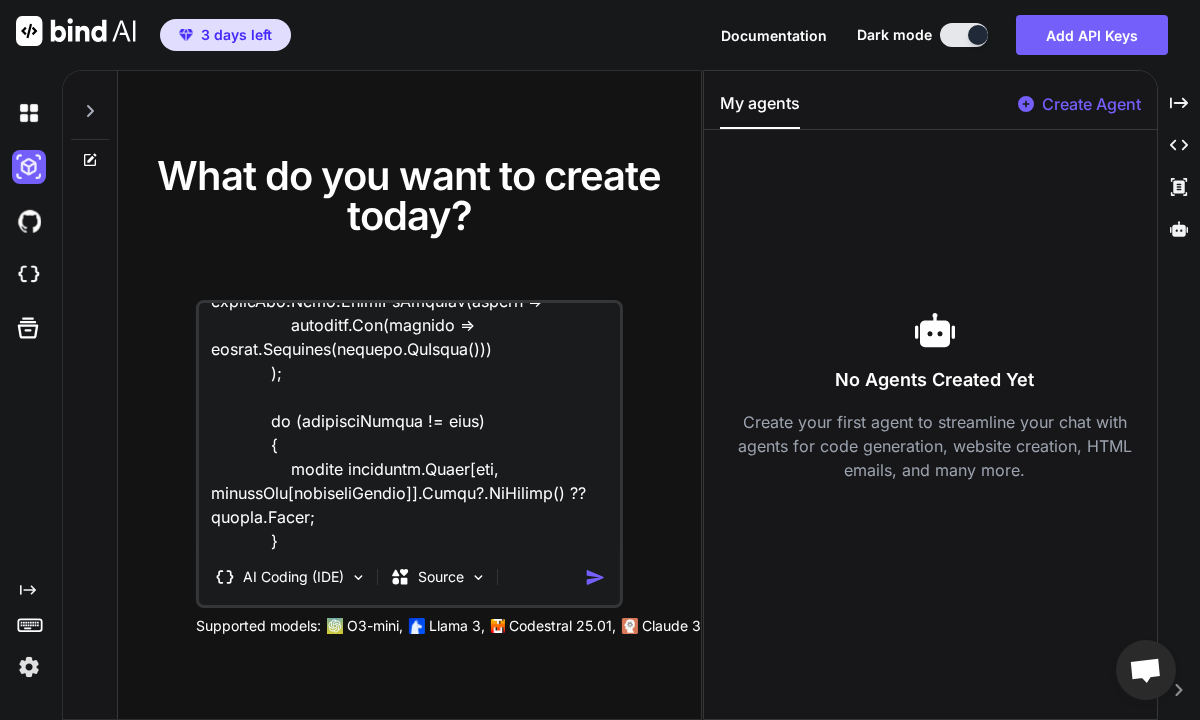 type on "using Microsoft.AspNetCore.Mvc;
using Microsoft.AspNetCore.Authorization;
using IMFARES.Models;
using IMFARES.Data;
using OfficeOpenXml;
using System.Diagnostics;
using System.Text.RegularExpressions;
using System.Globalization;
using Microsoft.EntityFrameworkCore;
namespace IMFARES.Controllers
{
[Authorize]
public class HomeController : Controller
{
private readonly ApplicationDbContext _context;
public HomeController(ApplicationDbContext context)
{
_context = context;
}
public IActionResult Index()
{
var currentUser = User.Identity.Name;
var stokBarangData = _context.StokBarang.Where(x => x.UploadedBy == currentUser).OrderByDescending(x => x.CreatedAt).ToList();
return View(stokBarangData);
}
public IActionResult TransactionHistory()
{
var currentUser = User.Identity.Name;
var transactionHistory = _context.TransactionHistory.Where(x => x.UploadedB..." 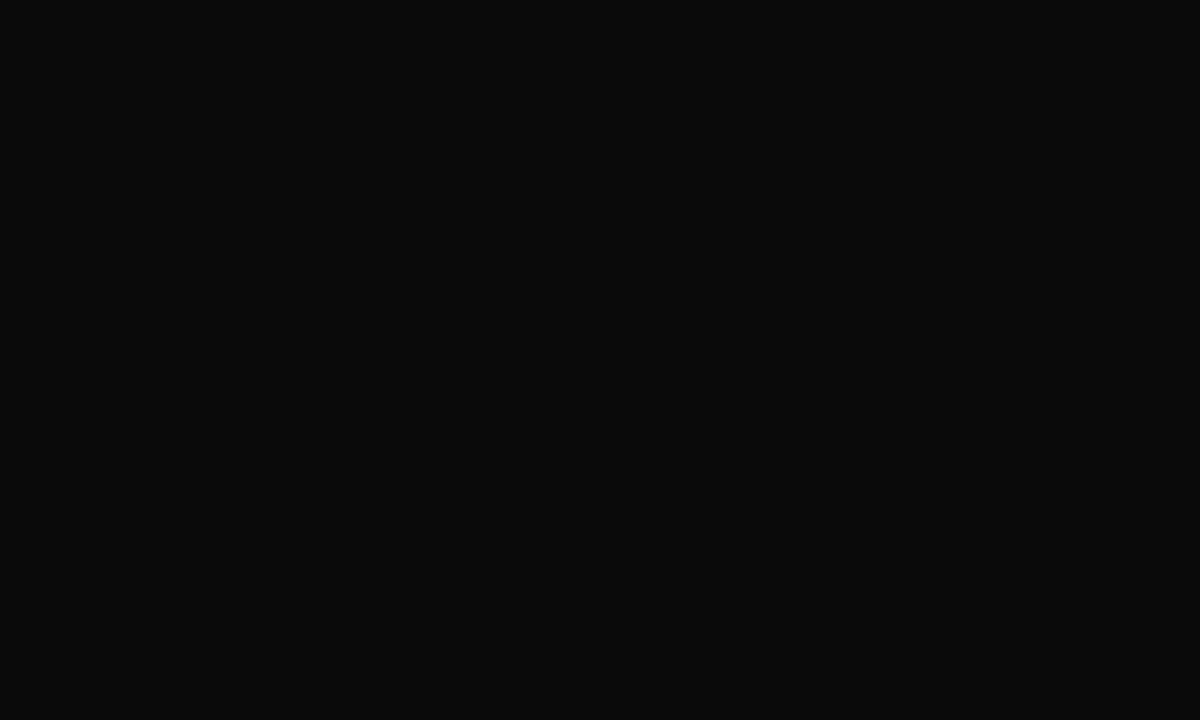 scroll, scrollTop: 0, scrollLeft: 0, axis: both 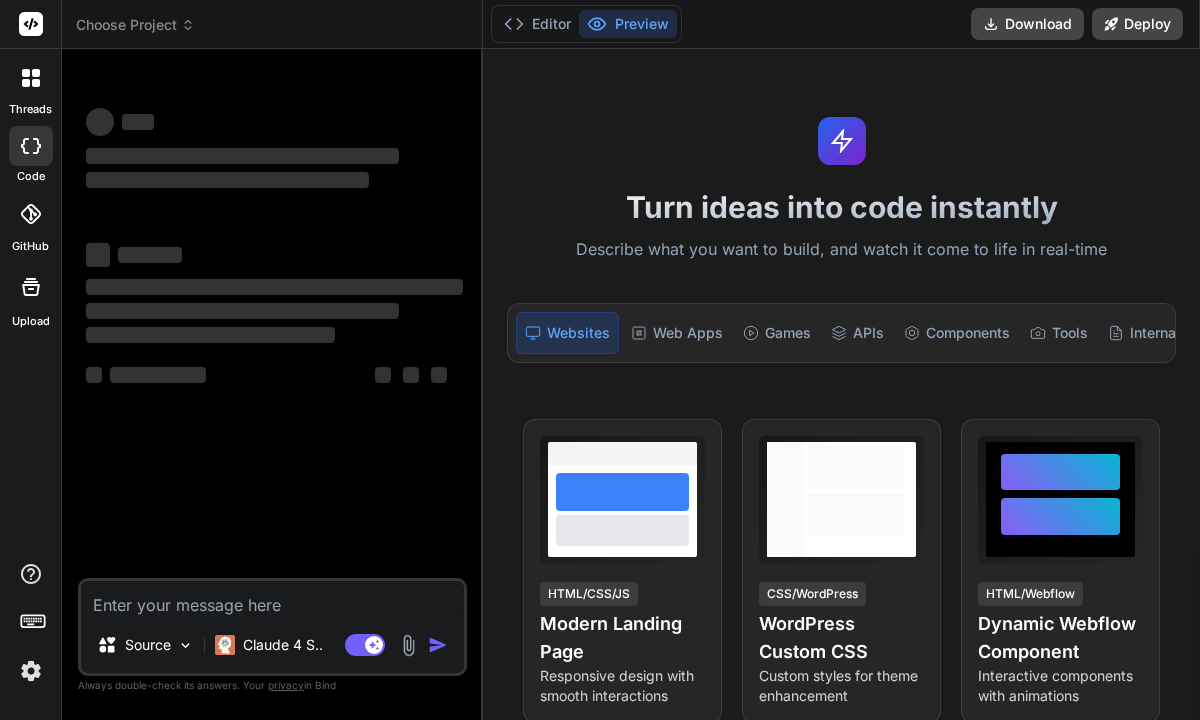 type on "x" 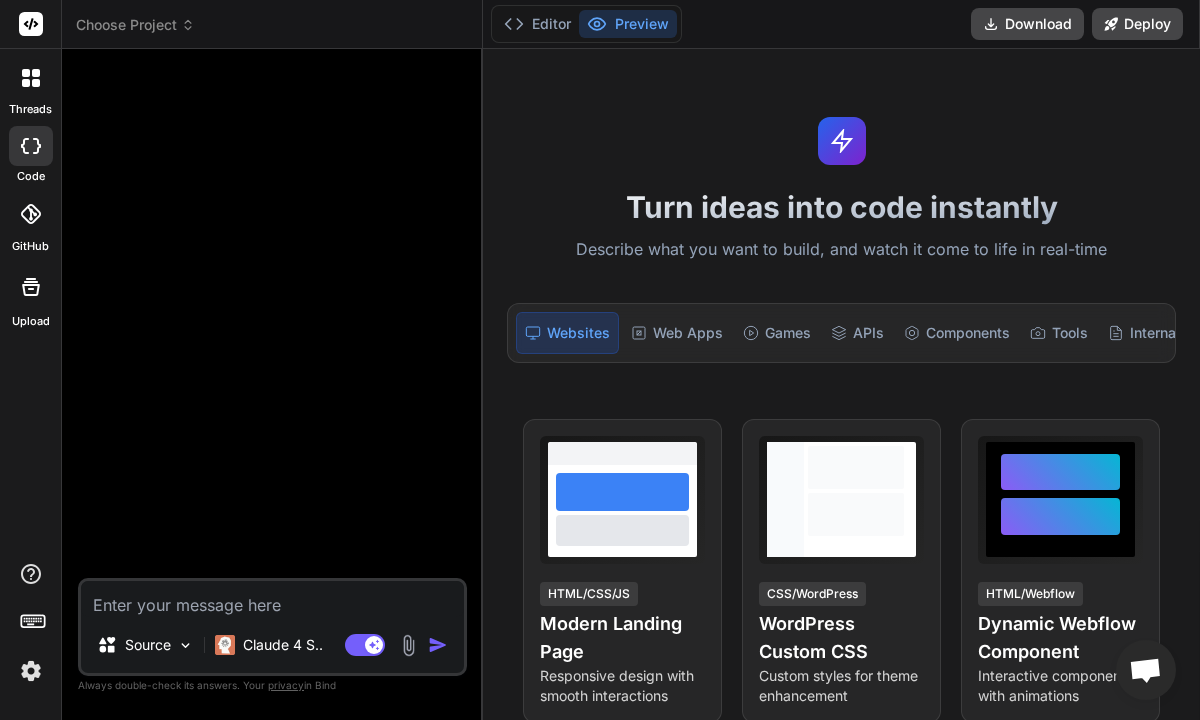 paste on "using Microsoft.AspNetCore.Mvc;
using Microsoft.AspNetCore.Authorization;
using IMFARES.Models;
using IMFARES.Data;
using OfficeOpenXml;
using System.Diagnostics;
using System.Text.RegularExpressions;
using System.Globalization;
using Microsoft.EntityFrameworkCore;
namespace IMFARES.Controllers
{
[Authorize]
public class HomeController : Controller
{
private readonly ApplicationDbContext _context;
public HomeController(ApplicationDbContext context)
{
_context = context;
}
public IActionResult Index()
{
var currentUser = User.Identity.Name;
var stokBarangData = _context.StokBarang.Where(x => x.UploadedBy == currentUser).OrderByDescending(x => x.CreatedAt).ToList();
return View(stokBarangData);
}
public IActionResult TransactionHistory()
{
var currentUser = User.Identity.Name;
var transactionHistory = _context.TransactionHistory.Where(x => x.UploadedB..." 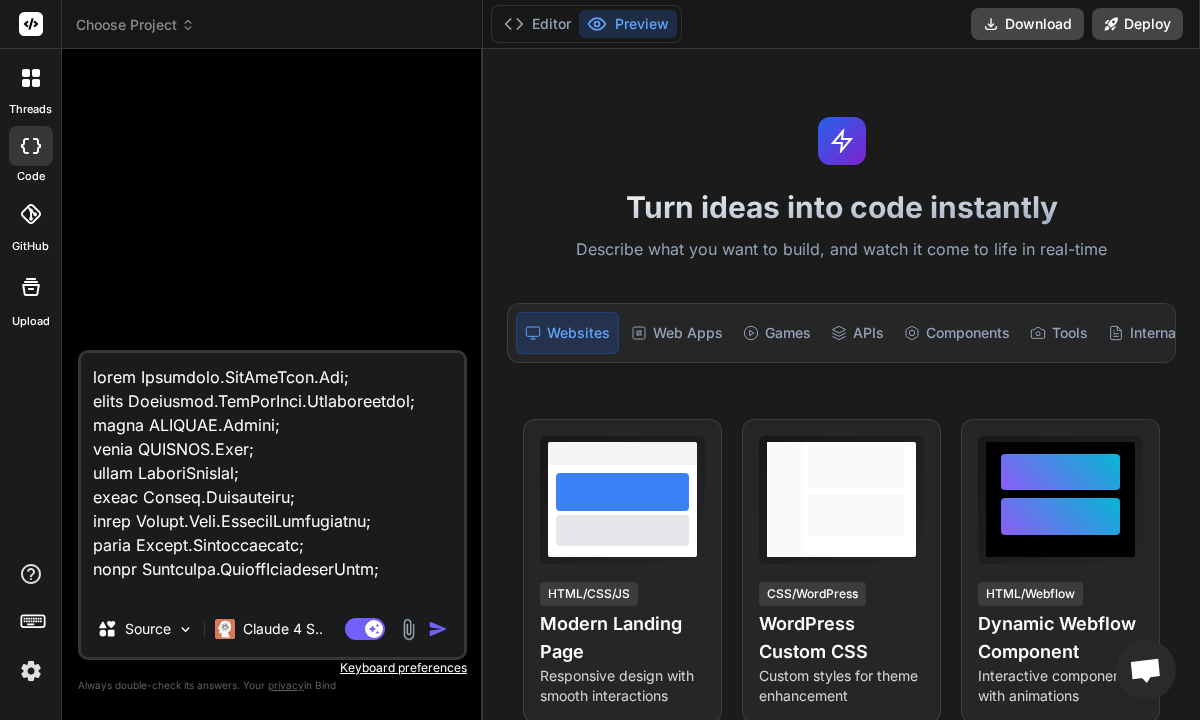 scroll, scrollTop: 24913, scrollLeft: 0, axis: vertical 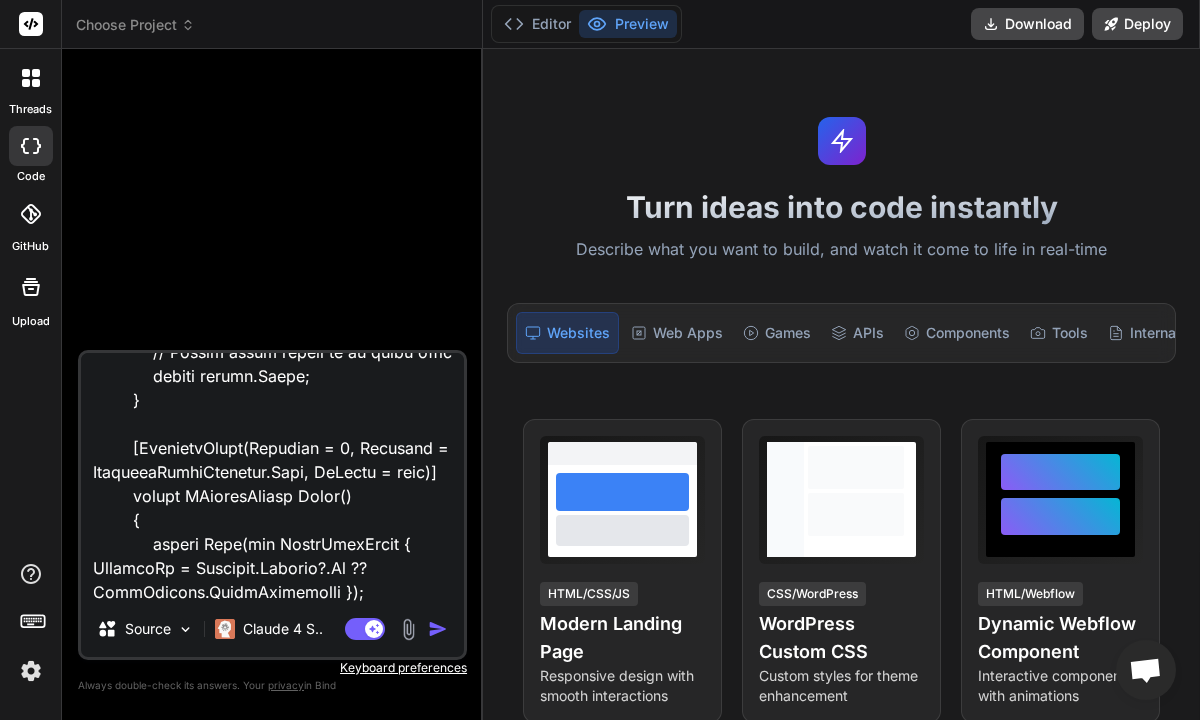 type on "using Microsoft.AspNetCore.Mvc;
using Microsoft.AspNetCore.Authorization;
using IMFARES.Models;
using IMFARES.Data;
using OfficeOpenXml;
using System.Diagnostics;
using System.Text.RegularExpressions;
using System.Globalization;
using Microsoft.EntityFrameworkCore;
namespace IMFARES.Controllers
{
[Authorize]
public class HomeController : Controller
{
private readonly ApplicationDbContext _context;
public HomeController(ApplicationDbContext context)
{
_context = context;
}
public IActionResult Index()
{
var currentUser = User.Identity.Name;
var stokBarangData = _context.StokBarang.Where(x => x.UploadedBy == currentUser).OrderByDescending(x => x.CreatedAt).ToList();
return View(stokBarangData);
}
public IActionResult TransactionHistory()
{
var currentUser = User.Identity.Name;
var transactionHistory = _context.TransactionHistory.Where(x => x.UploadedB..." 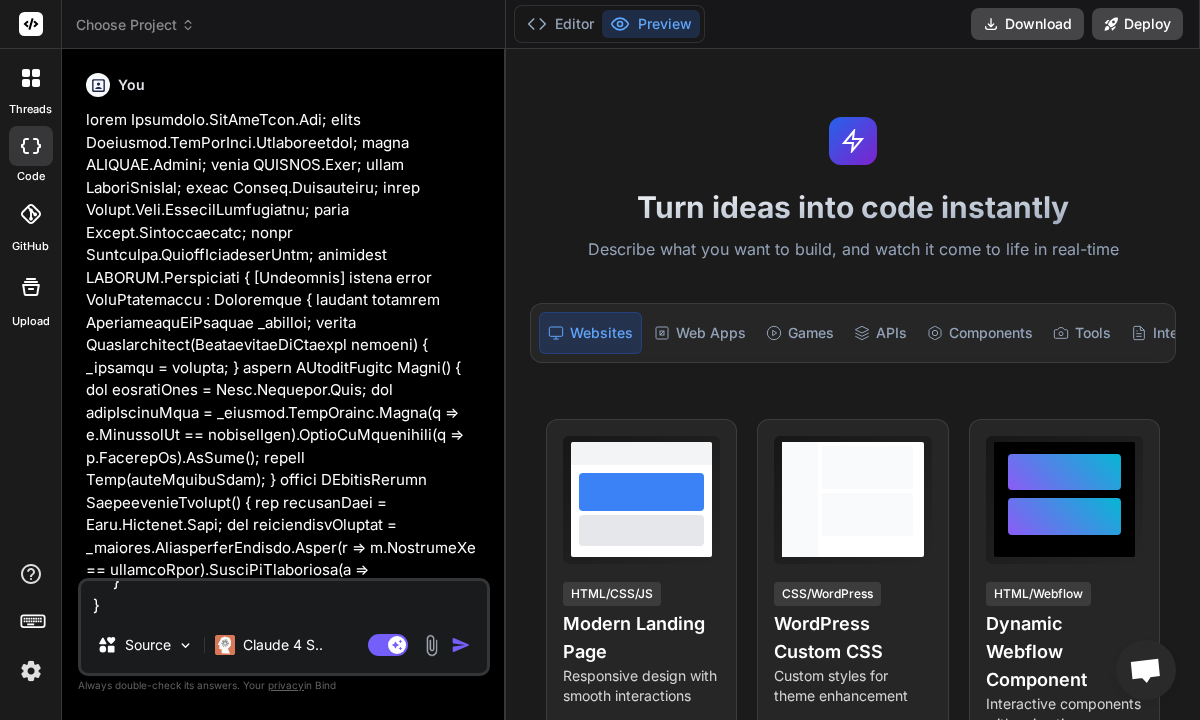 type 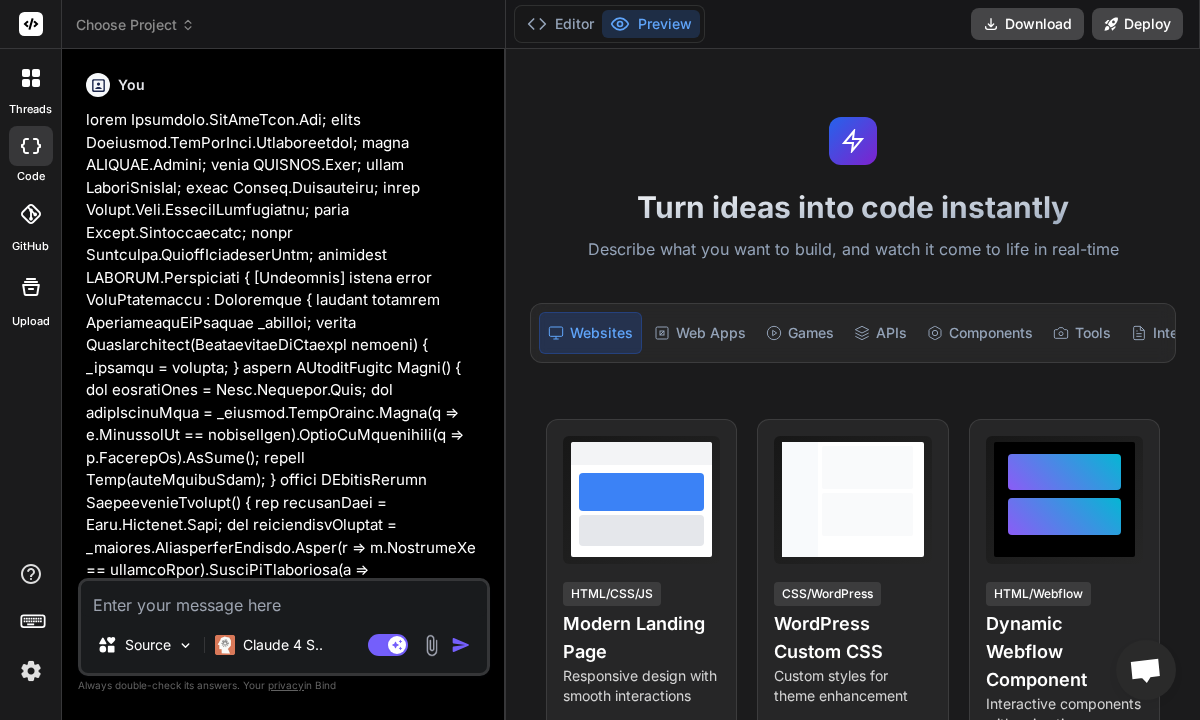 scroll, scrollTop: 0, scrollLeft: 0, axis: both 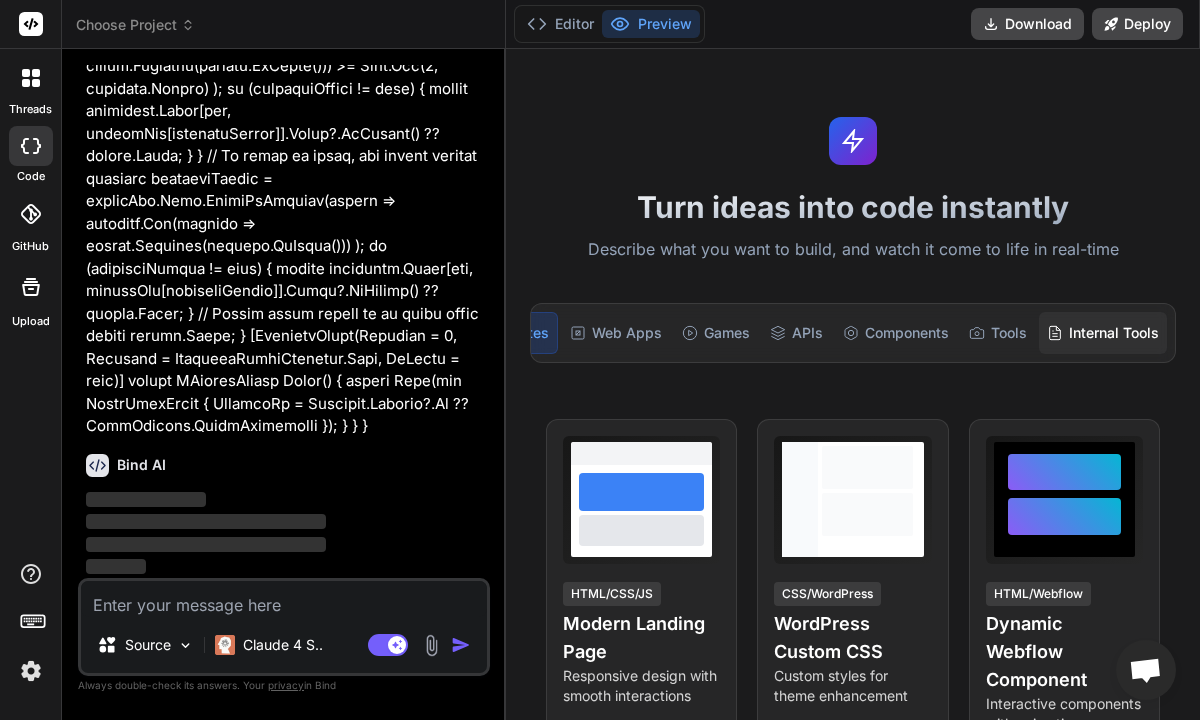 click on "Internal Tools" at bounding box center (1103, 333) 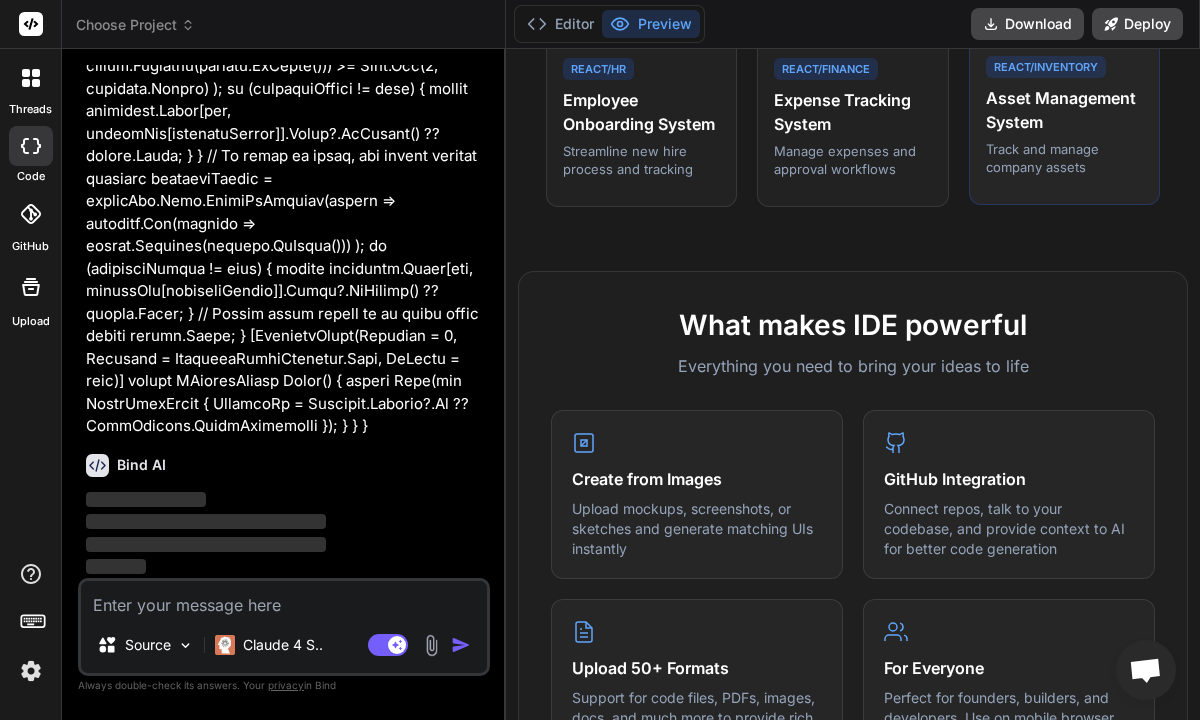 scroll, scrollTop: 822, scrollLeft: 0, axis: vertical 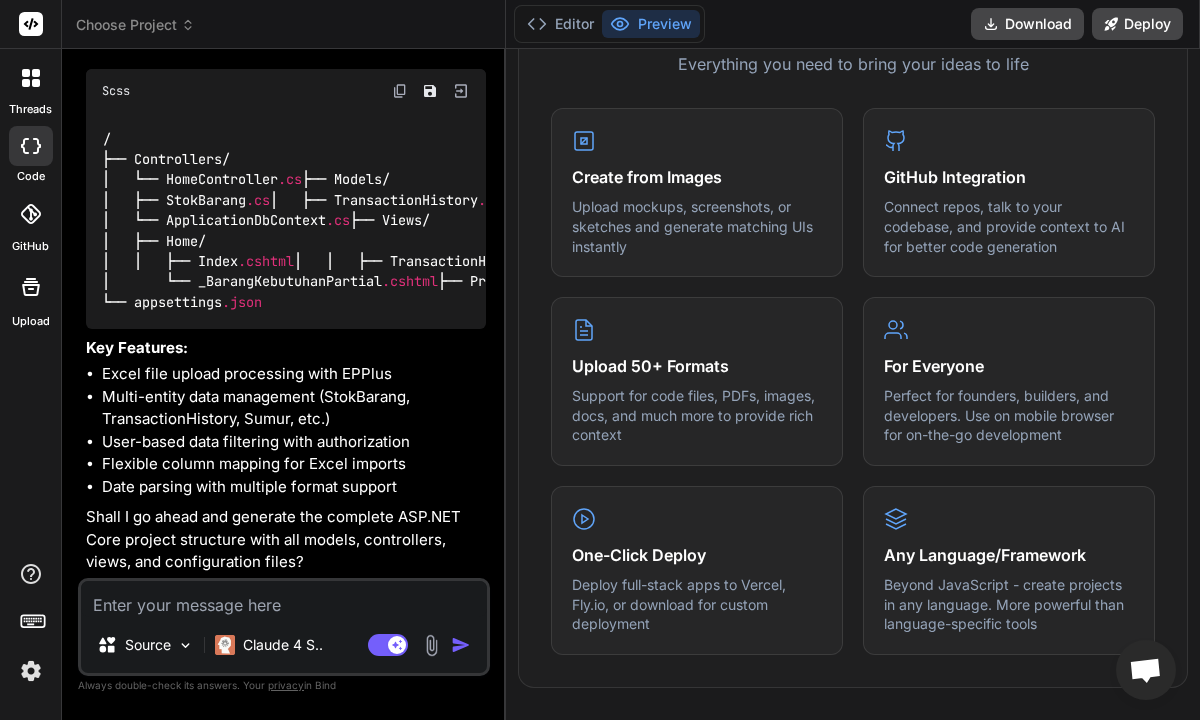 type on "x" 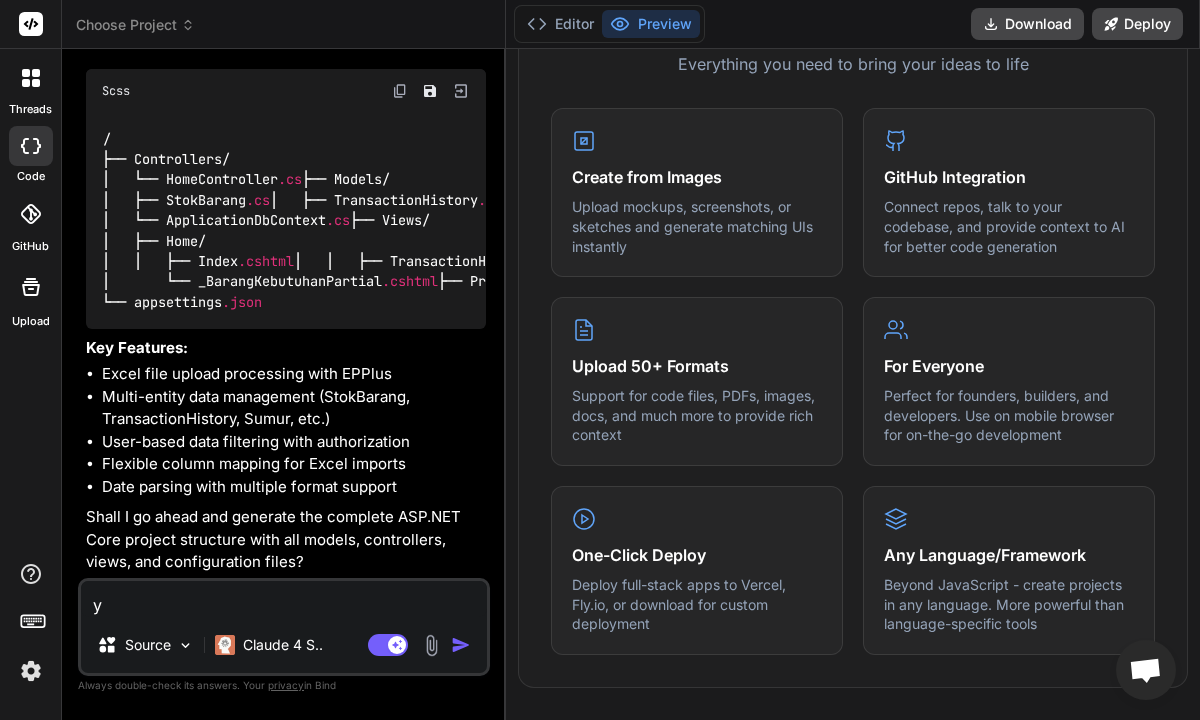 type on "ye" 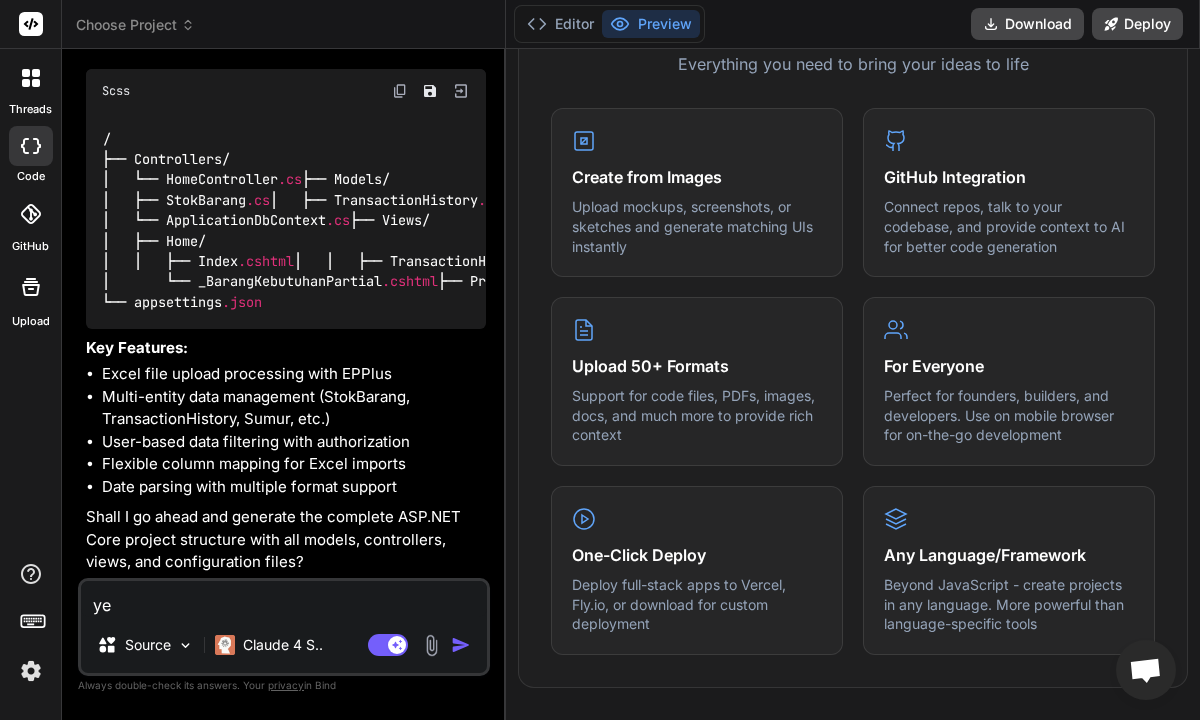 type on "yes" 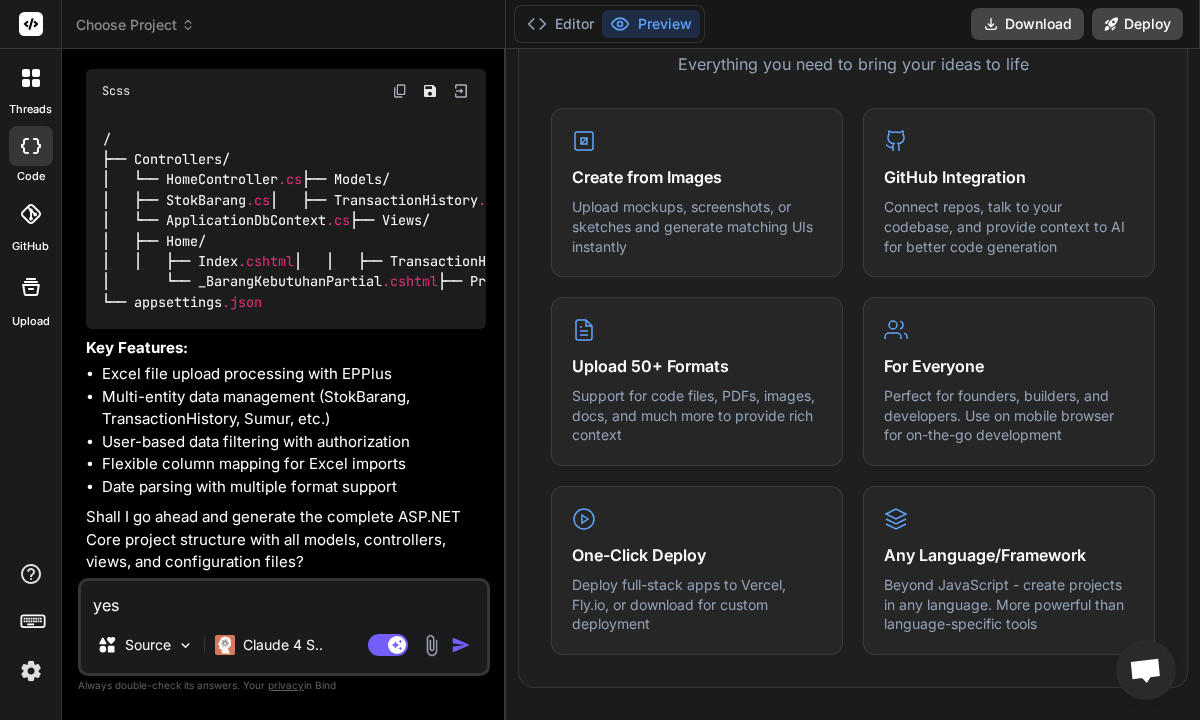 paste on "<Project Sdk="Microsoft.NET.Sdk.Web">
<PropertyGroup>
<TargetFramework>net8.0</TargetFramework>
<Nullable>enable</Nullable>
<ImplicitUsings>enable</ImplicitUsings>
</PropertyGroup>
<ItemGroup>
<PackageReference Include="Microsoft.AspNetCore.Diagnostics.EntityFrameworkCore" Version="8.0.0" />
<PackageReference Include="Microsoft.AspNetCore.Identity.EntityFrameworkCore" Version="8.0.0" />
<PackageReference Include="Microsoft.AspNetCore.Identity.UI" Version="8.0.0" />
<PackageReference Include="Microsoft.EntityFrameworkCore.Tools" Version="8.0.0" />
<PackageReference Include="Pomelo.EntityFrameworkCore.MySql" Version="8.0.0" />
<PackageReference Include="EPPlus" Version="7.0.0" />
</ItemGroup>
</Project>" 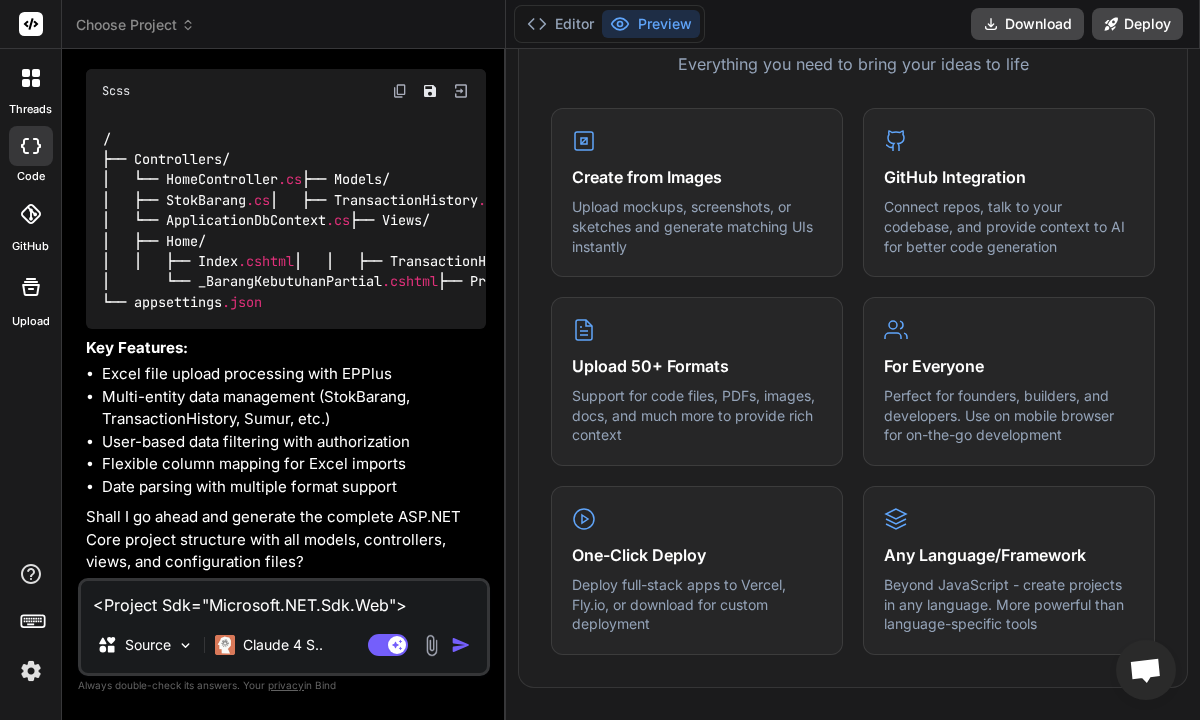 type on "x" 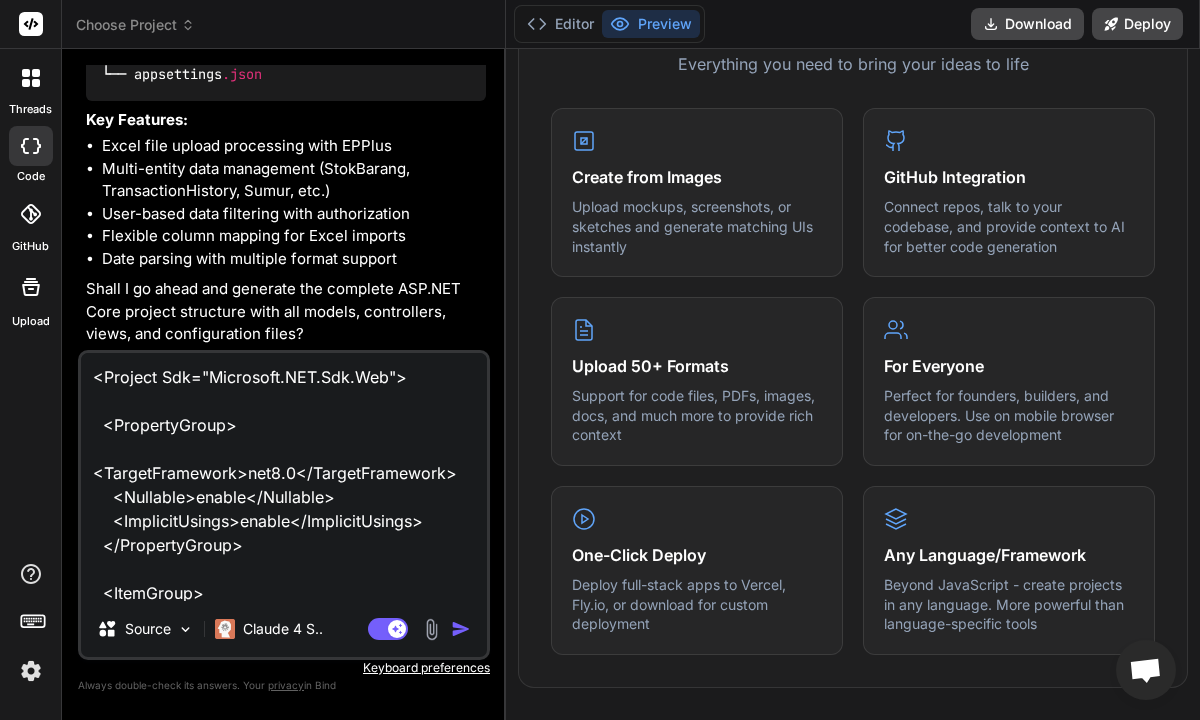 scroll, scrollTop: 481, scrollLeft: 0, axis: vertical 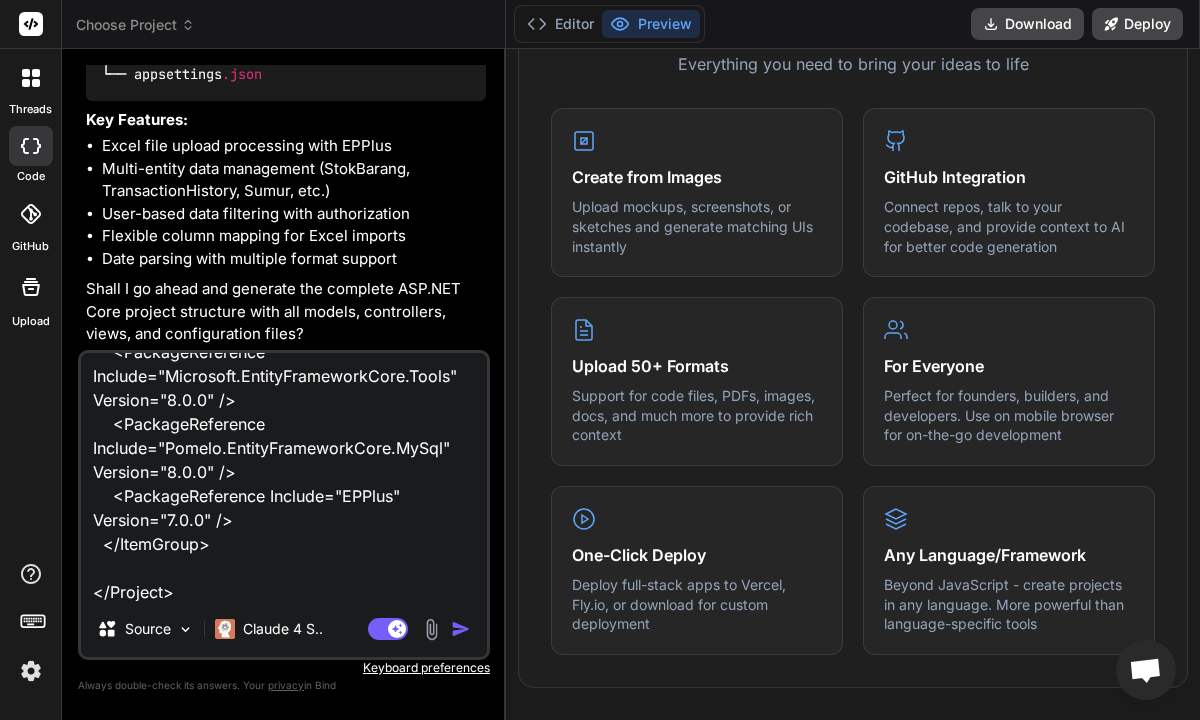 type on "<Project Sdk="Microsoft.NET.Sdk.Web">
<PropertyGroup>
<TargetFramework>net8.0</TargetFramework>
<Nullable>enable</Nullable>
<ImplicitUsings>enable</ImplicitUsings>
</PropertyGroup>
<ItemGroup>
<PackageReference Include="Microsoft.AspNetCore.Diagnostics.EntityFrameworkCore" Version="8.0.0" />
<PackageReference Include="Microsoft.AspNetCore.Identity.EntityFrameworkCore" Version="8.0.0" />
<PackageReference Include="Microsoft.AspNetCore.Identity.UI" Version="8.0.0" />
<PackageReference Include="Microsoft.EntityFrameworkCore.Tools" Version="8.0.0" />
<PackageReference Include="Pomelo.EntityFrameworkCore.MySql" Version="8.0.0" />
<PackageReference Include="EPPlus" Version="7.0.0" />
</ItemGroup>
</Project>" 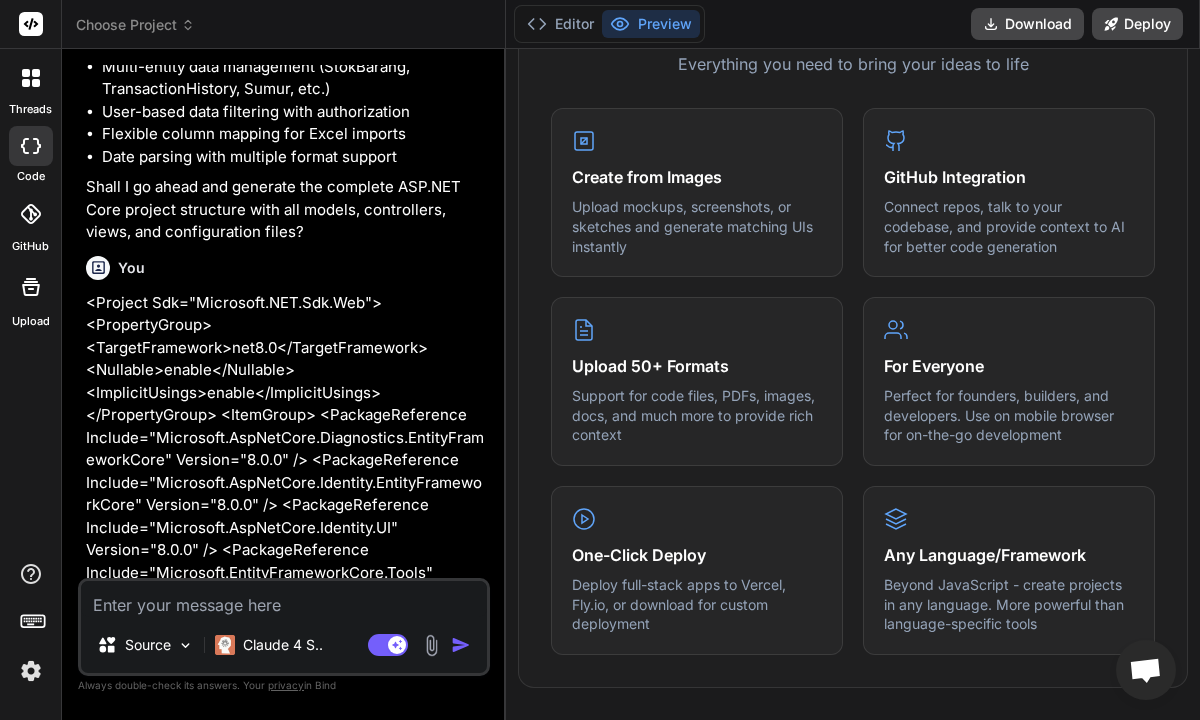 scroll, scrollTop: 0, scrollLeft: 0, axis: both 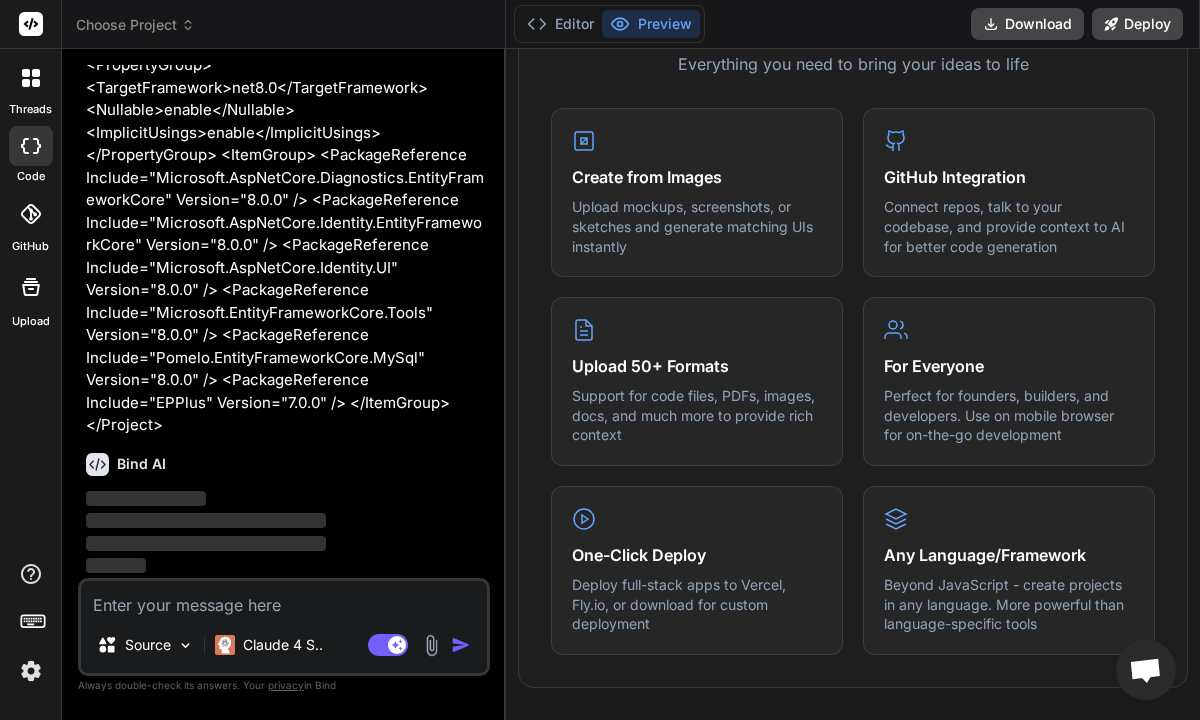 type 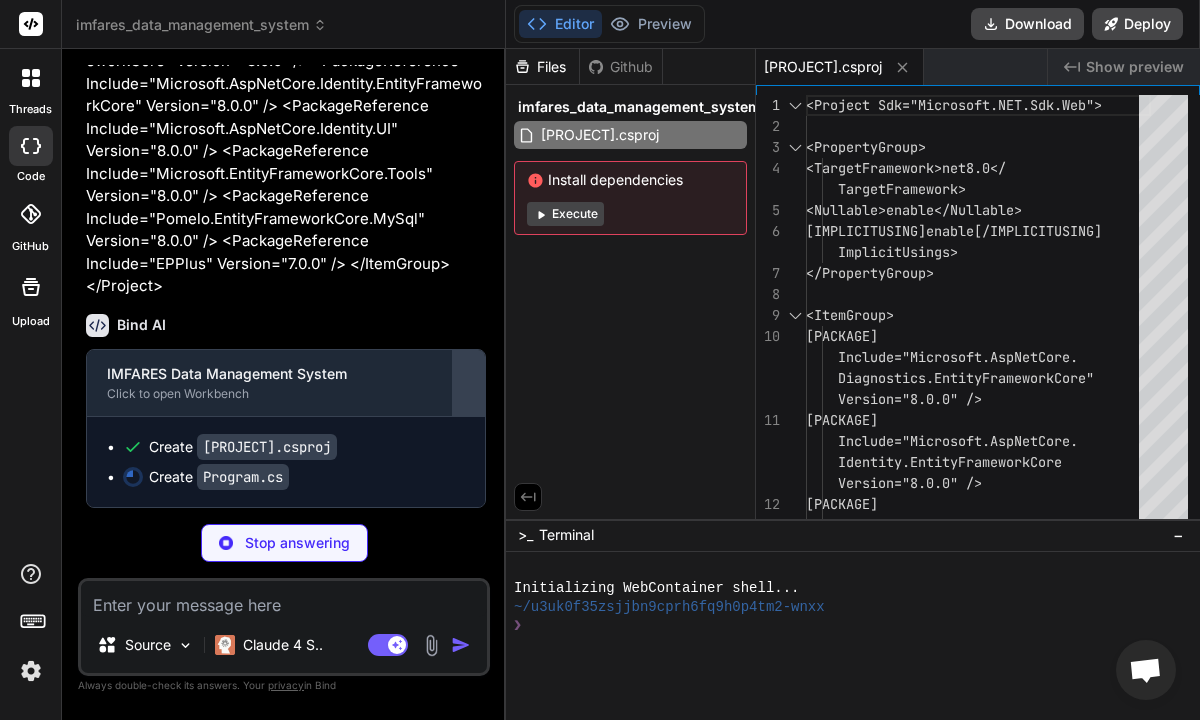 scroll, scrollTop: 11372, scrollLeft: 0, axis: vertical 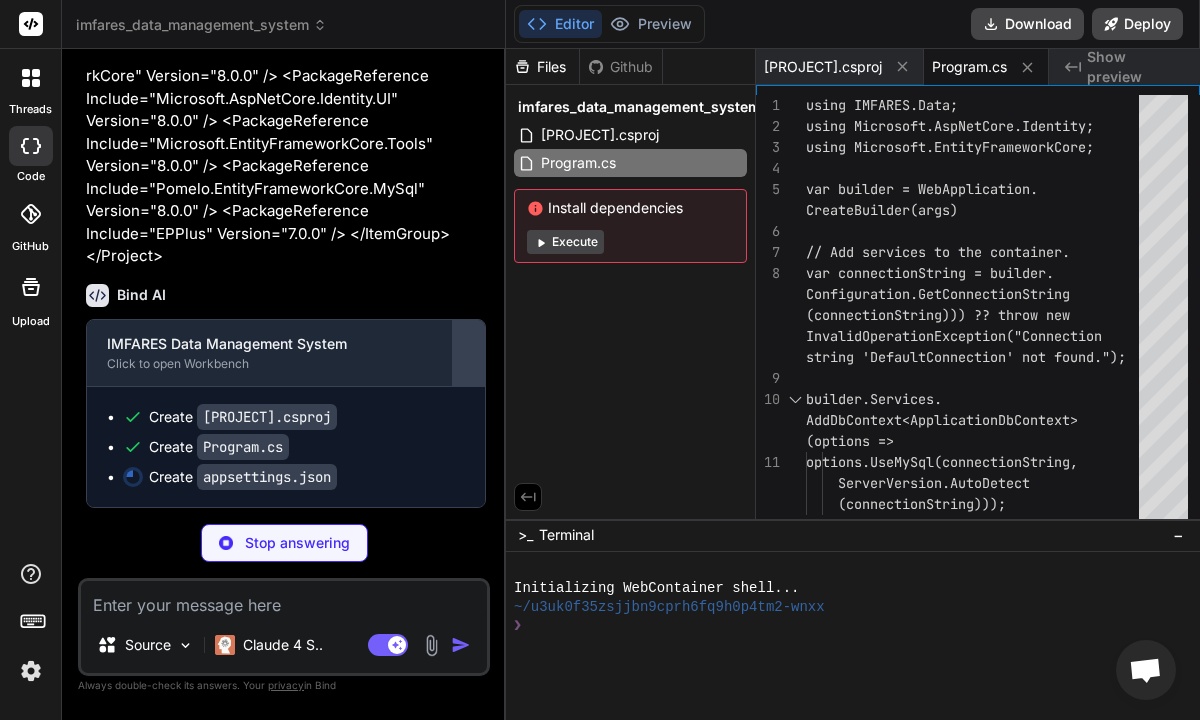 type on "x" 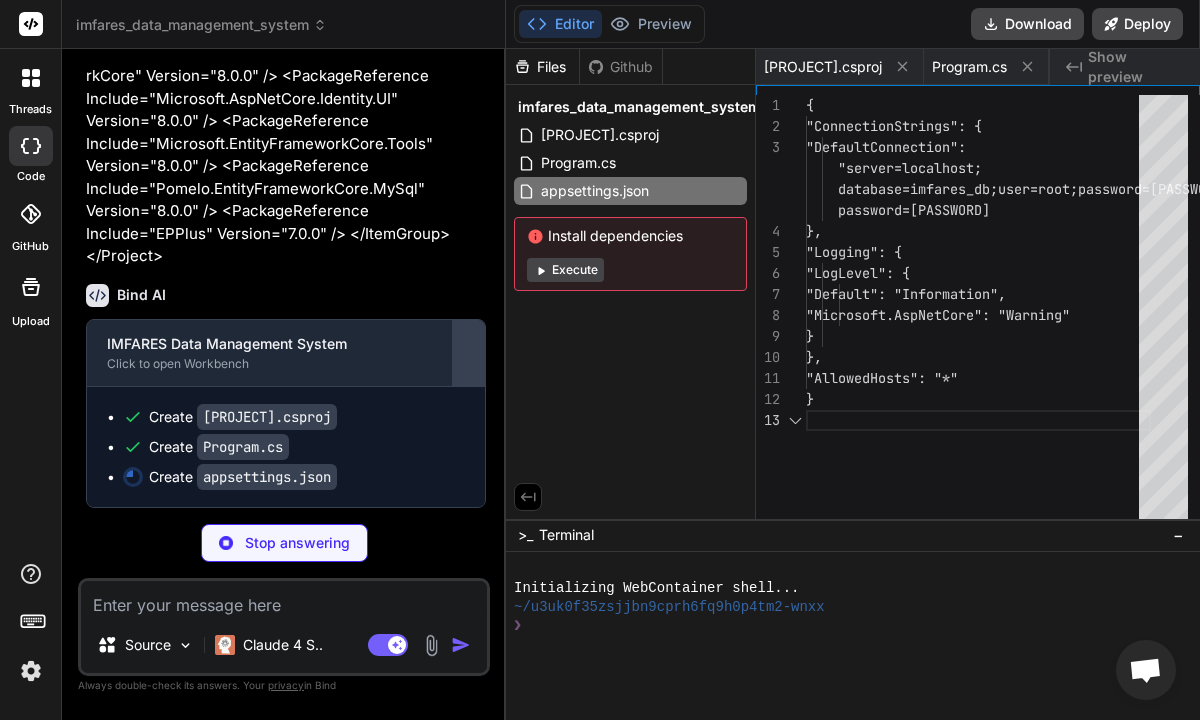 scroll, scrollTop: 0, scrollLeft: 146, axis: horizontal 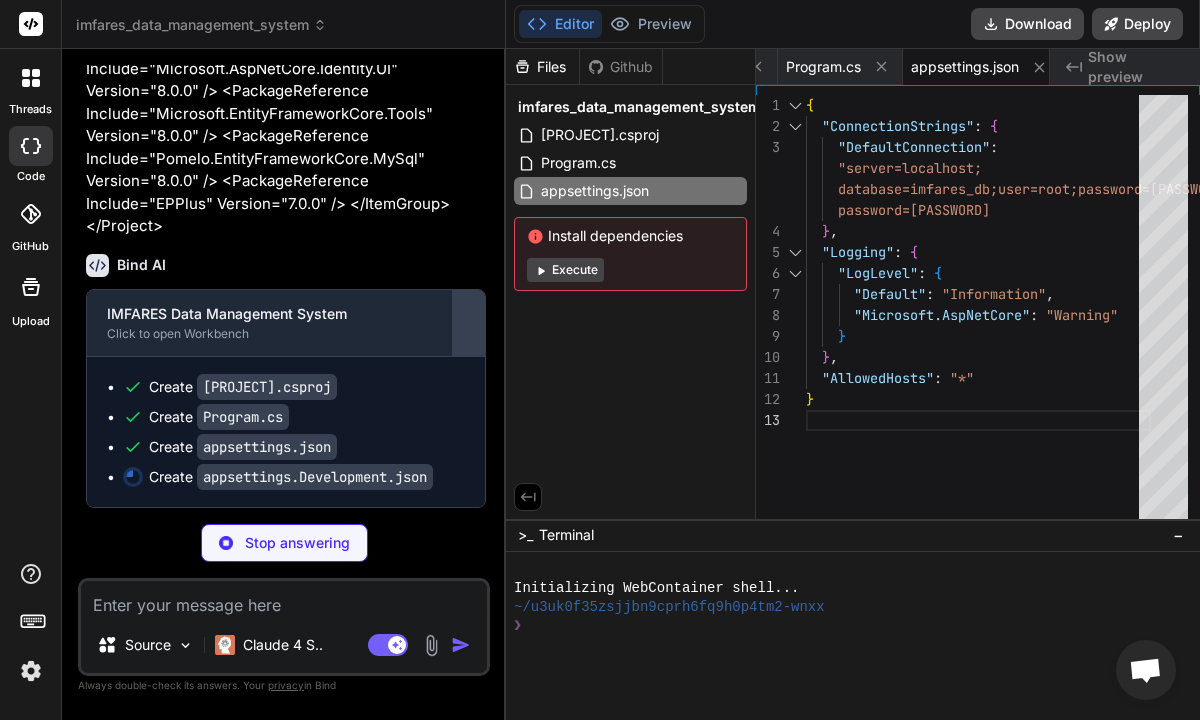 type on "x" 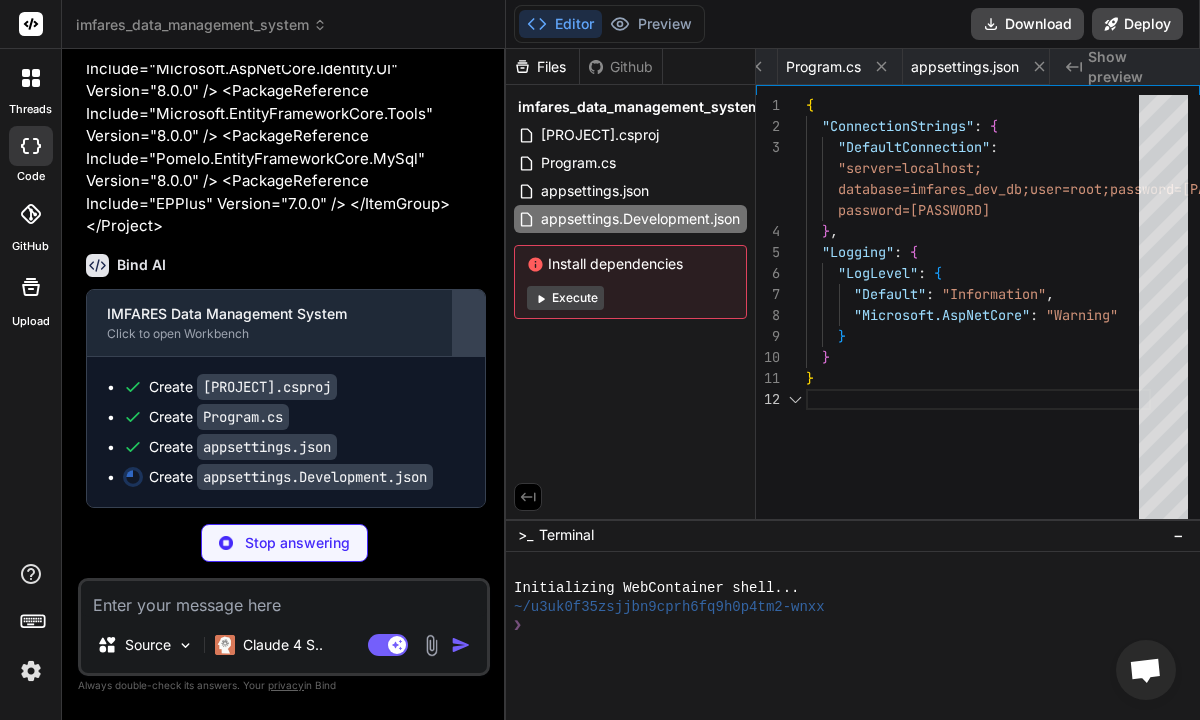 scroll, scrollTop: 0, scrollLeft: 346, axis: horizontal 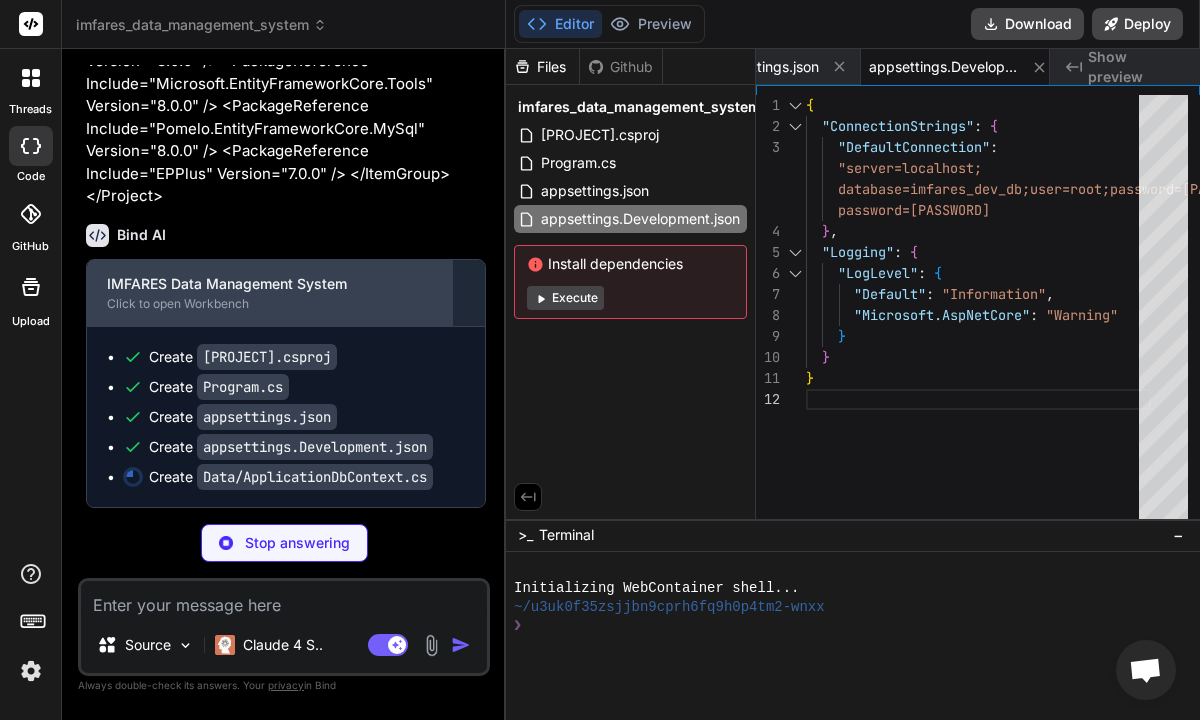 type on "x" 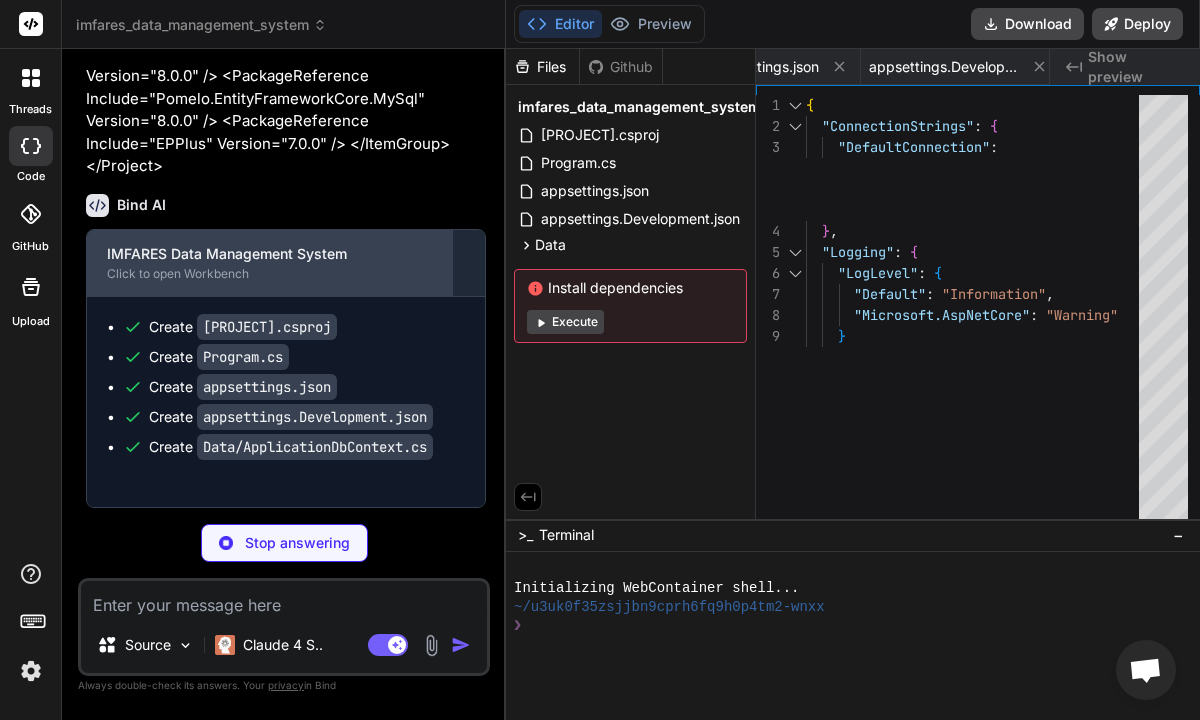 type on "x" 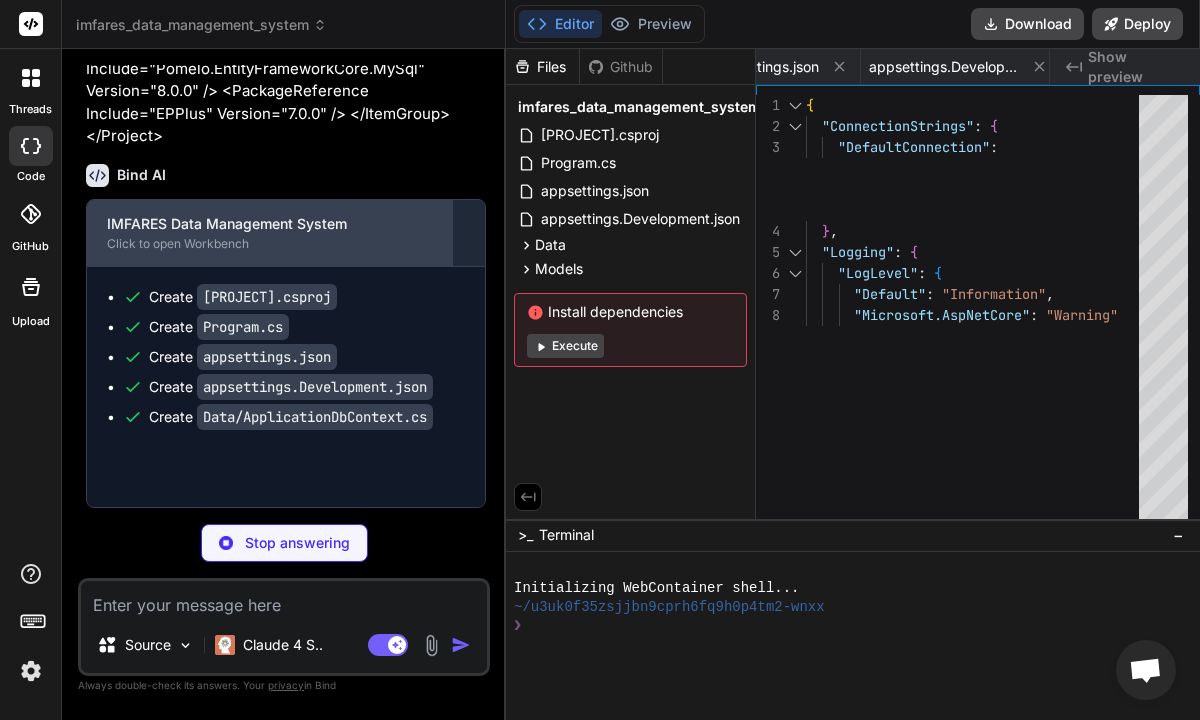 type on "x" 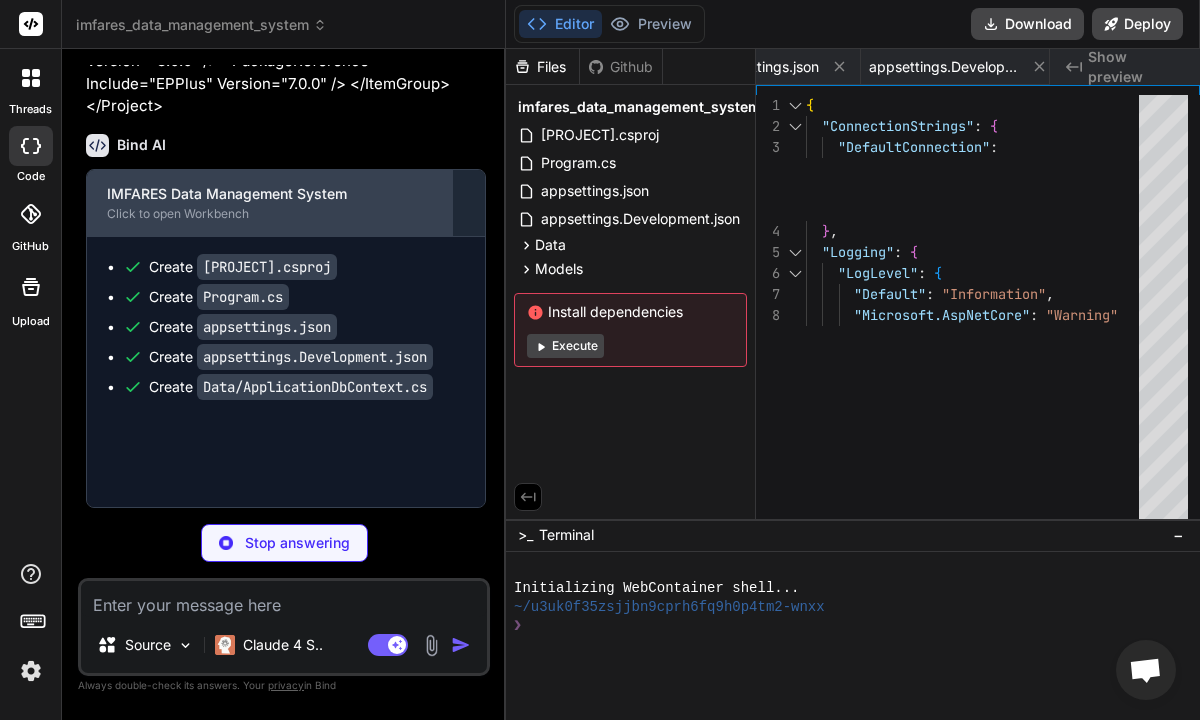type on "x" 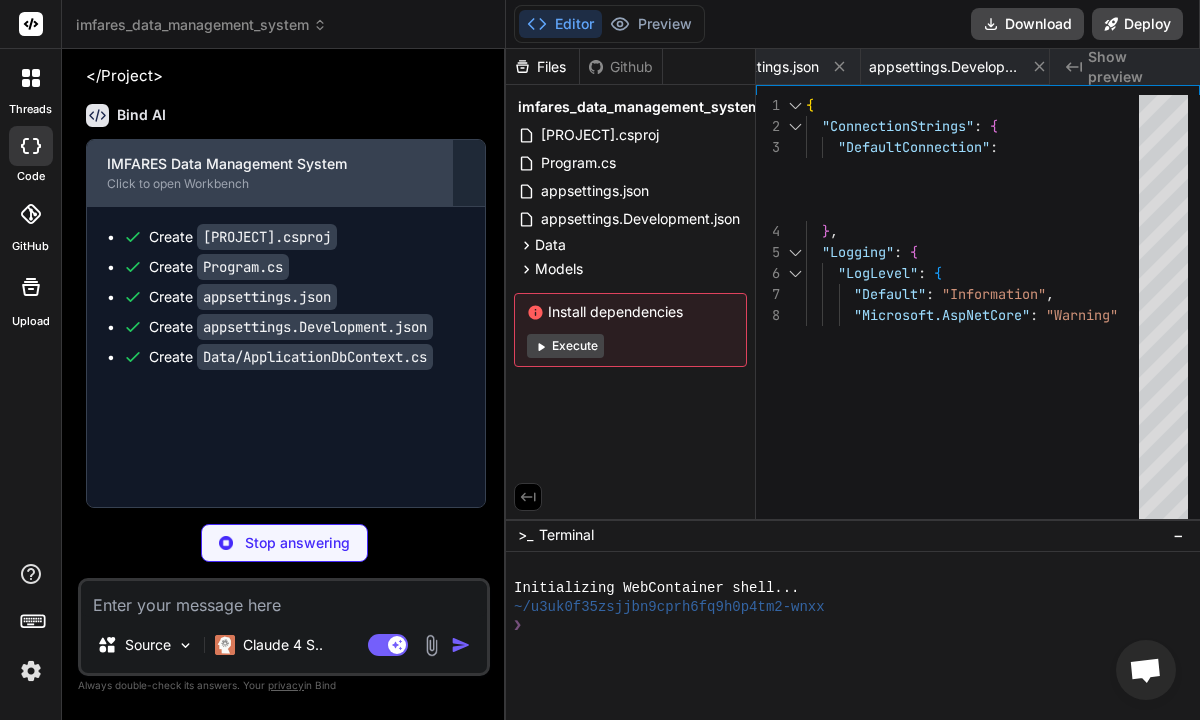 type on "x" 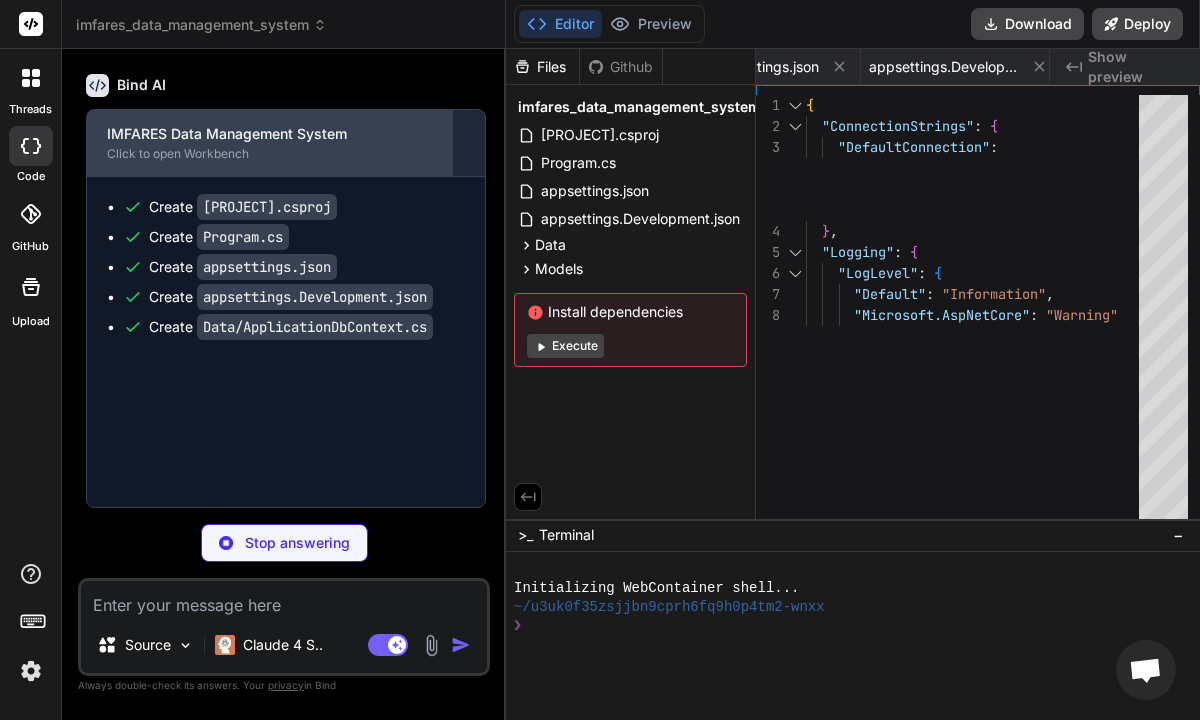 type on "x" 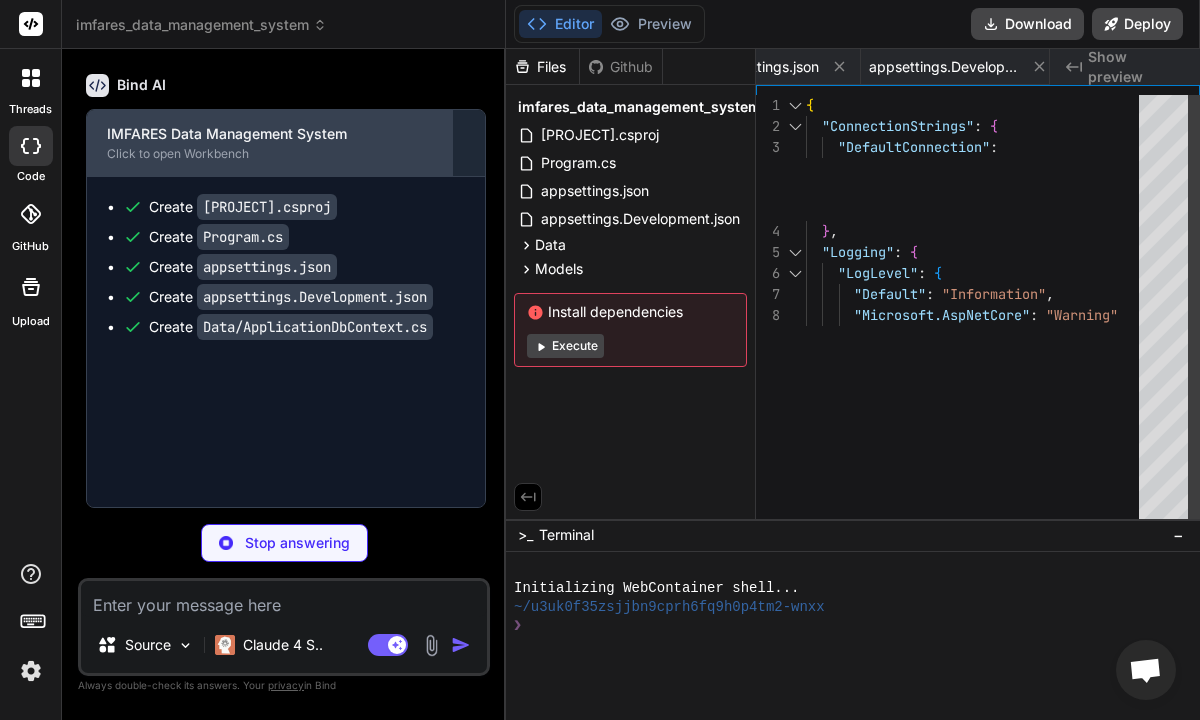 type on "x" 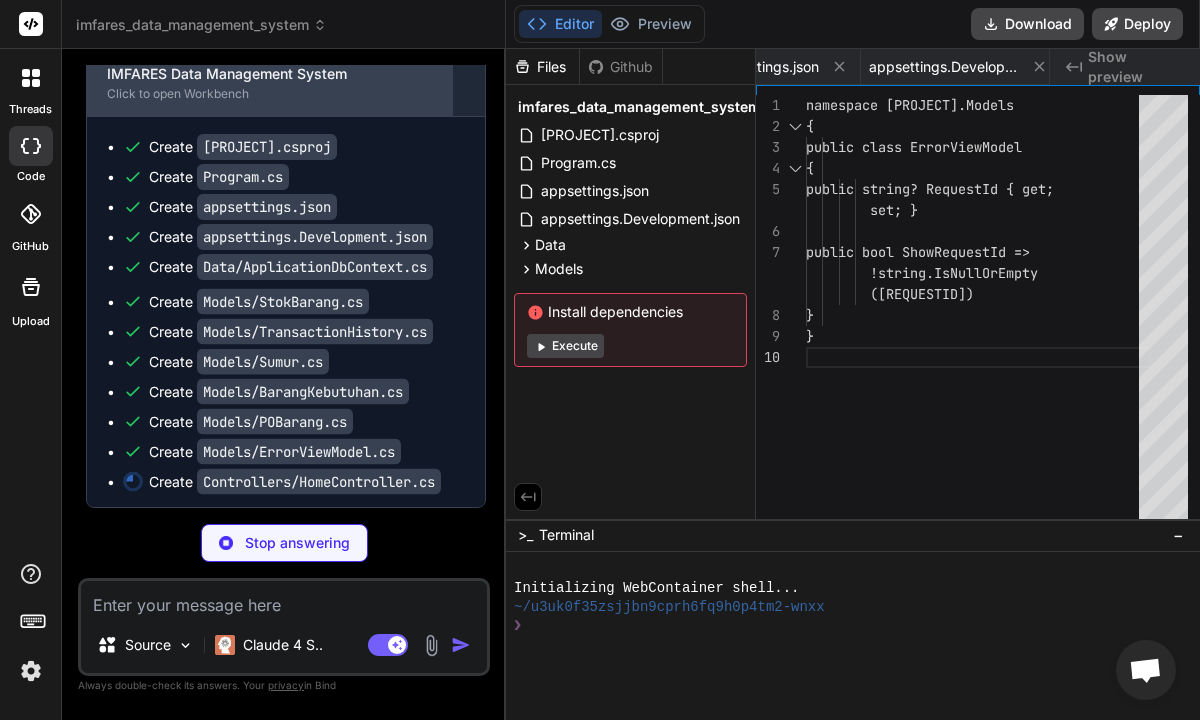 scroll, scrollTop: 0, scrollLeft: 1505, axis: horizontal 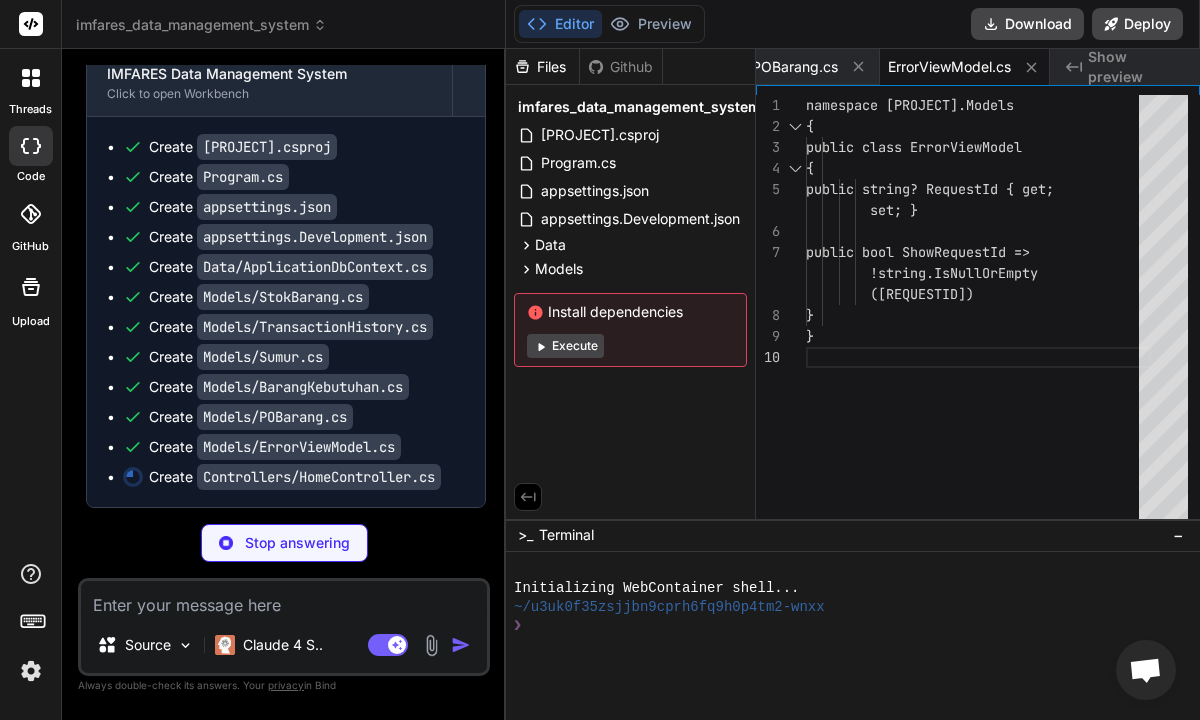type on "x" 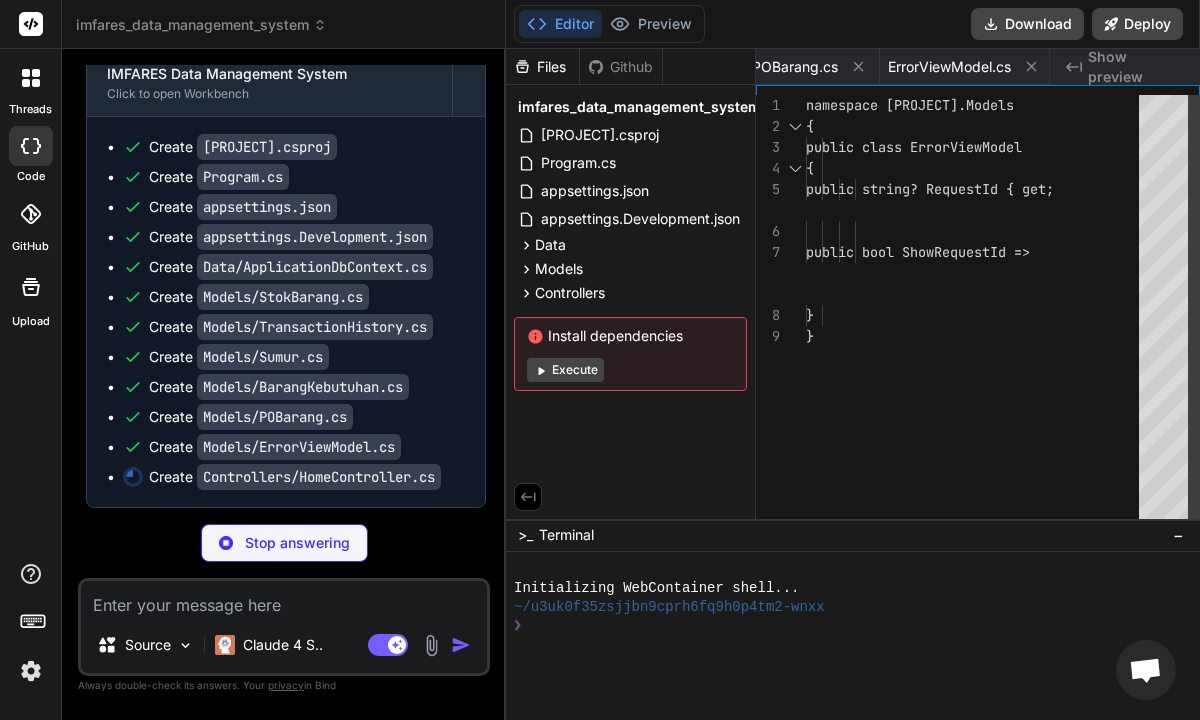 type on "x" 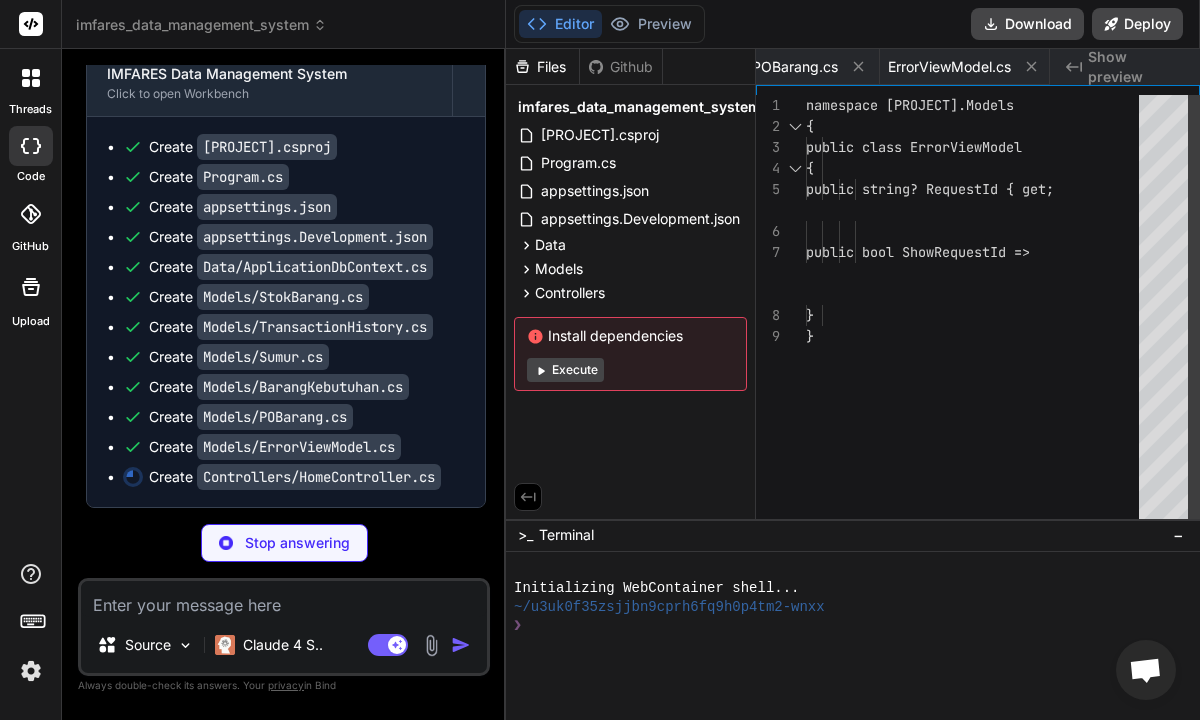 type on "x" 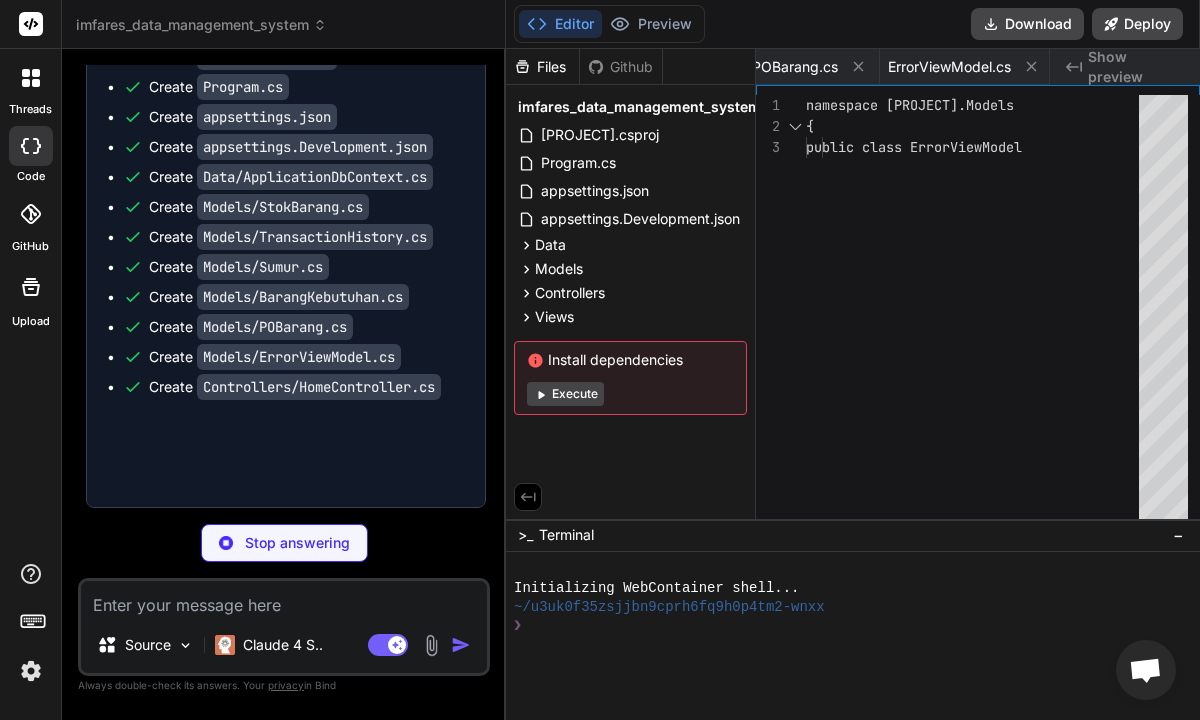 type on "x" 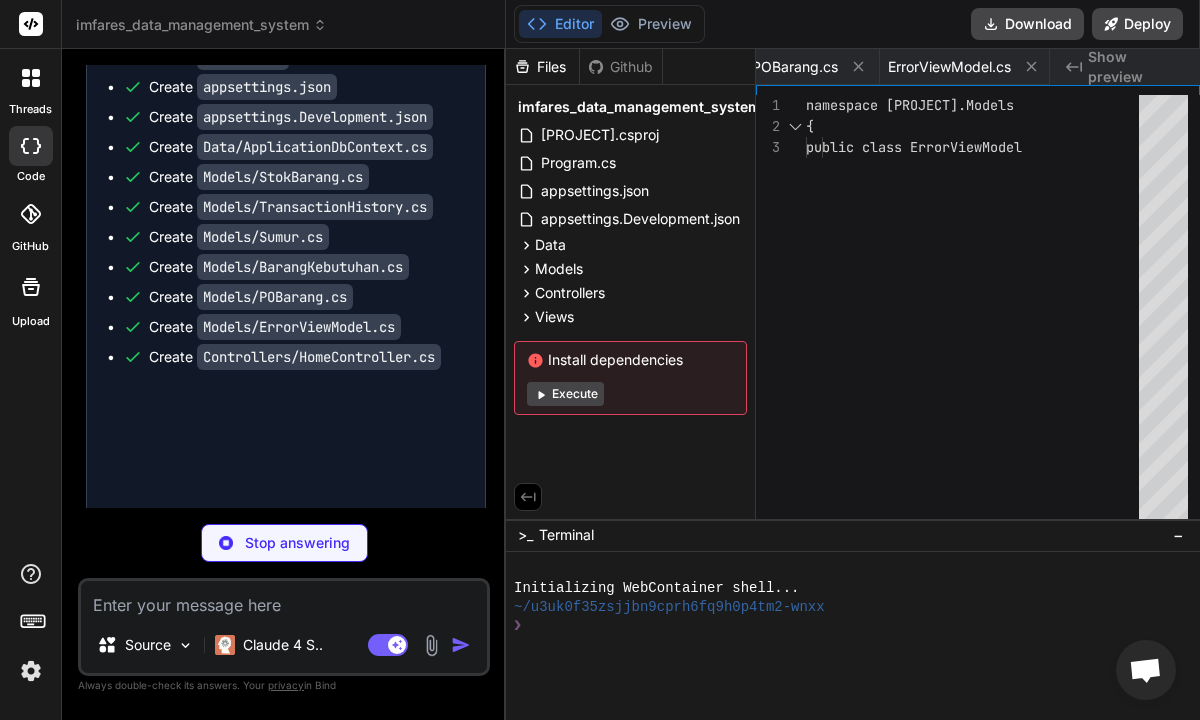 type on "x" 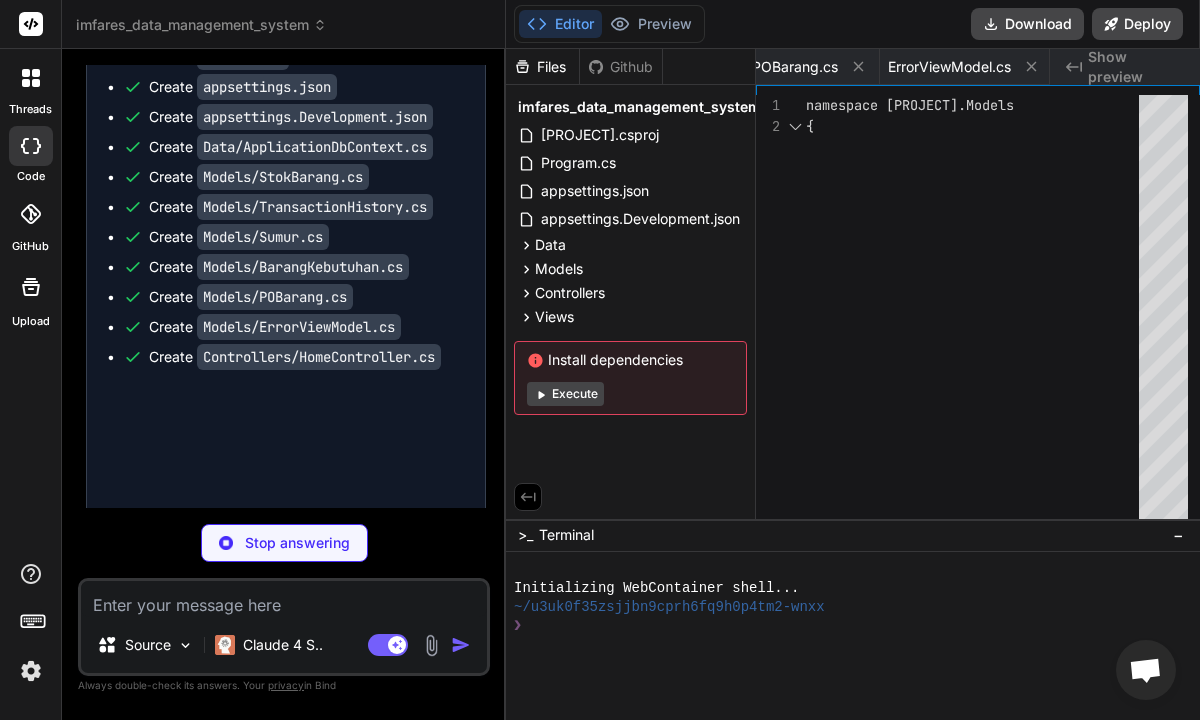 type on "x" 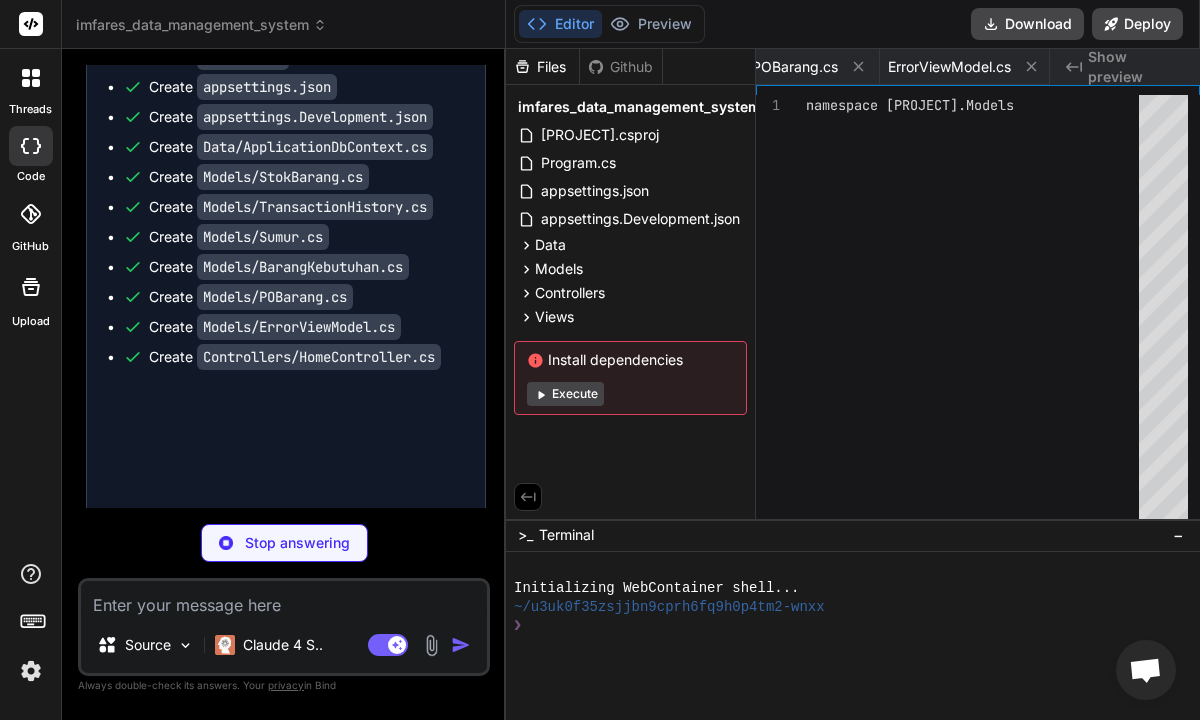 type on "x" 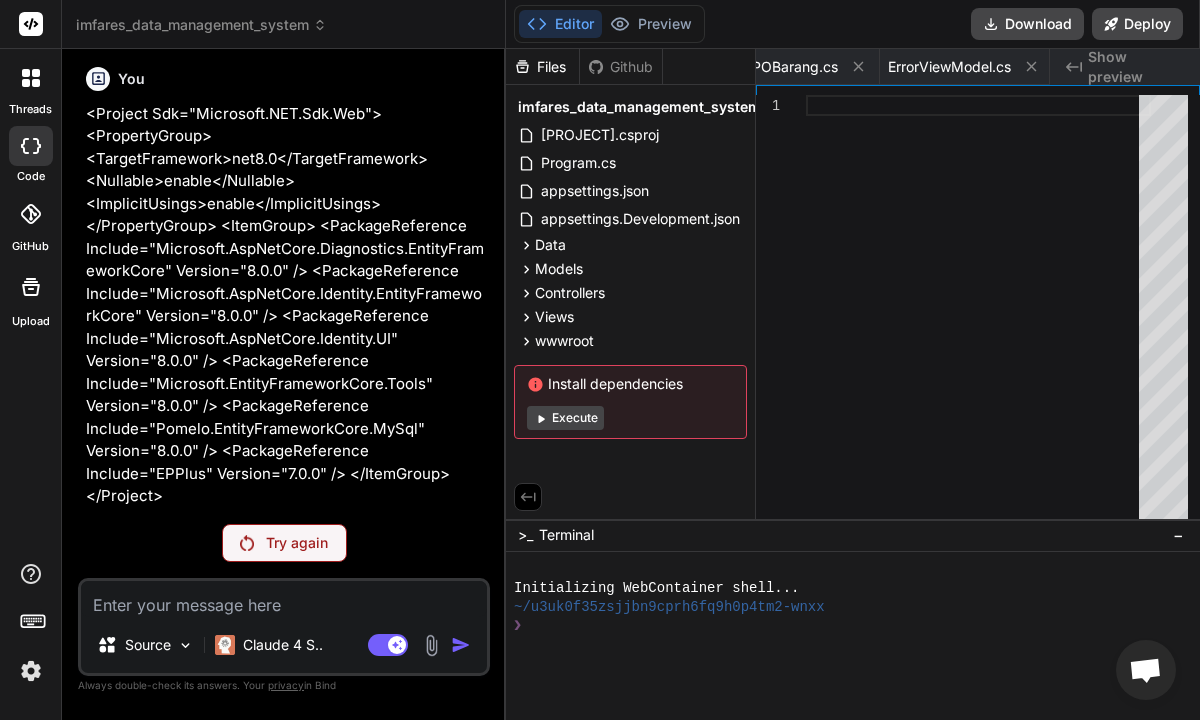 scroll, scrollTop: 0, scrollLeft: 3657, axis: horizontal 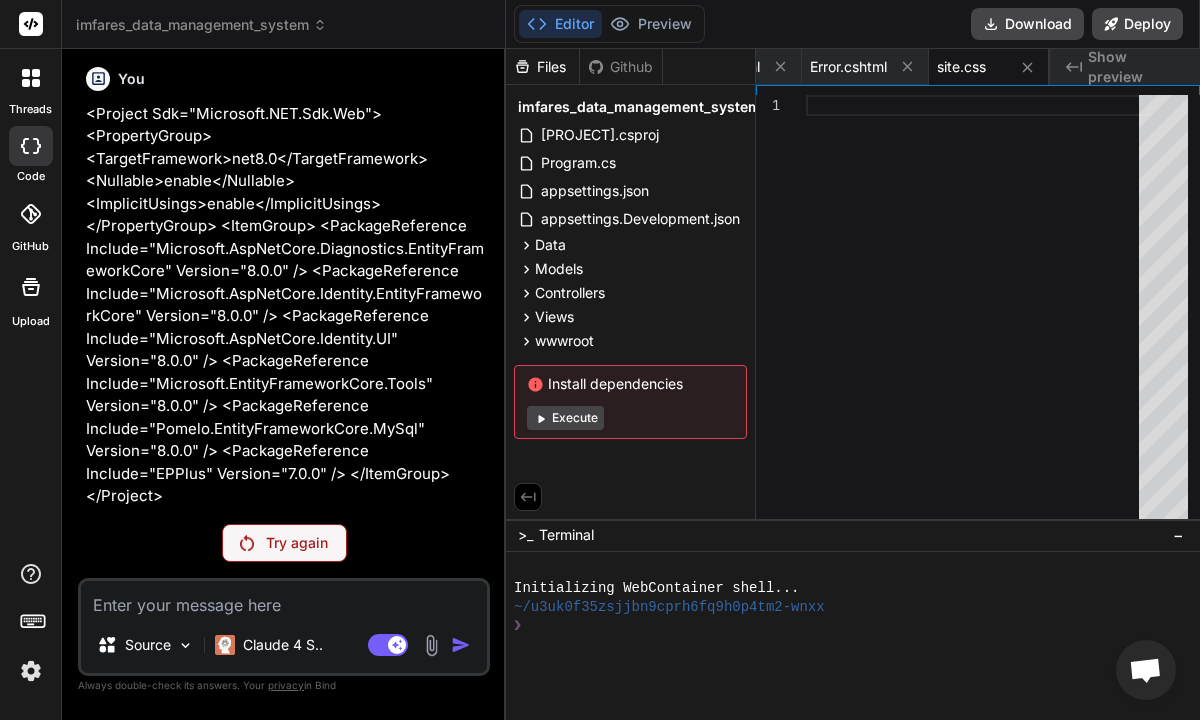 click on "Try again" at bounding box center [284, 543] 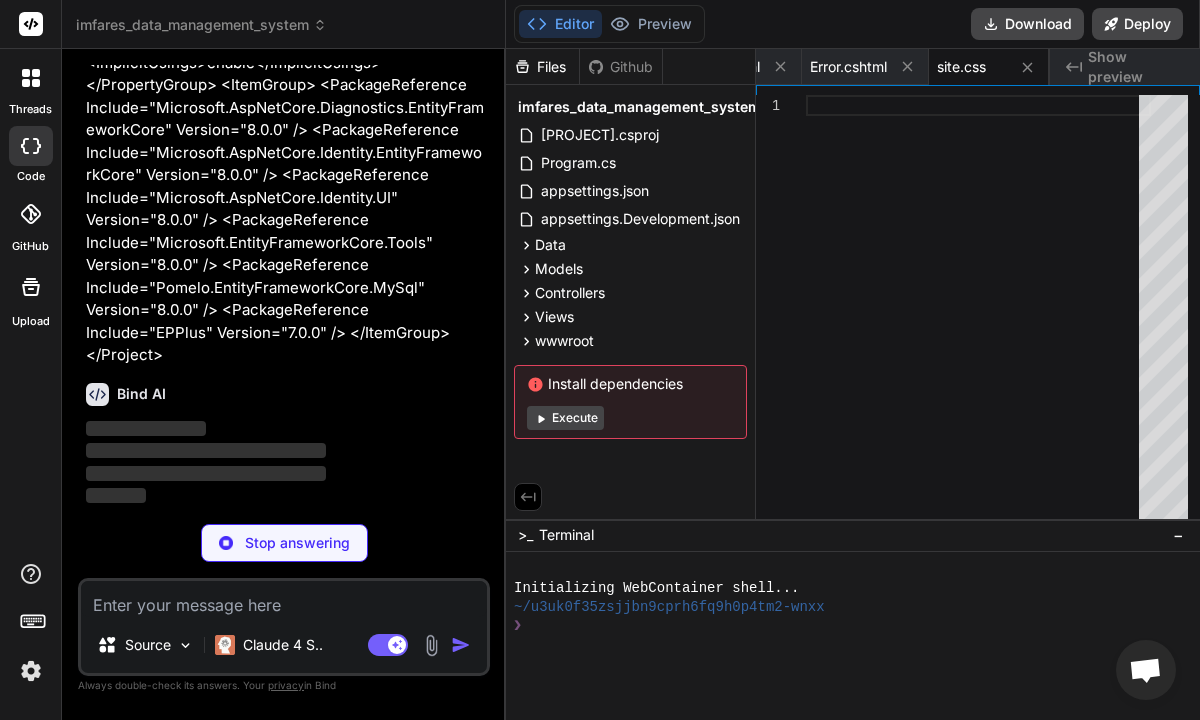 scroll, scrollTop: 11156, scrollLeft: 0, axis: vertical 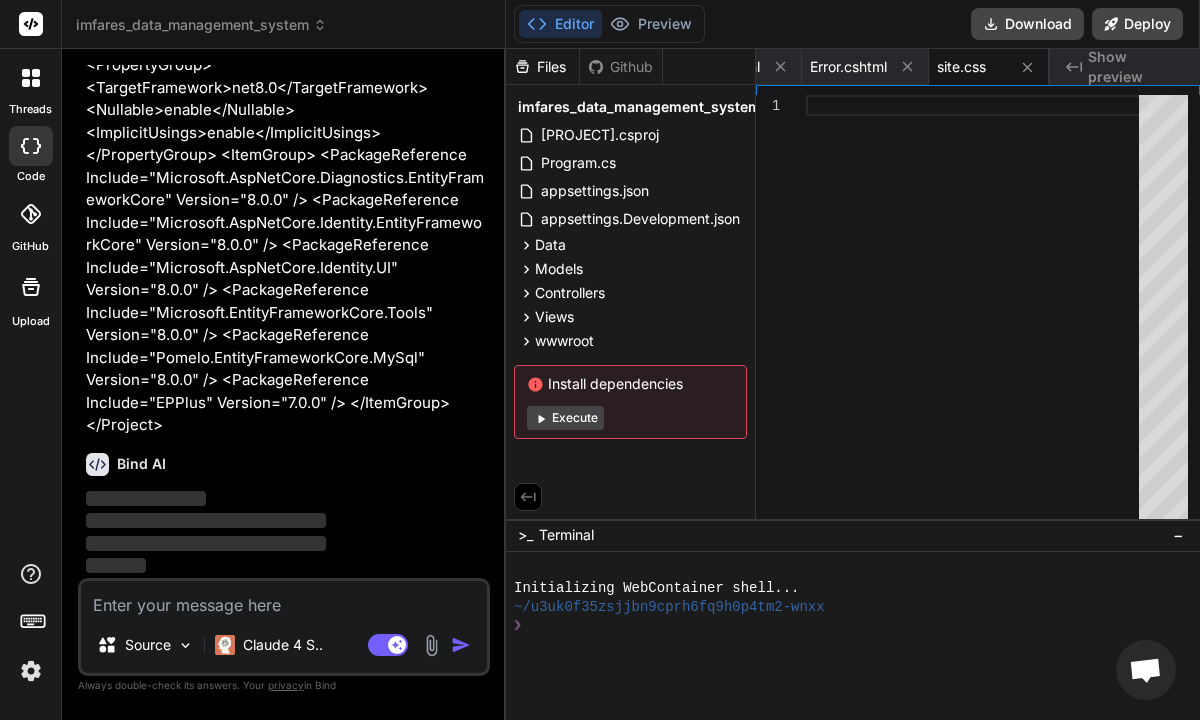 click at bounding box center (284, 599) 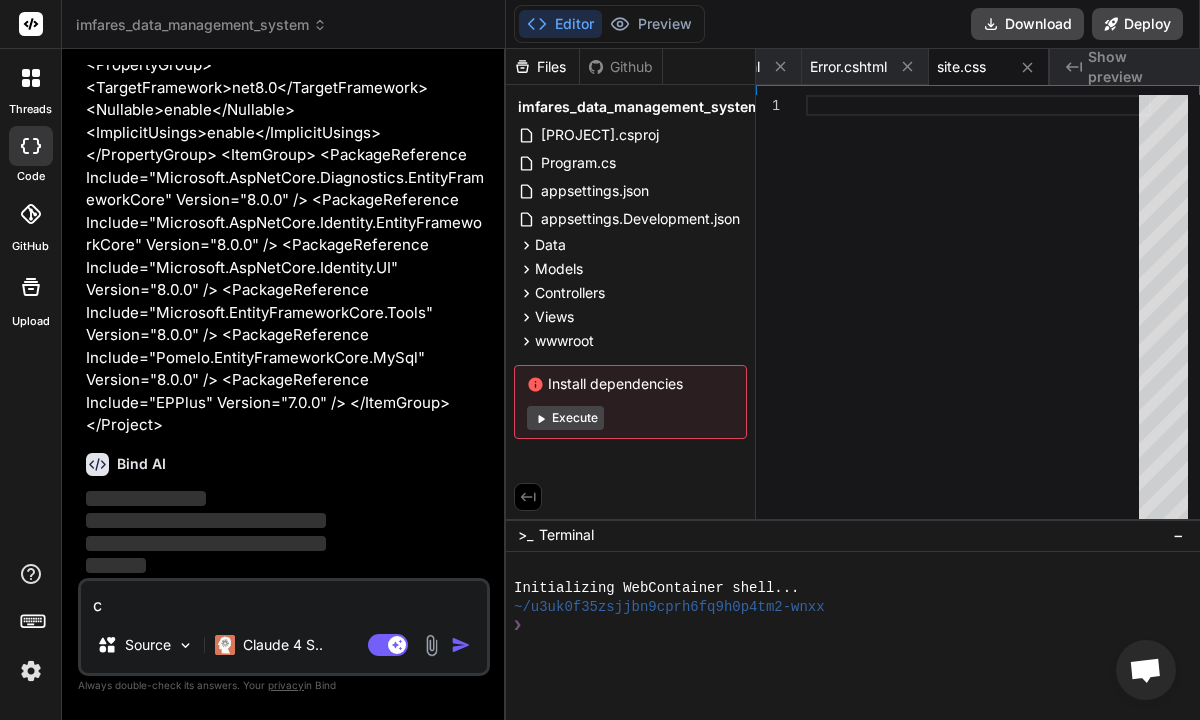 type on "ck" 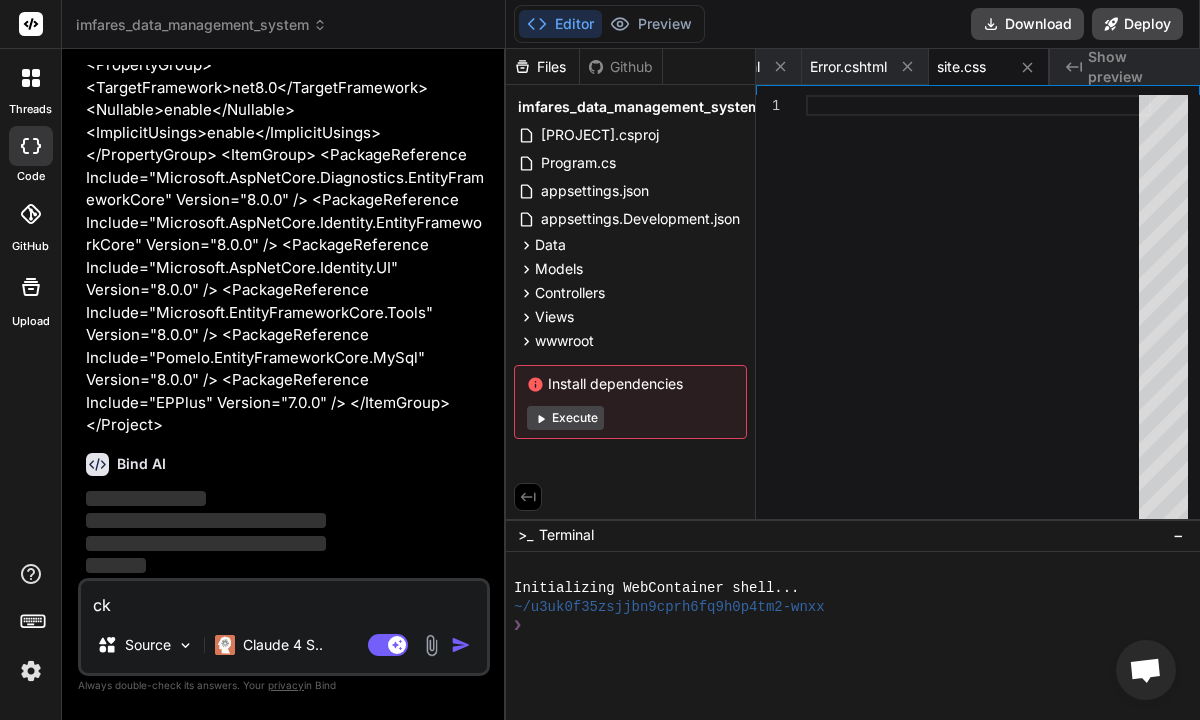 type on "cki" 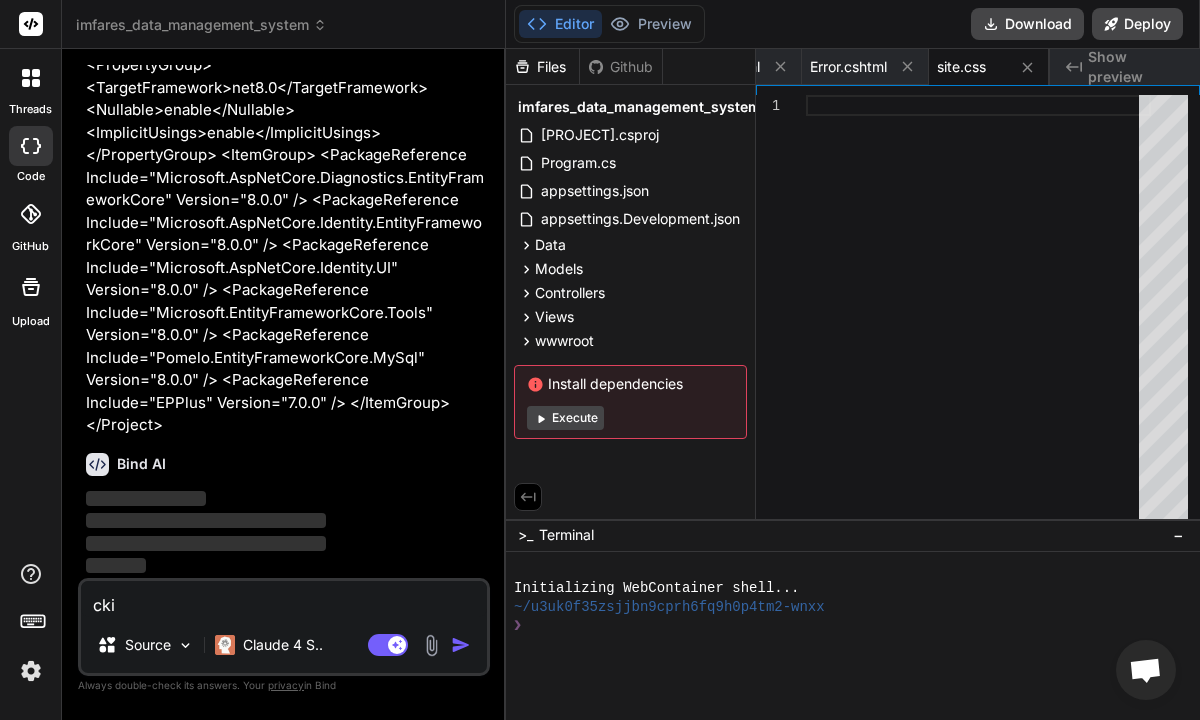 type on "ck" 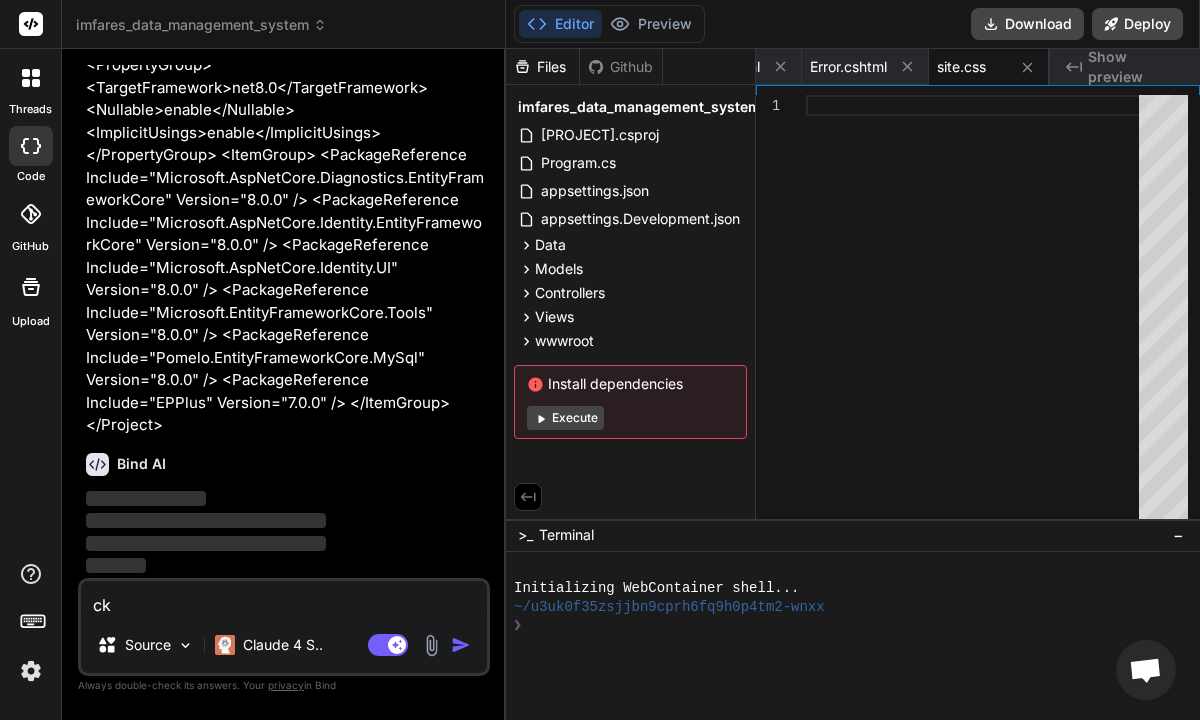 type on "ck=" 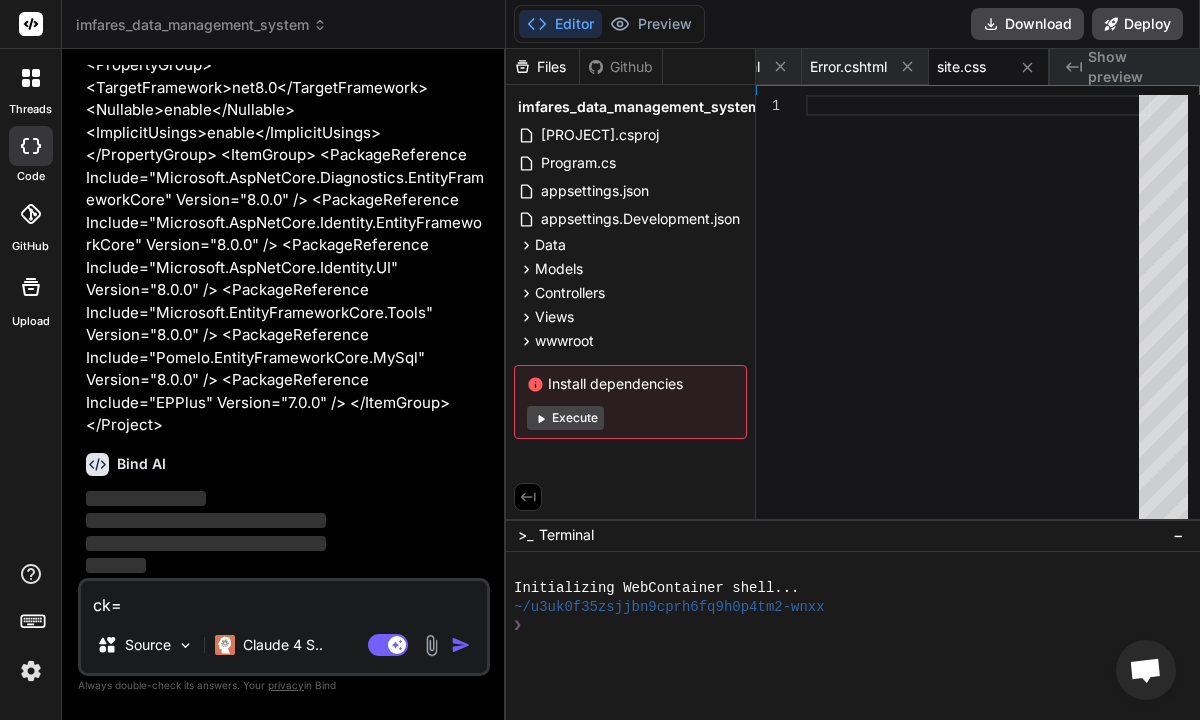 type on "ck=l" 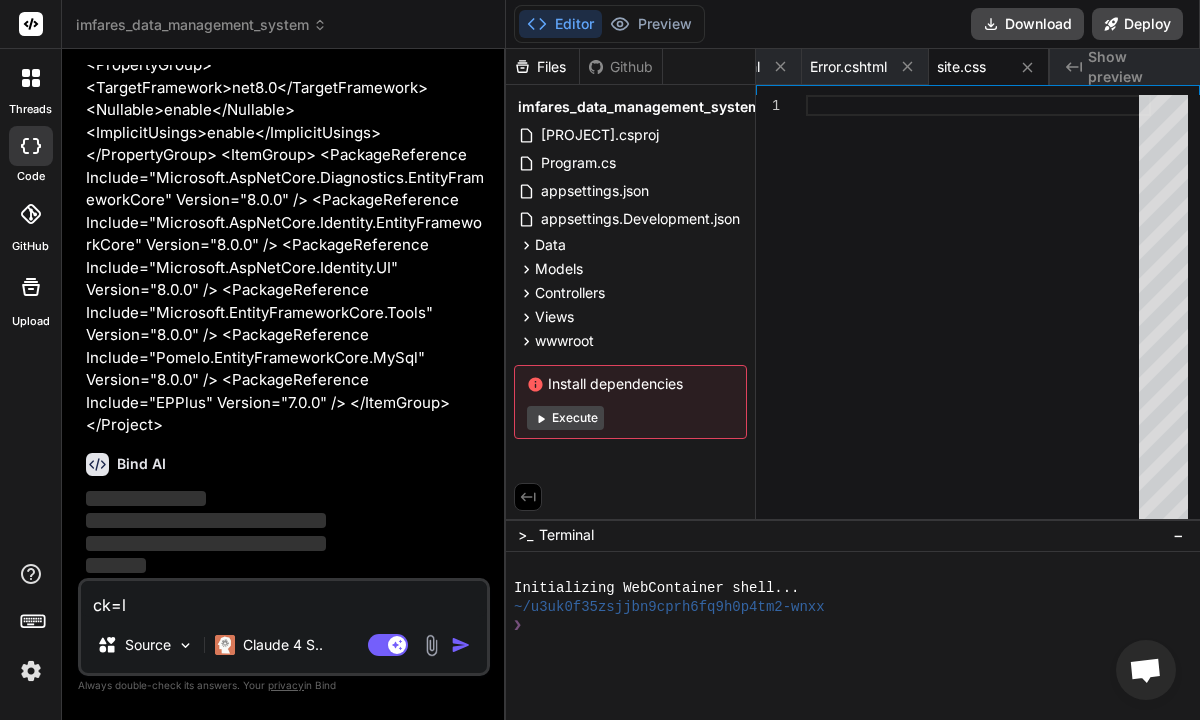 type on "ck=" 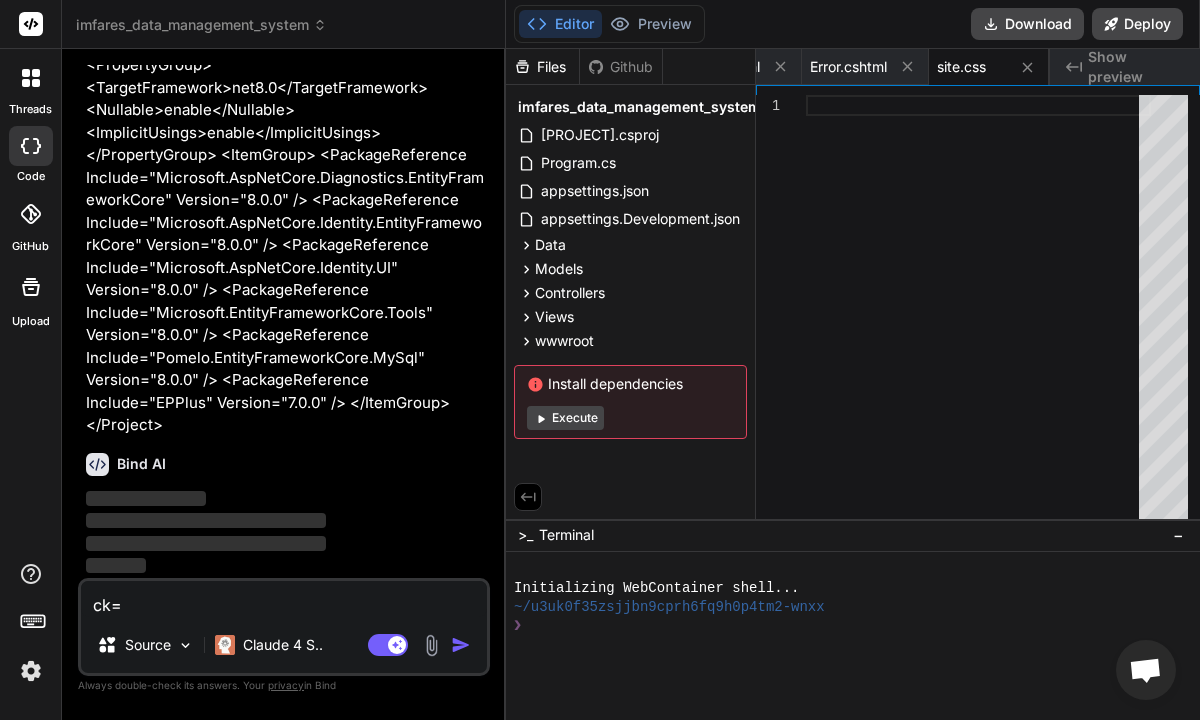 type on "ck" 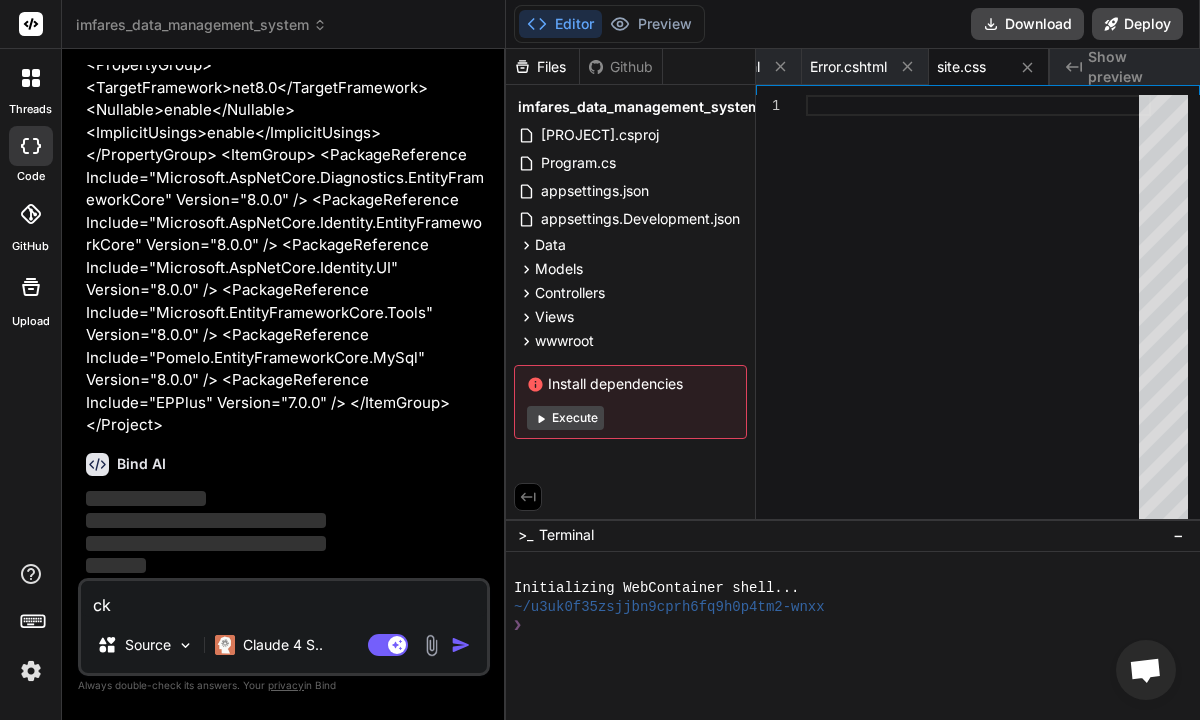 type on "c" 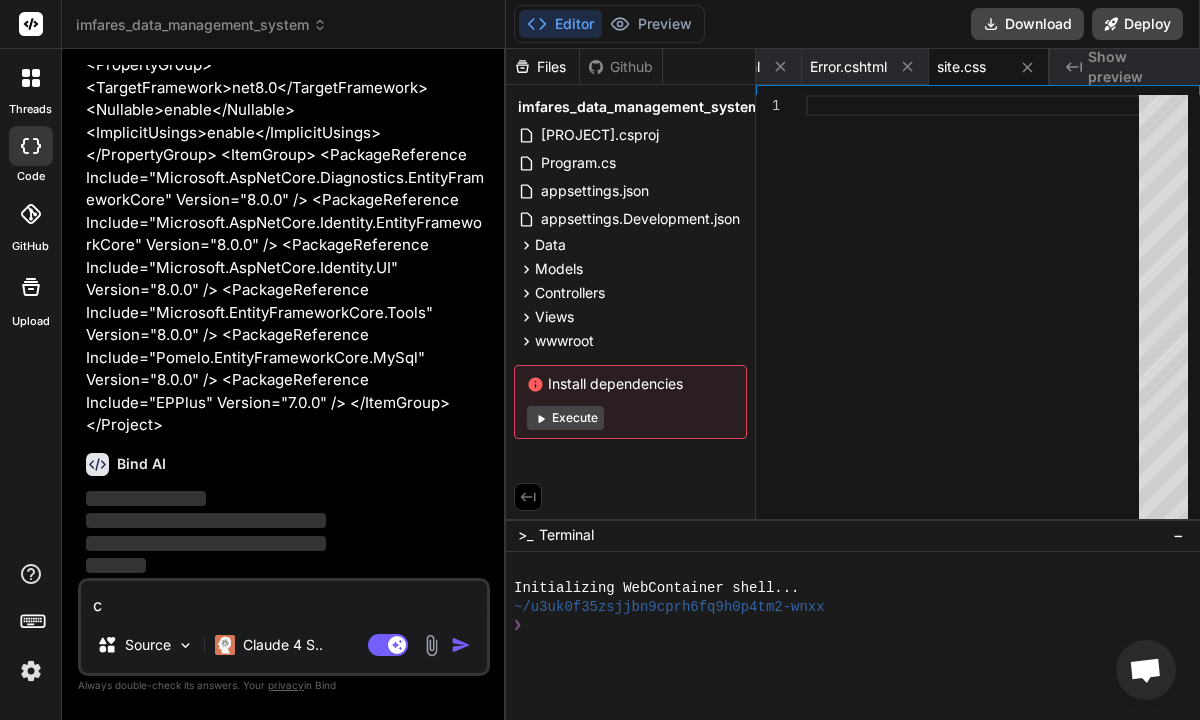type 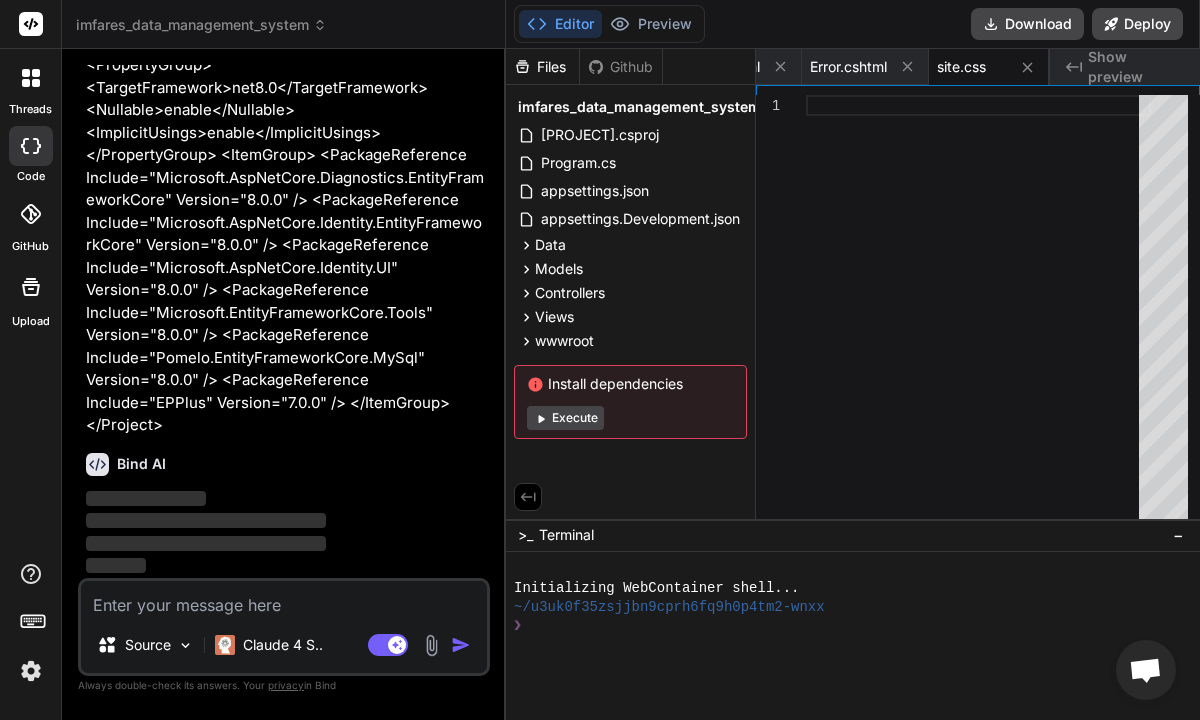 type on "x" 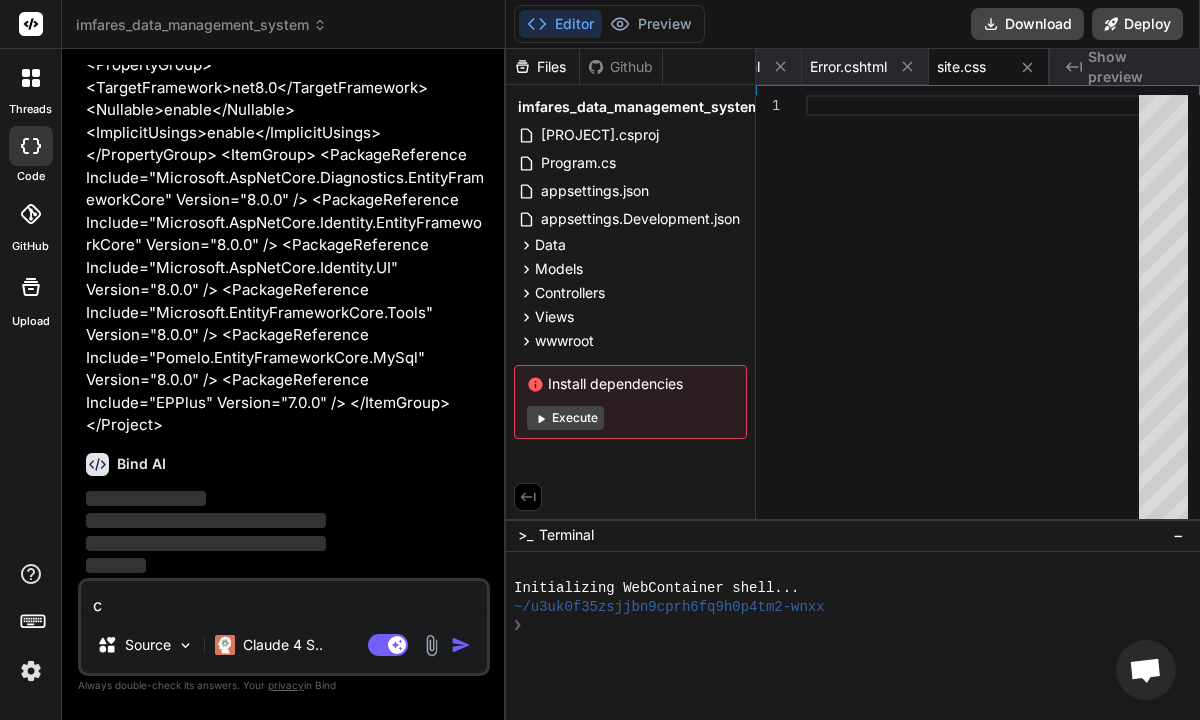 type on "cl" 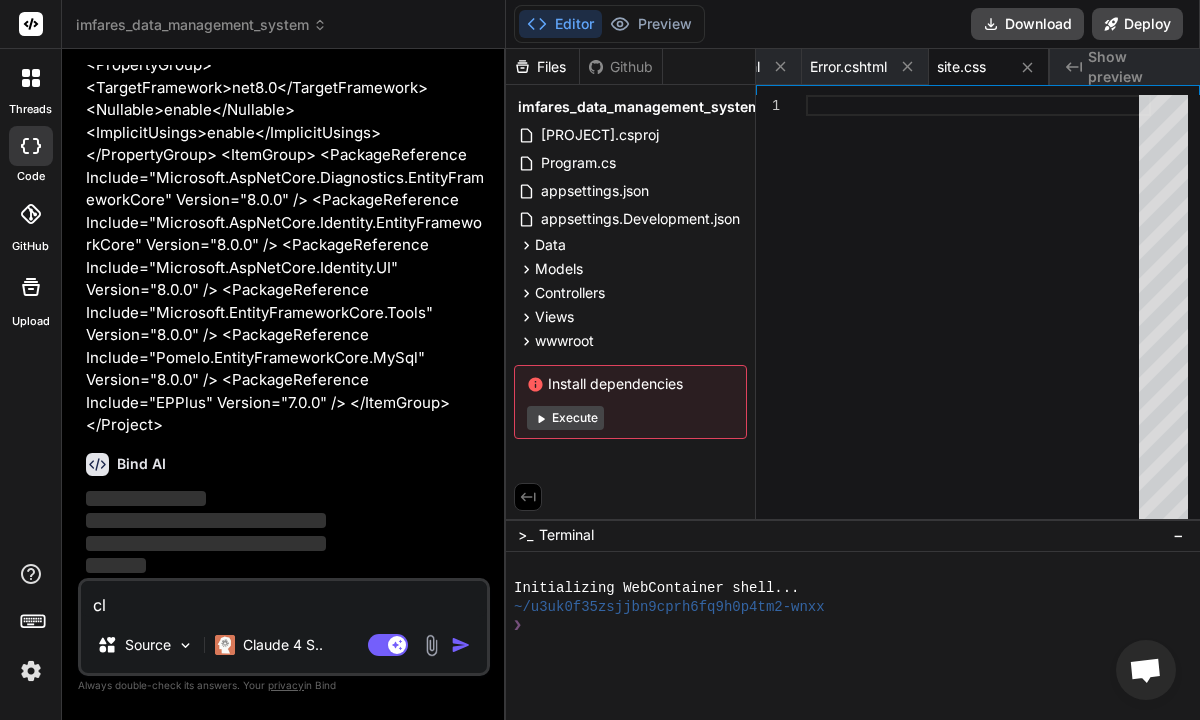 type on "clo" 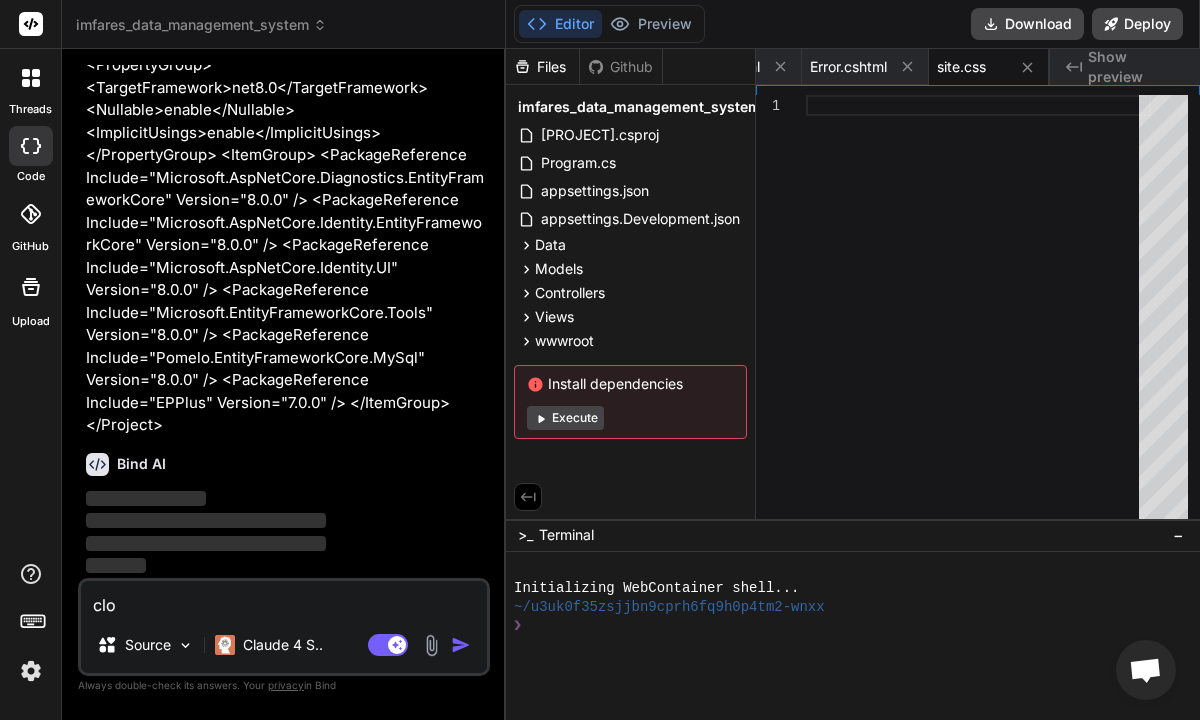 type on "clon" 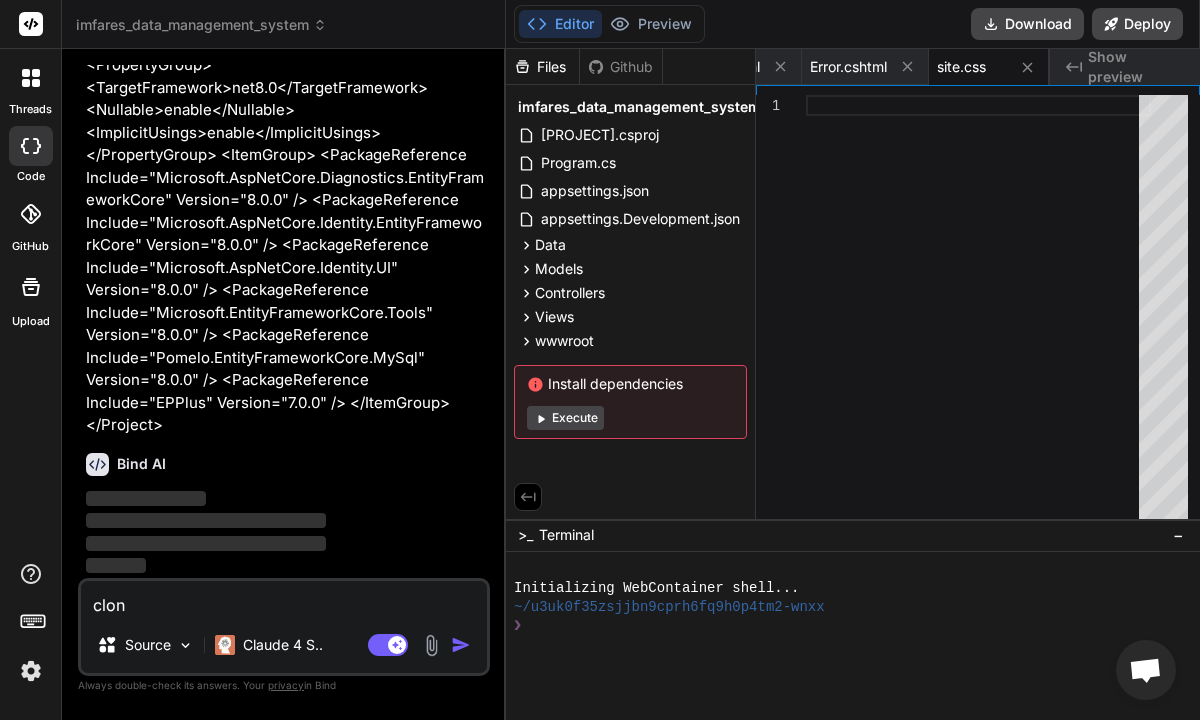 type on "clone" 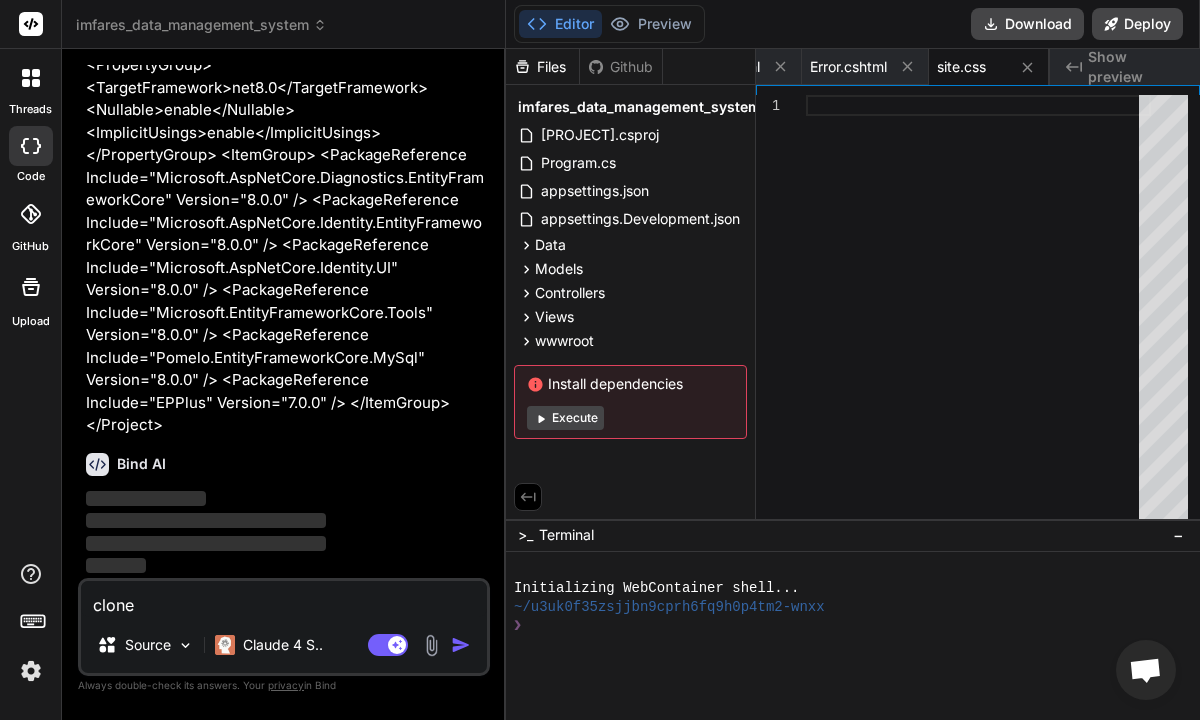 type on "clone" 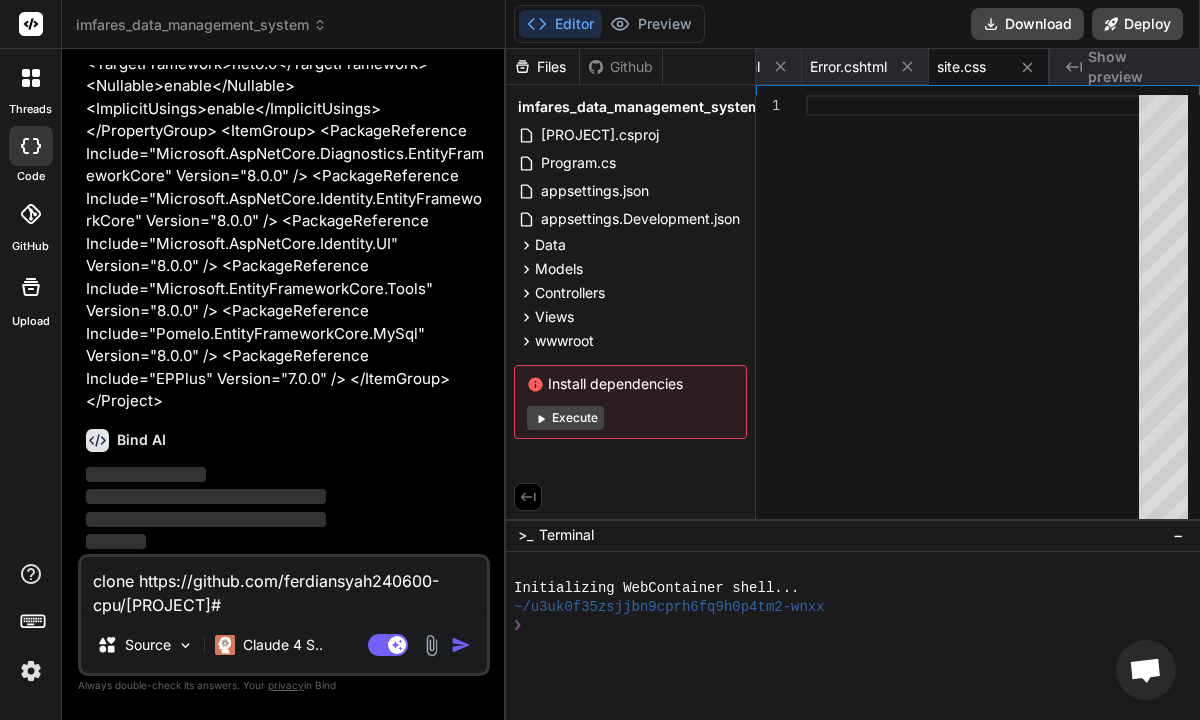 type 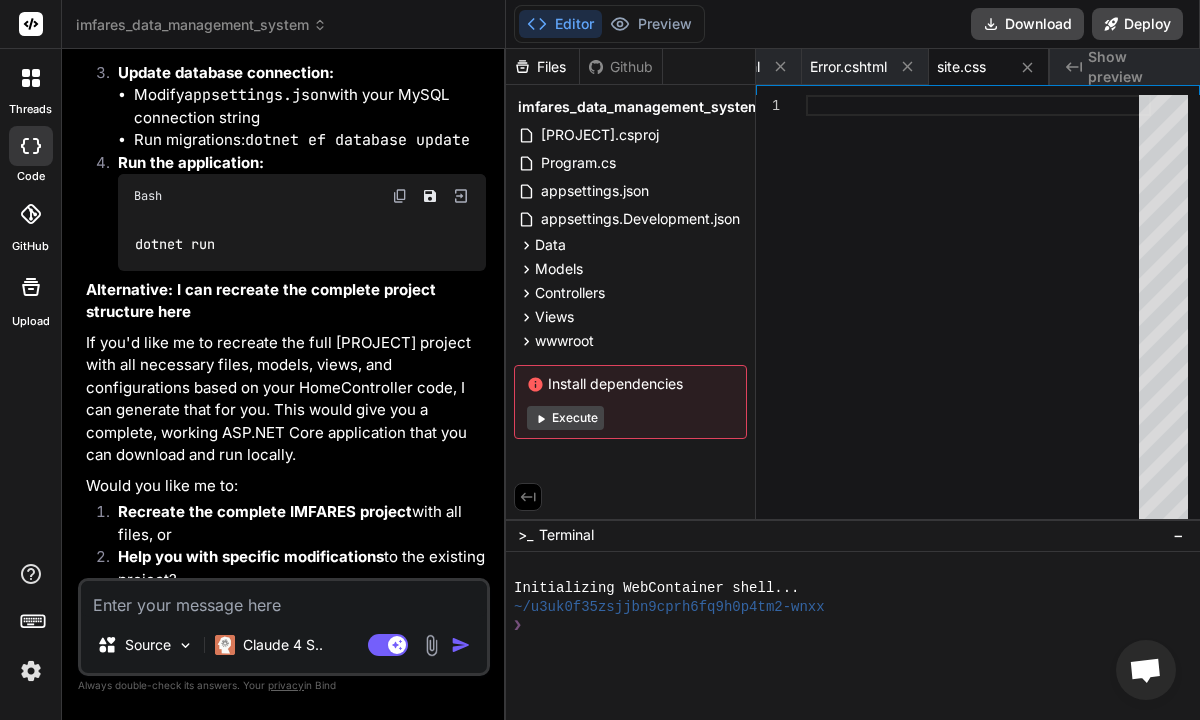 scroll, scrollTop: 12422, scrollLeft: 0, axis: vertical 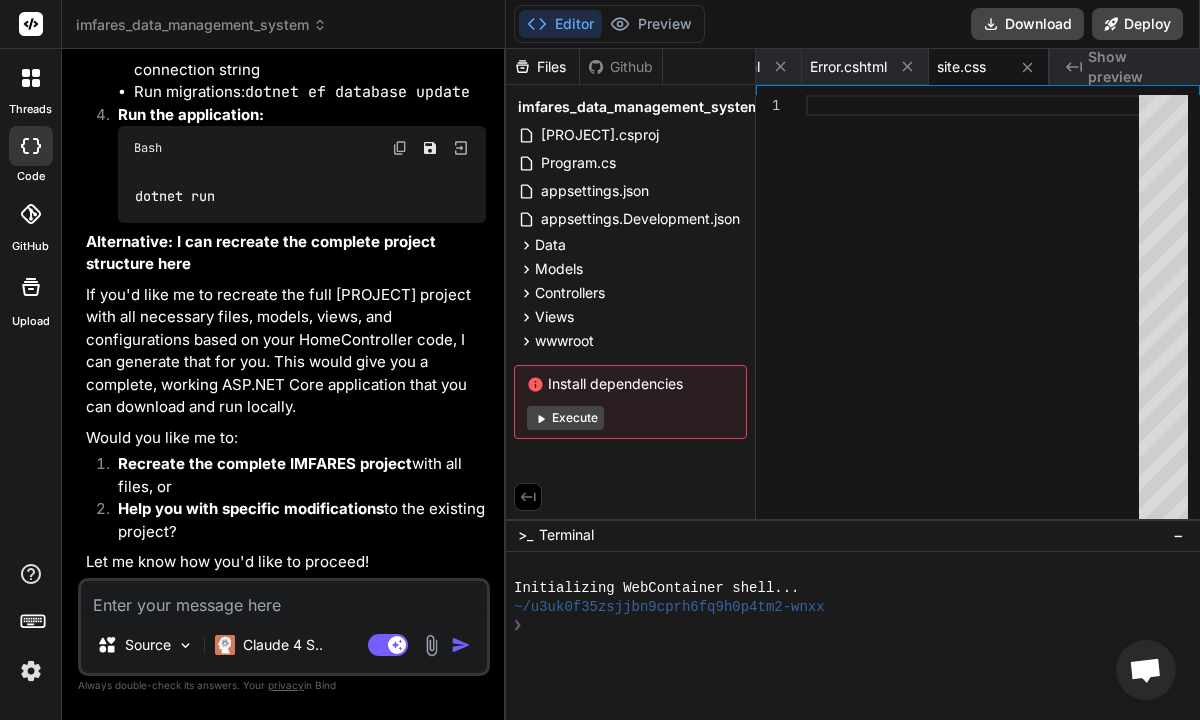 click 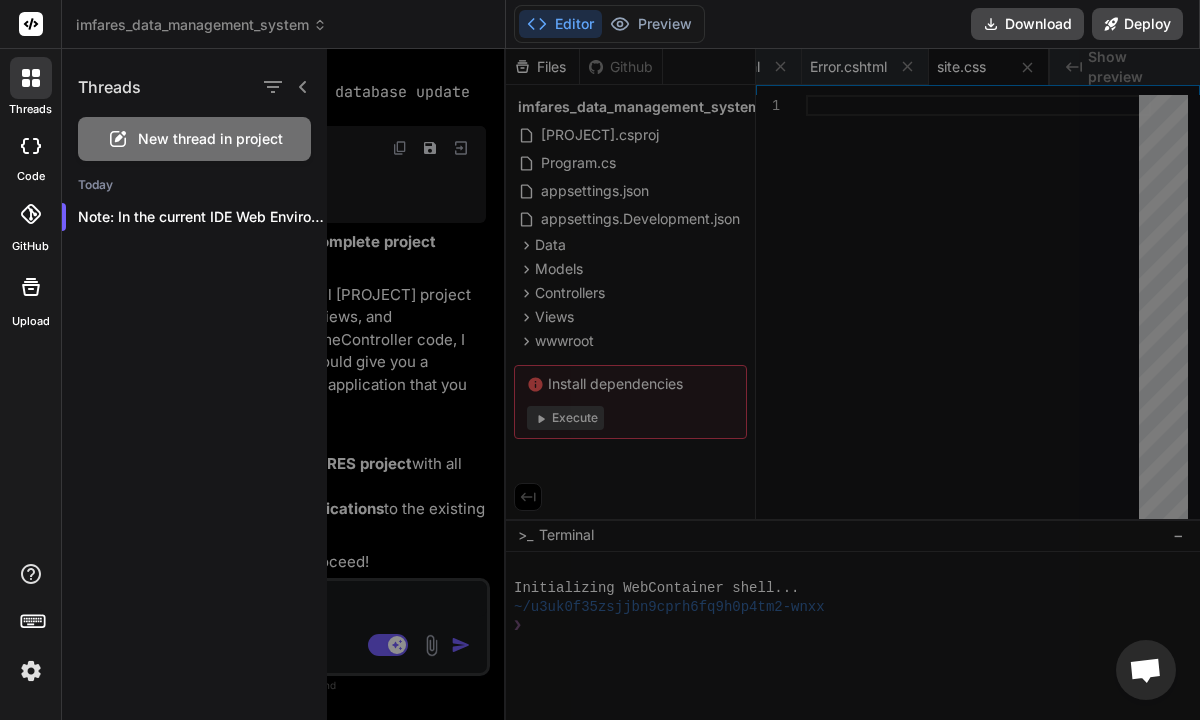 click on "New thread in project" at bounding box center (210, 139) 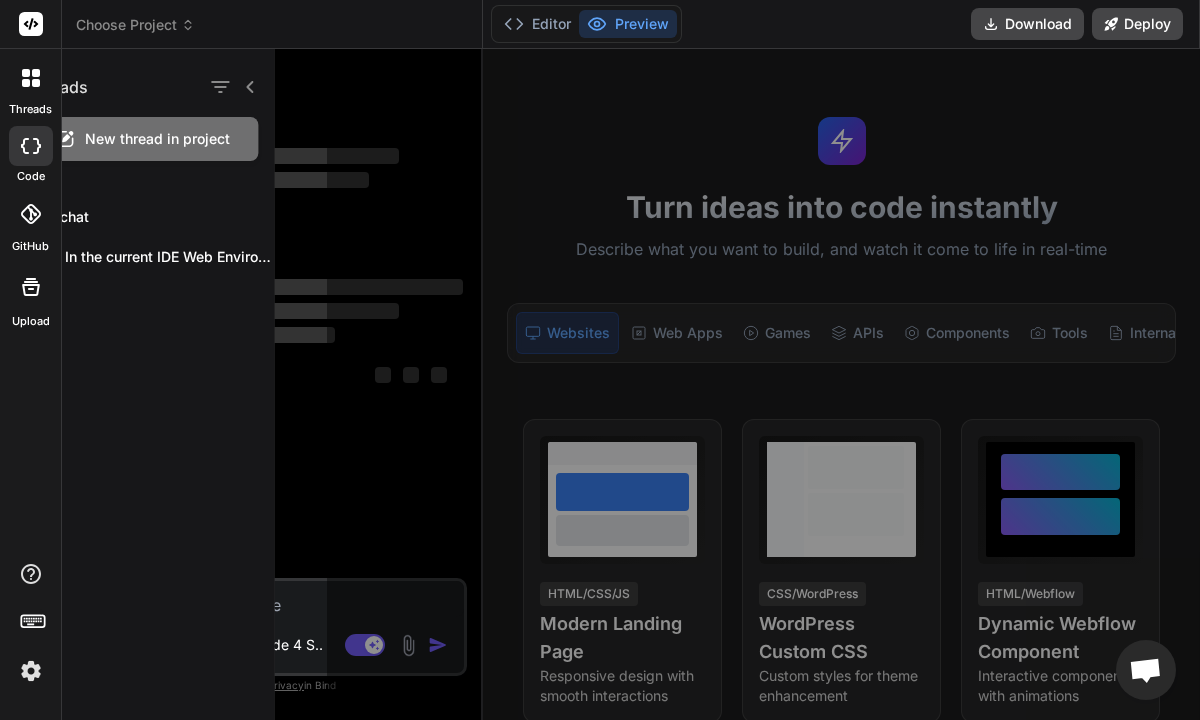 type on "x" 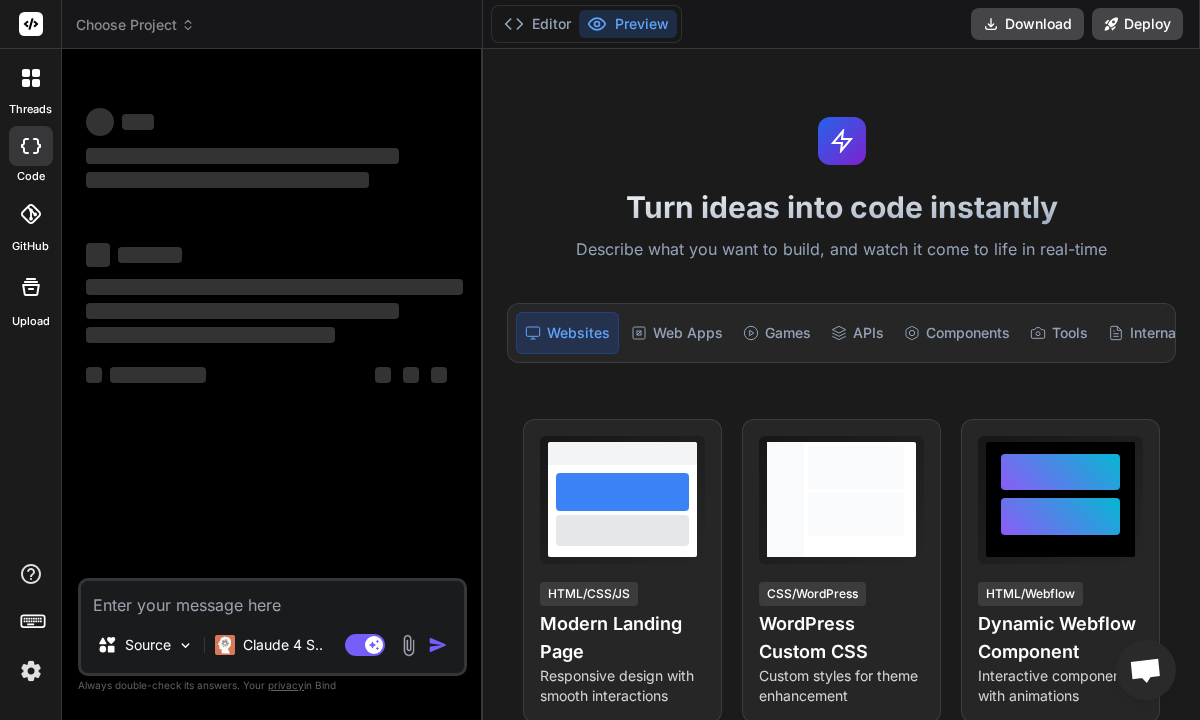 click at bounding box center [272, 599] 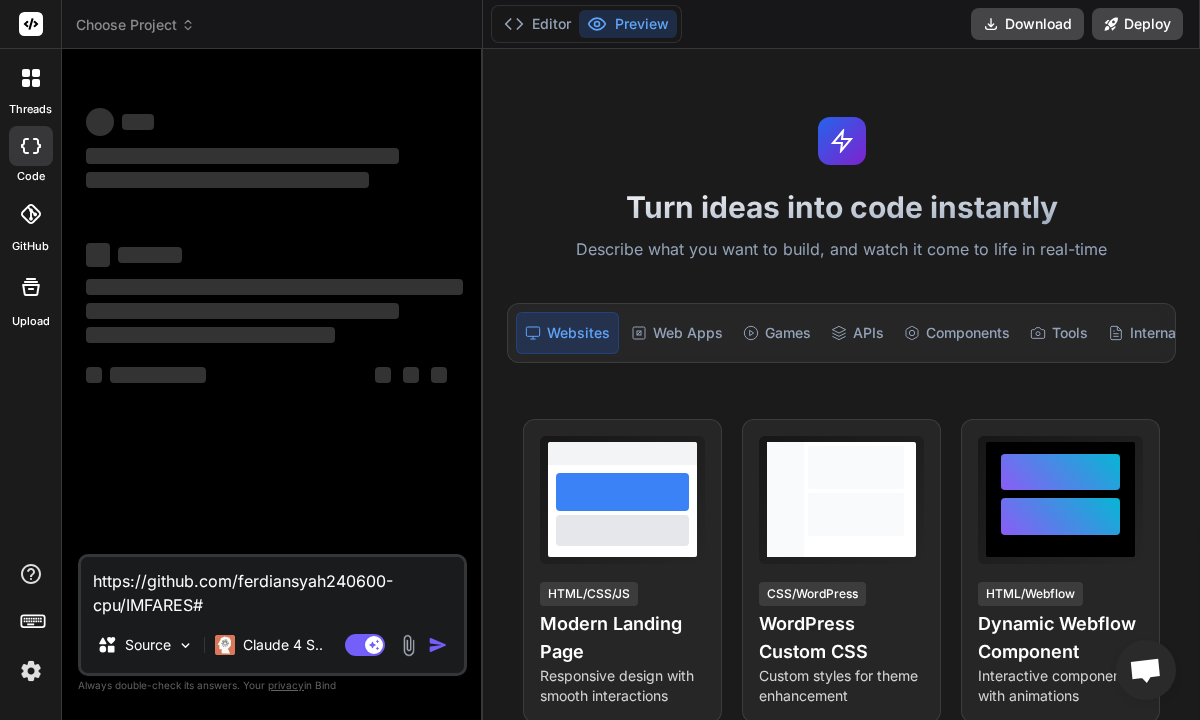type on "x" 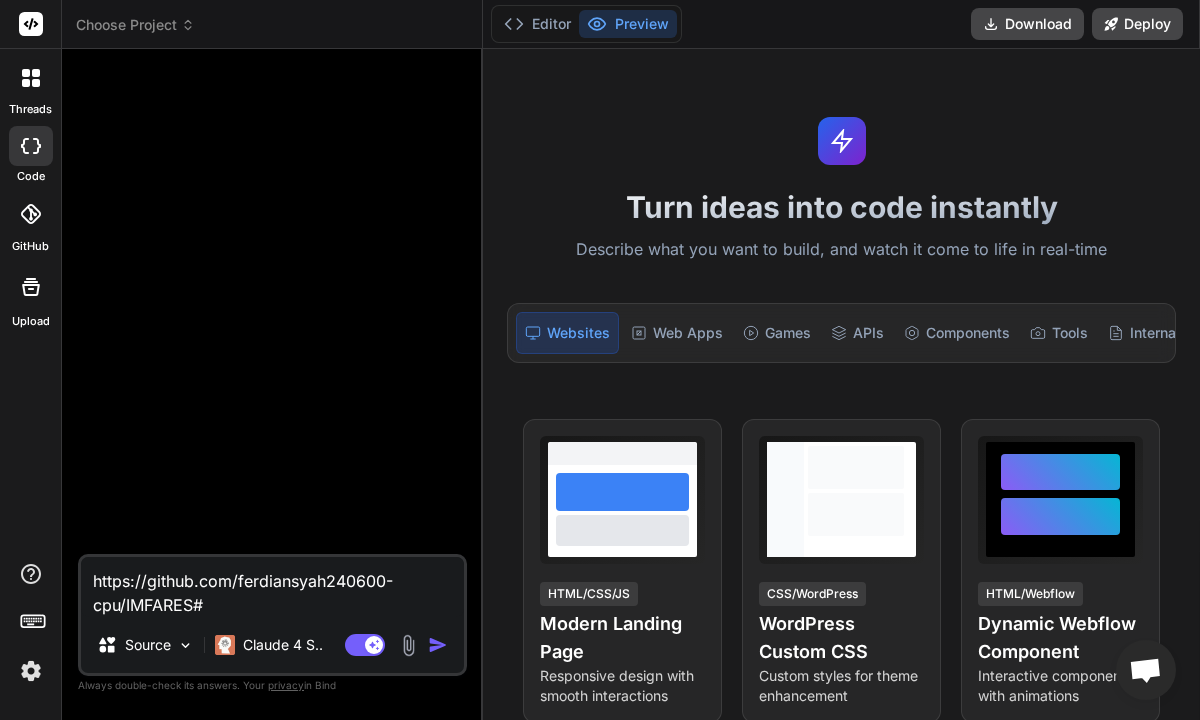 type on "https://github.com/ferdiansyah240600-cpu/IMFARES#" 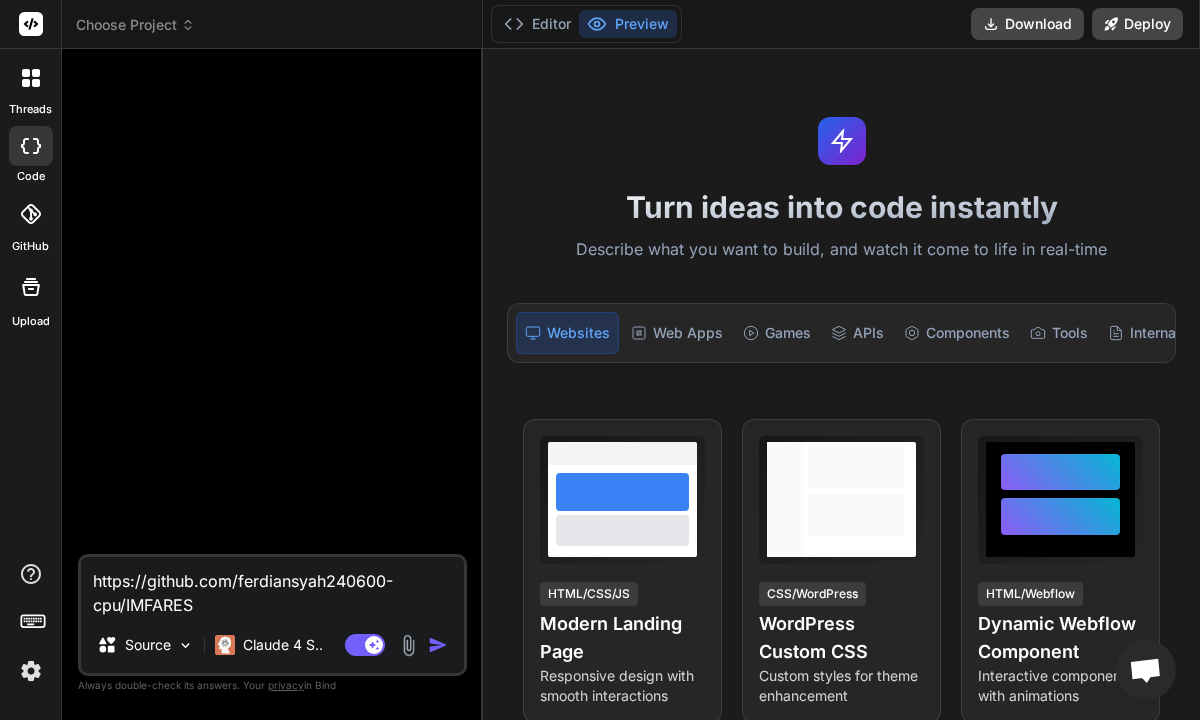 type on "https://github.com/ferdiansyah240600-cpu/IMFARES" 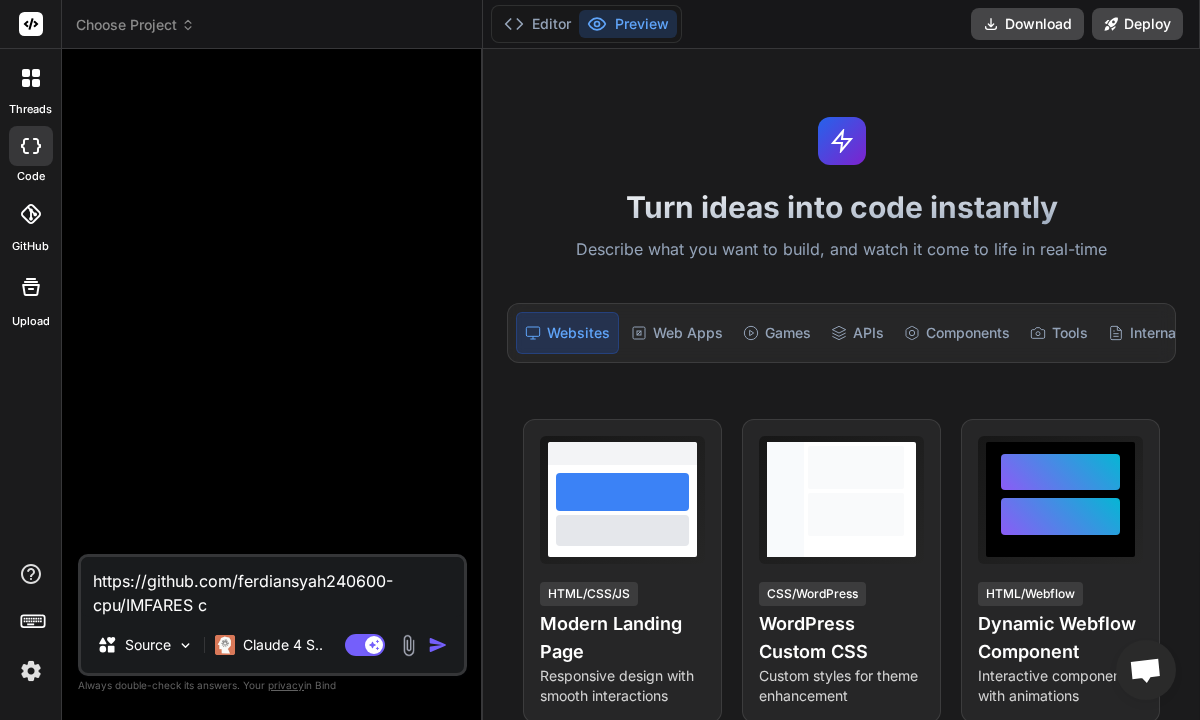 type on "https://github.com/ferdiansyah240600-cpu/IMFARES cl" 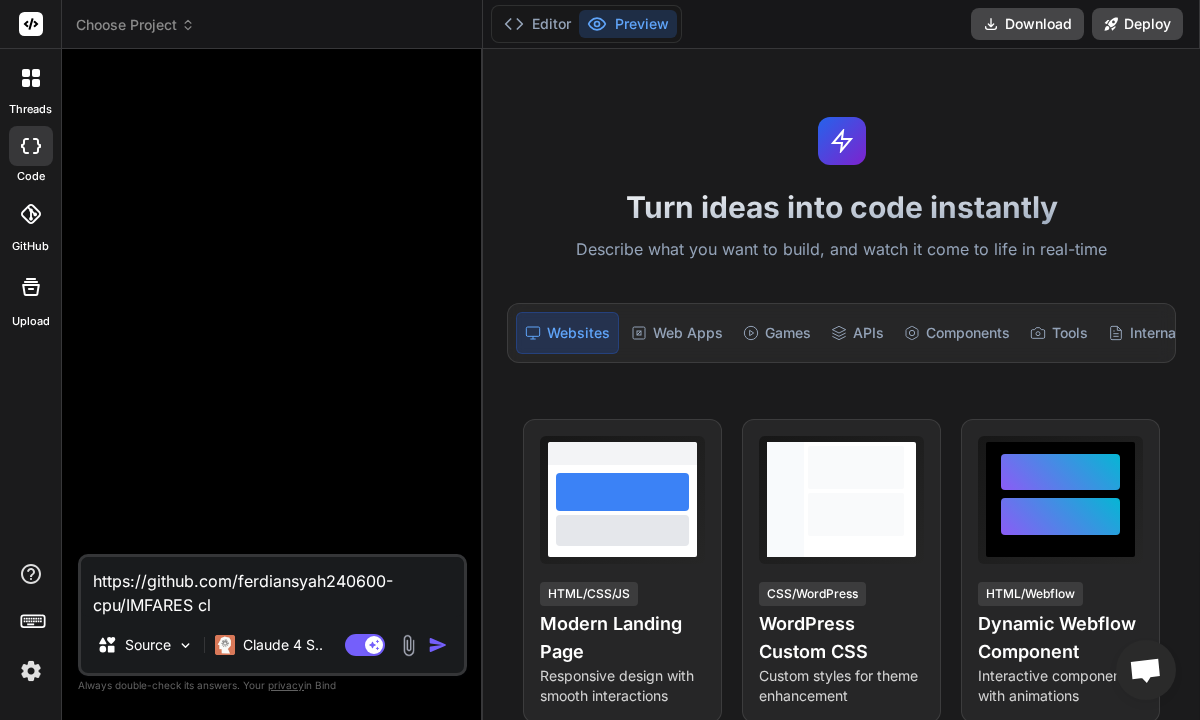 type on "https://github.com/ferdiansyah240600-cpu/IMFARES clo" 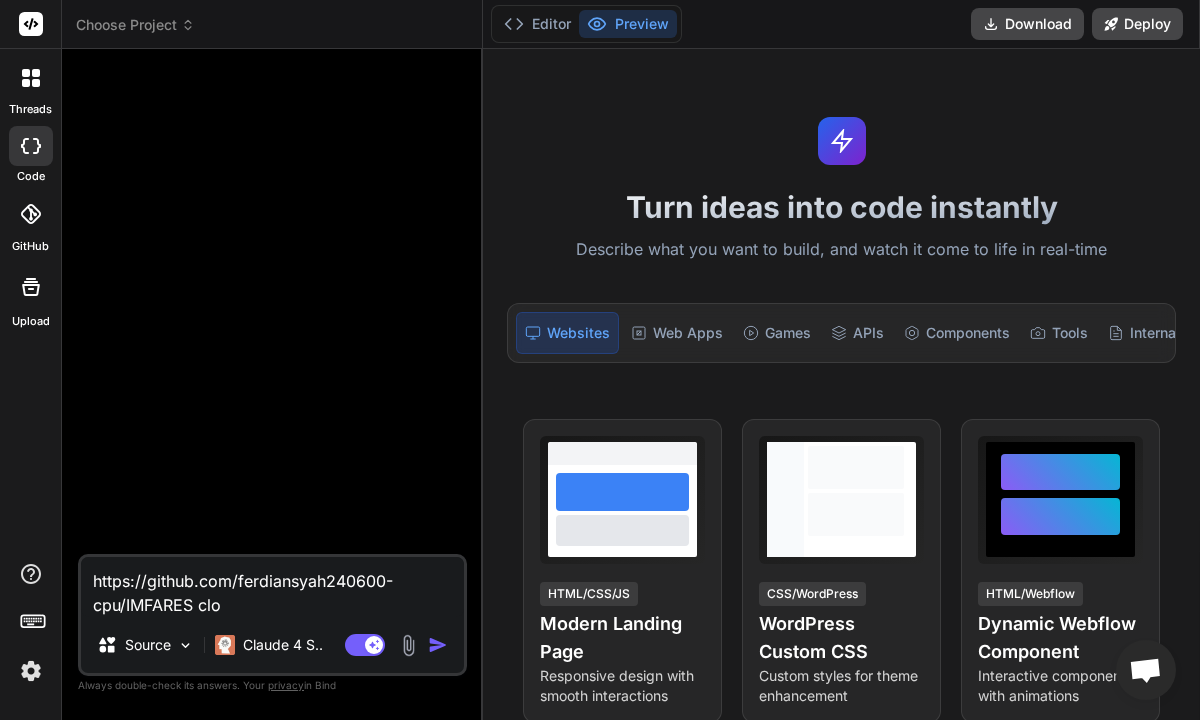 type on "x" 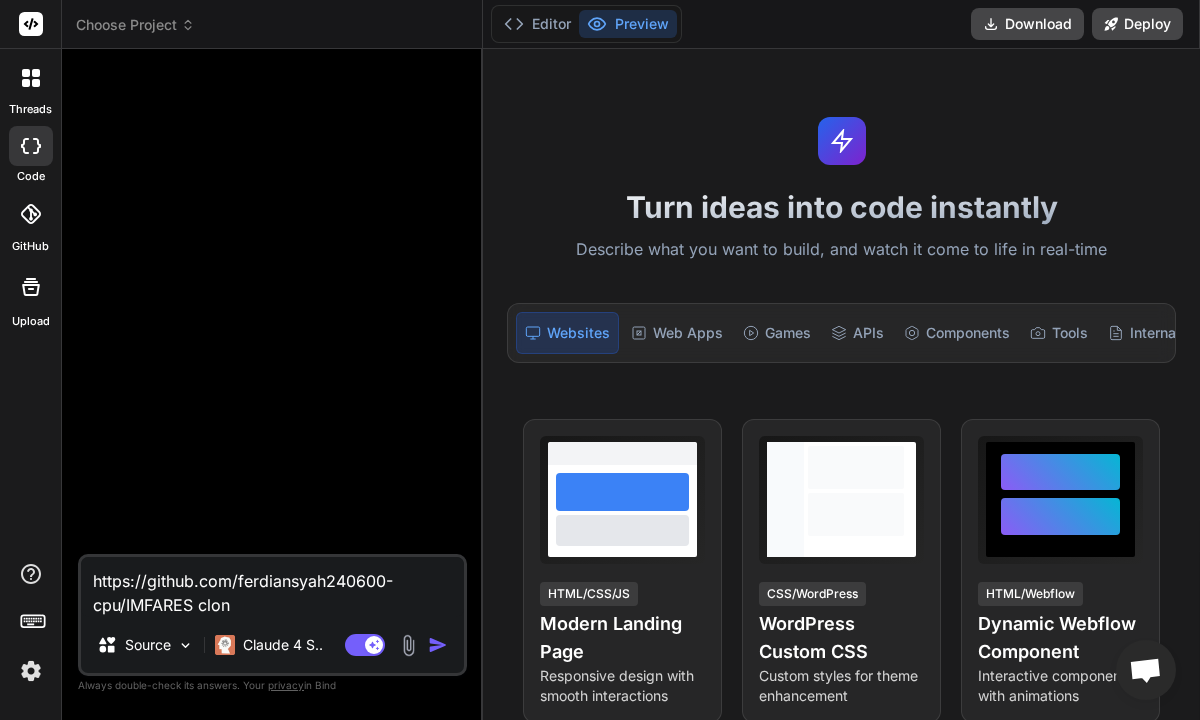 type on "https://github.com/ferdiansyah240600-cpu/IMFARES clone" 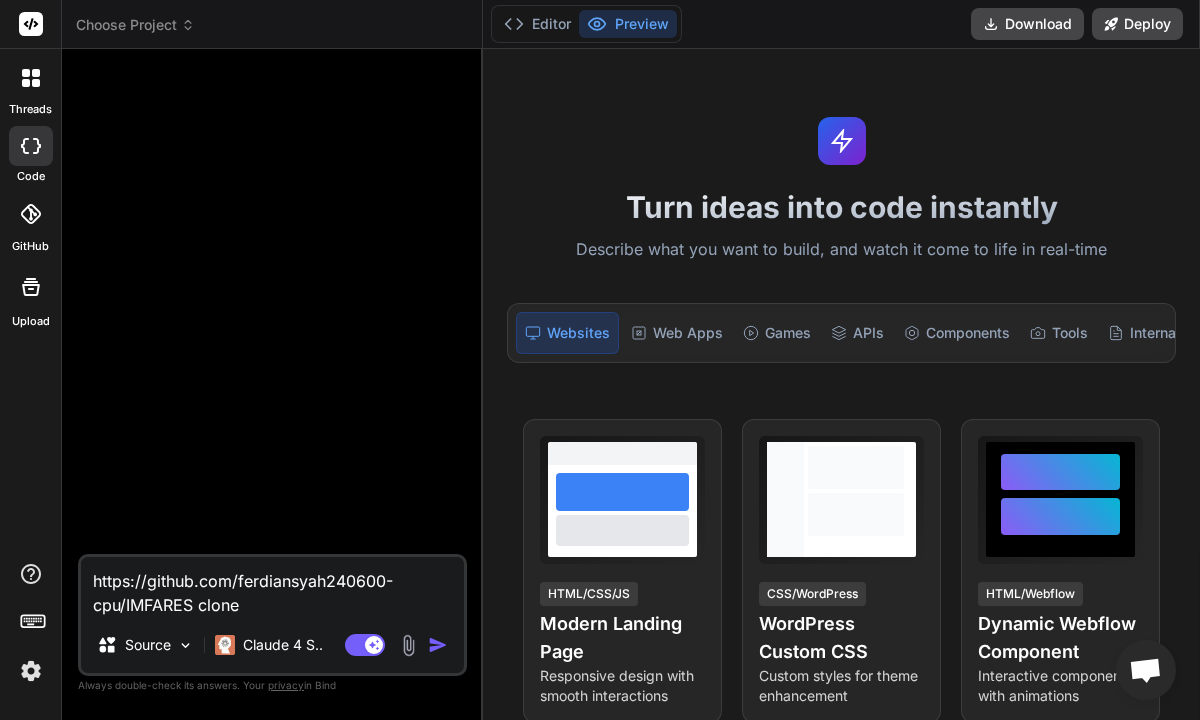 type on "https://github.com/ferdiansyah240600-cpu/IMFARES clone" 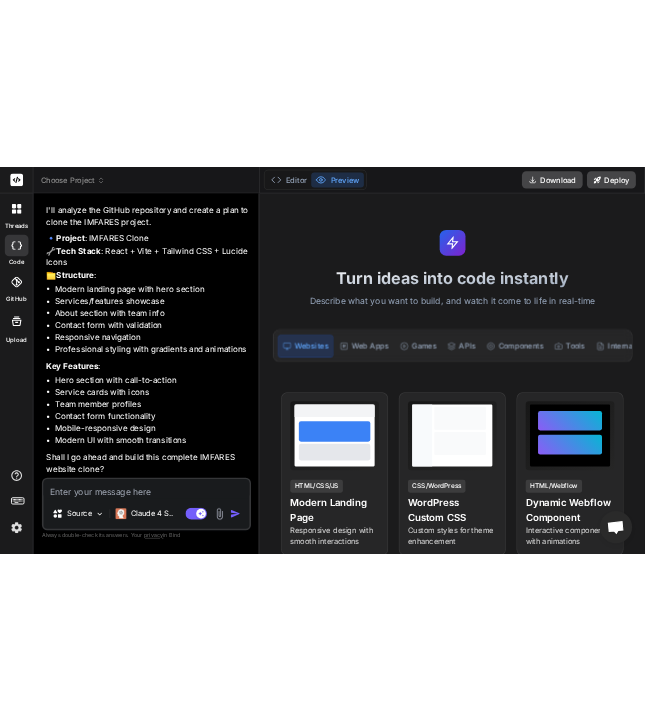 scroll, scrollTop: 180, scrollLeft: 0, axis: vertical 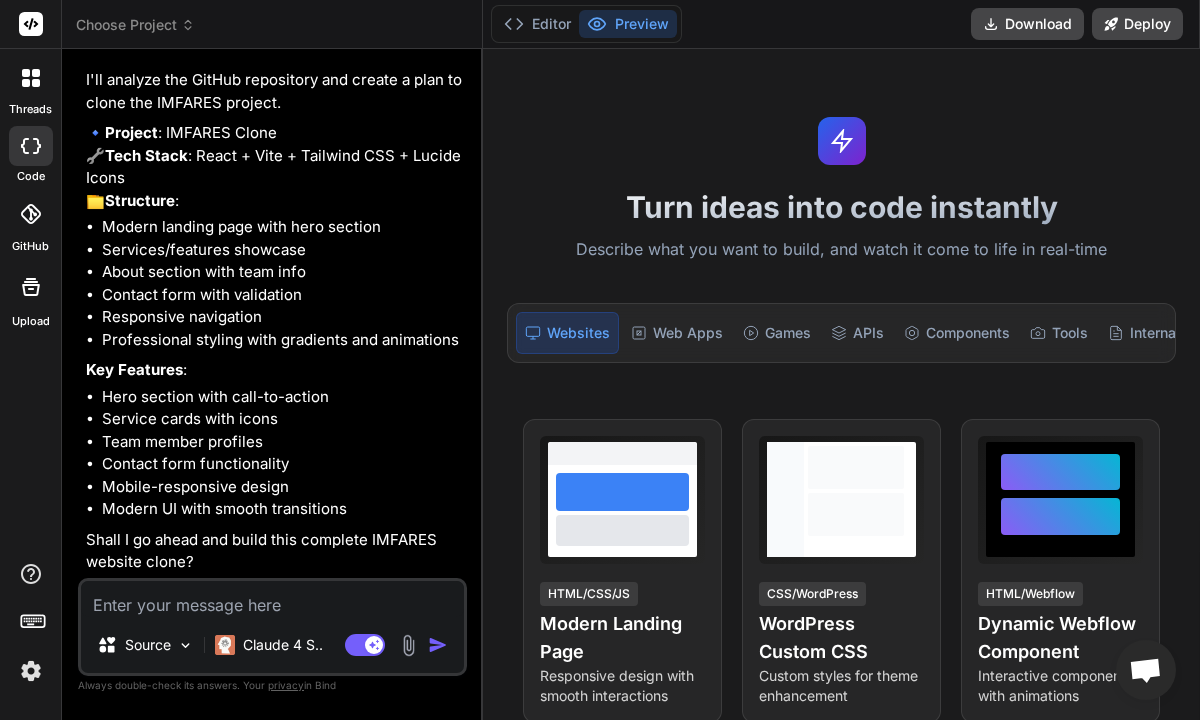type on "x" 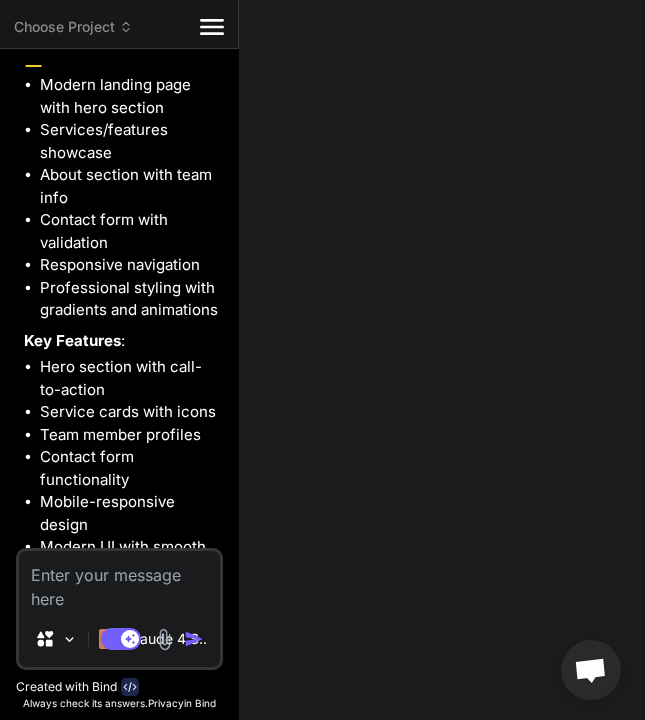 scroll, scrollTop: 525, scrollLeft: 0, axis: vertical 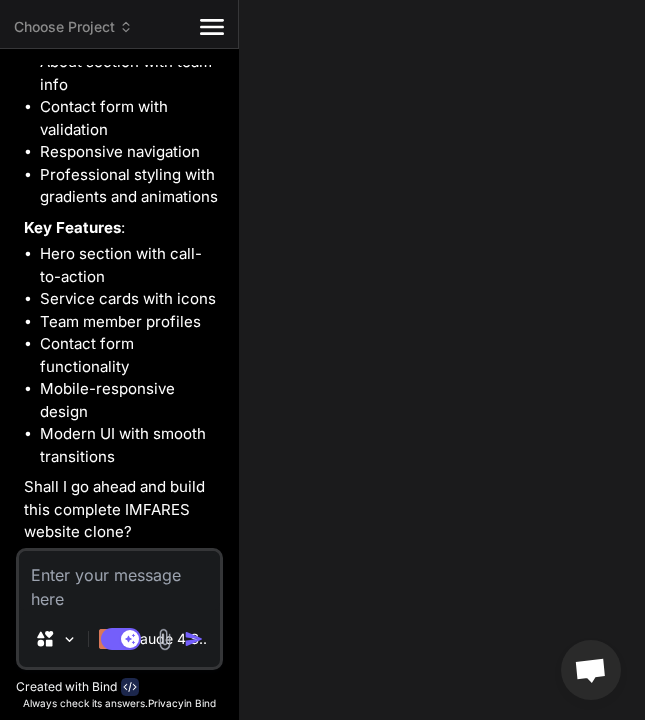 click at bounding box center (119, 581) 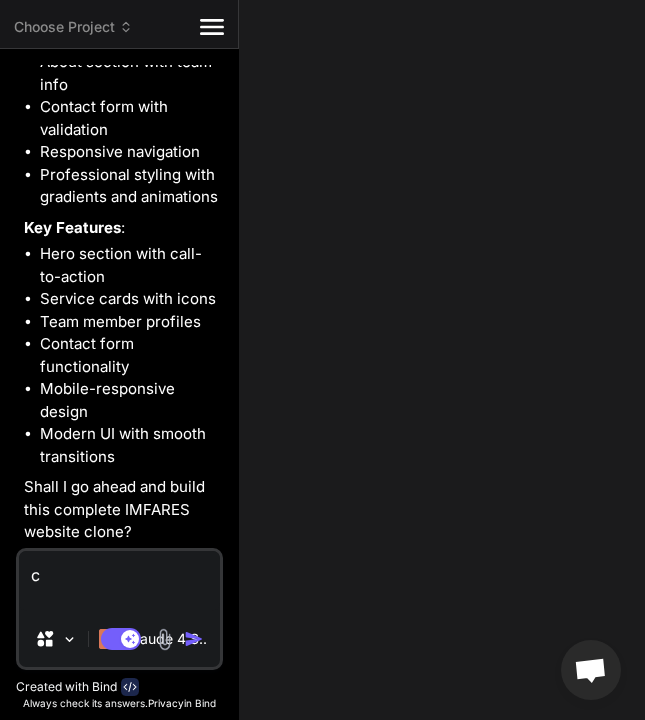 type on "cl" 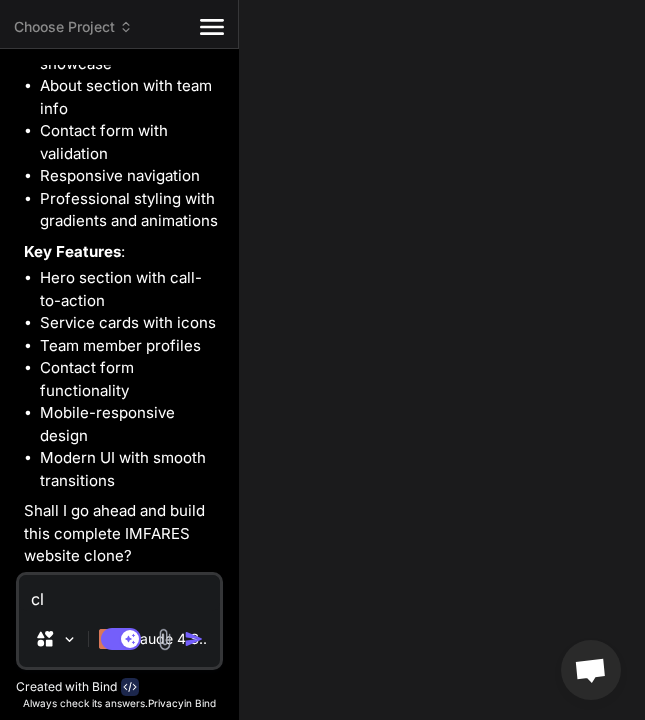 type on "clo" 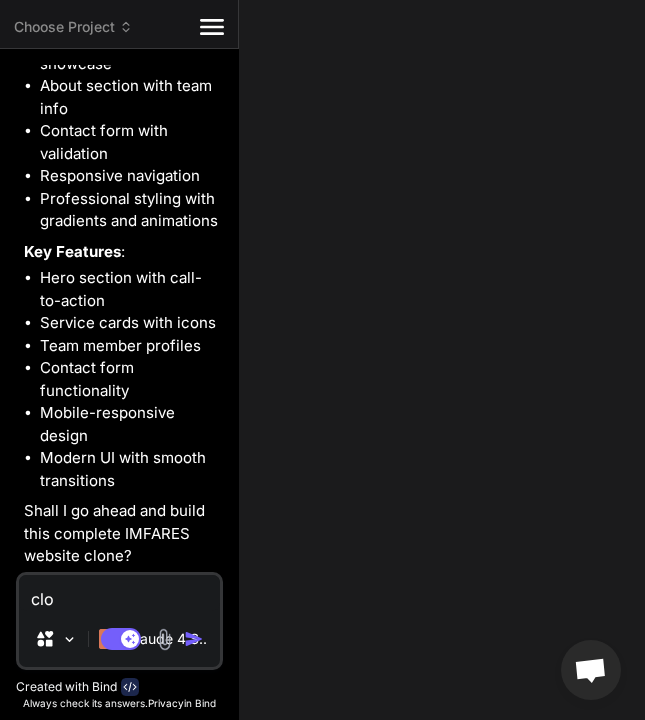 type on "clon" 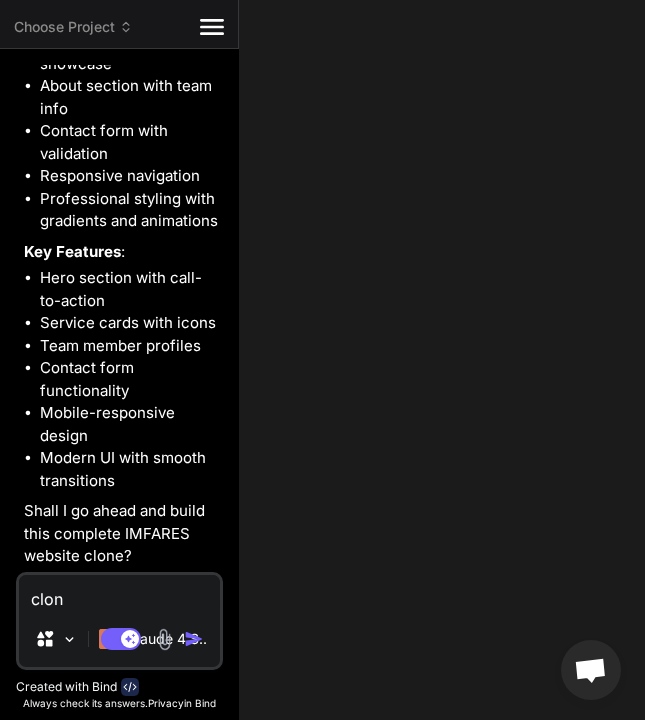 type on "x" 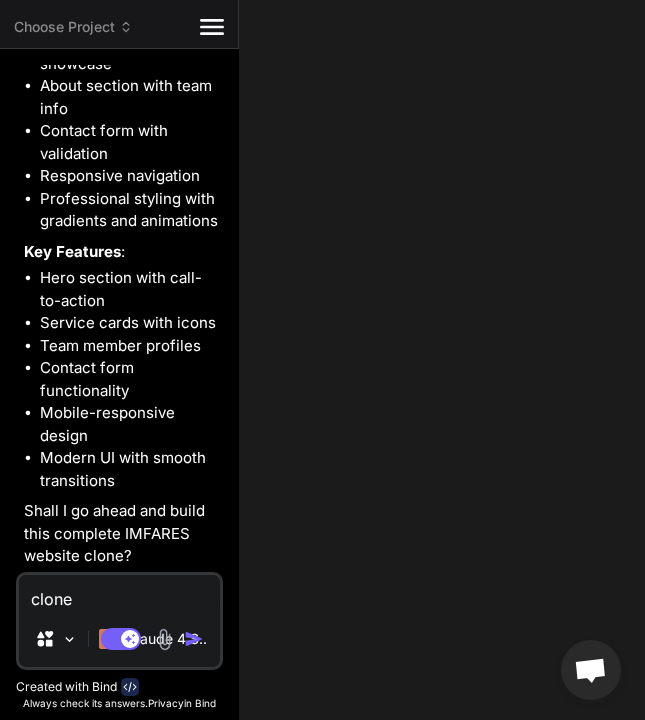 type 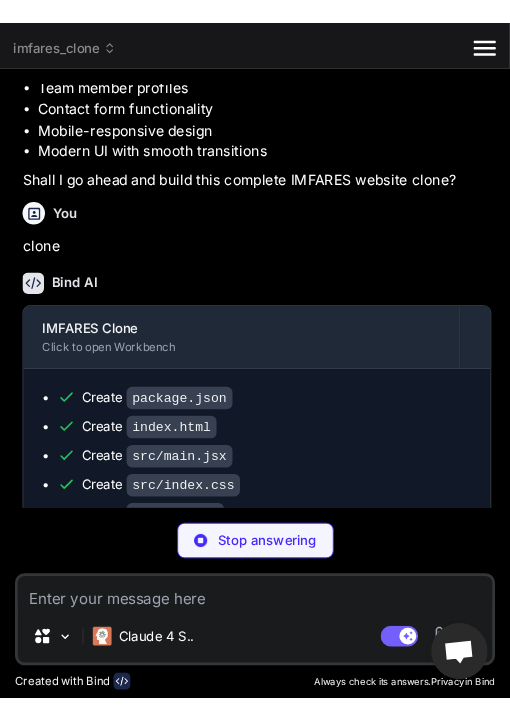 scroll, scrollTop: 485, scrollLeft: 0, axis: vertical 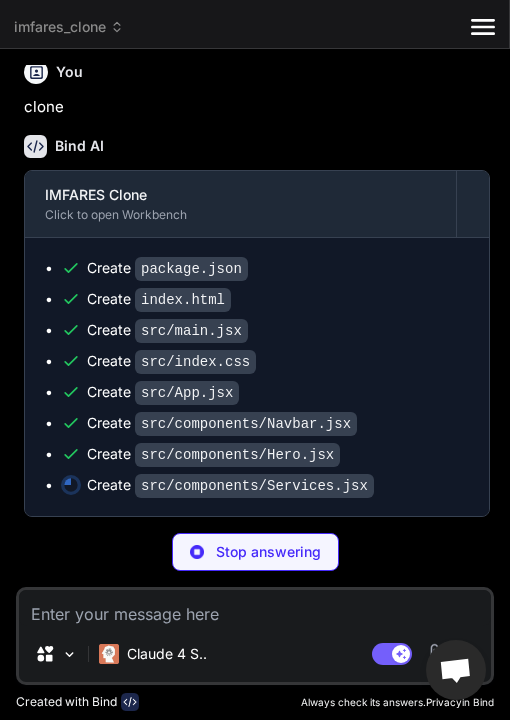 click on "Stop answering" at bounding box center (255, 552) 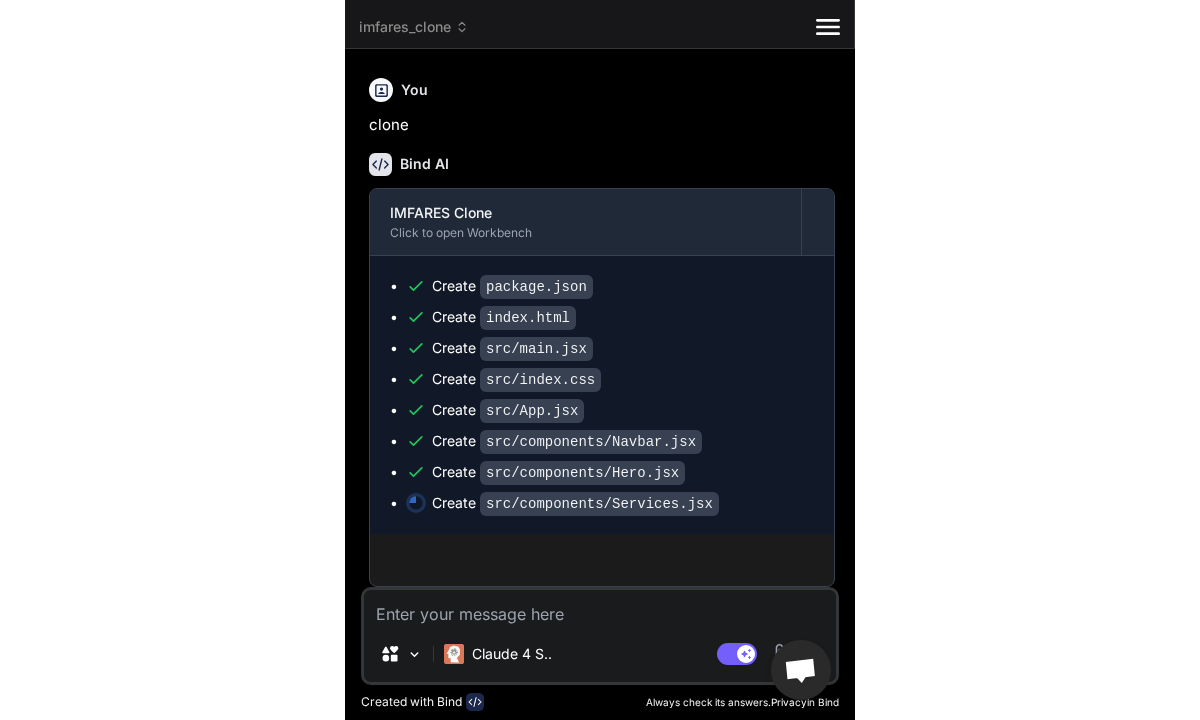 scroll, scrollTop: 616, scrollLeft: 0, axis: vertical 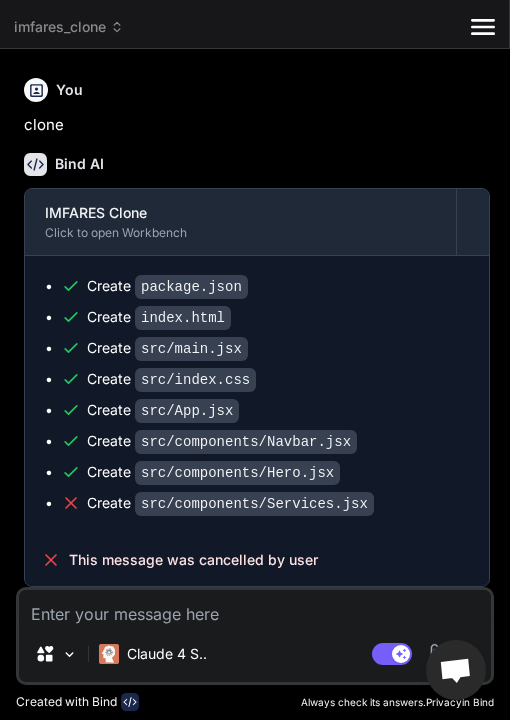 type on "x" 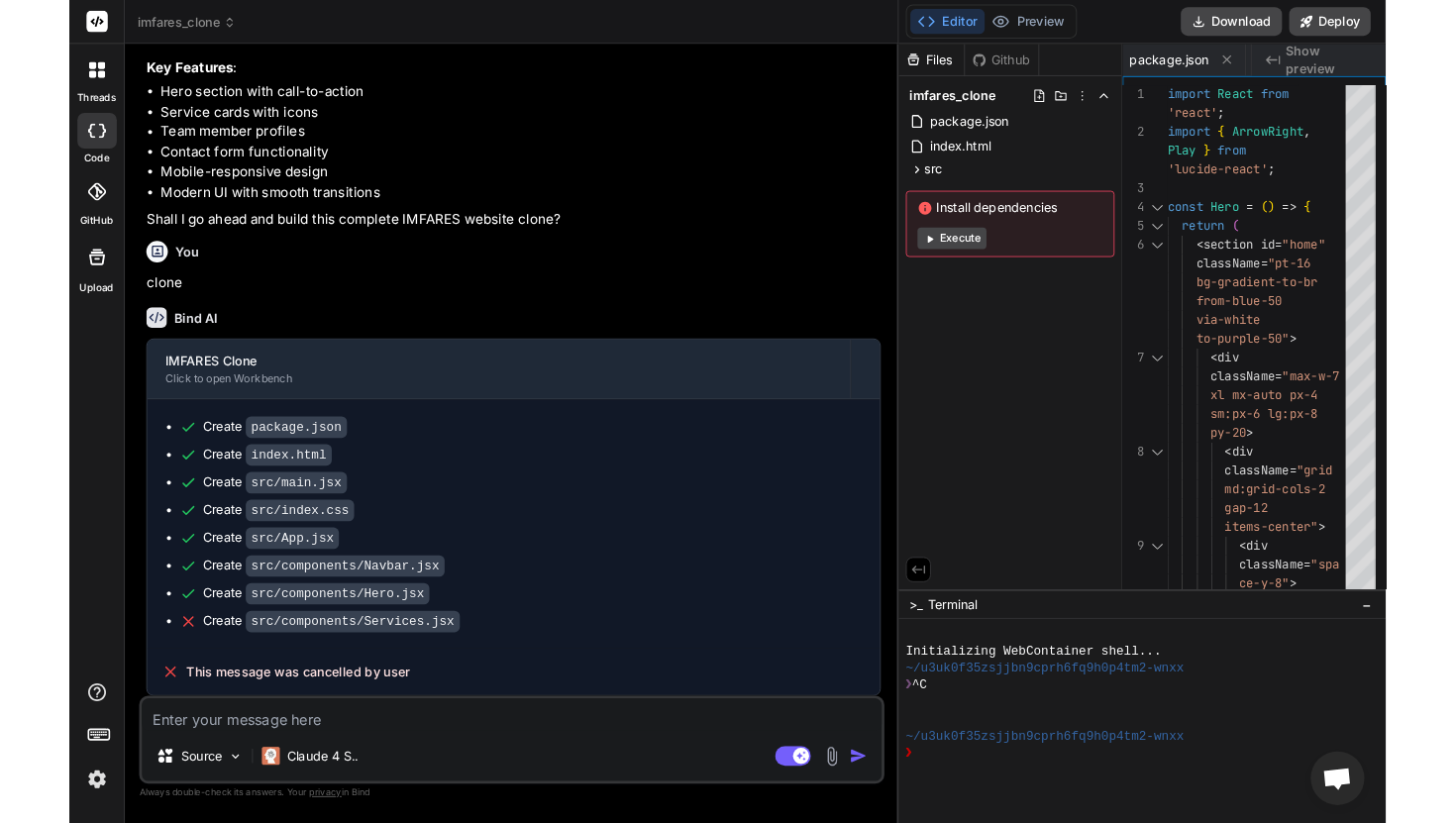 scroll, scrollTop: 487, scrollLeft: 0, axis: vertical 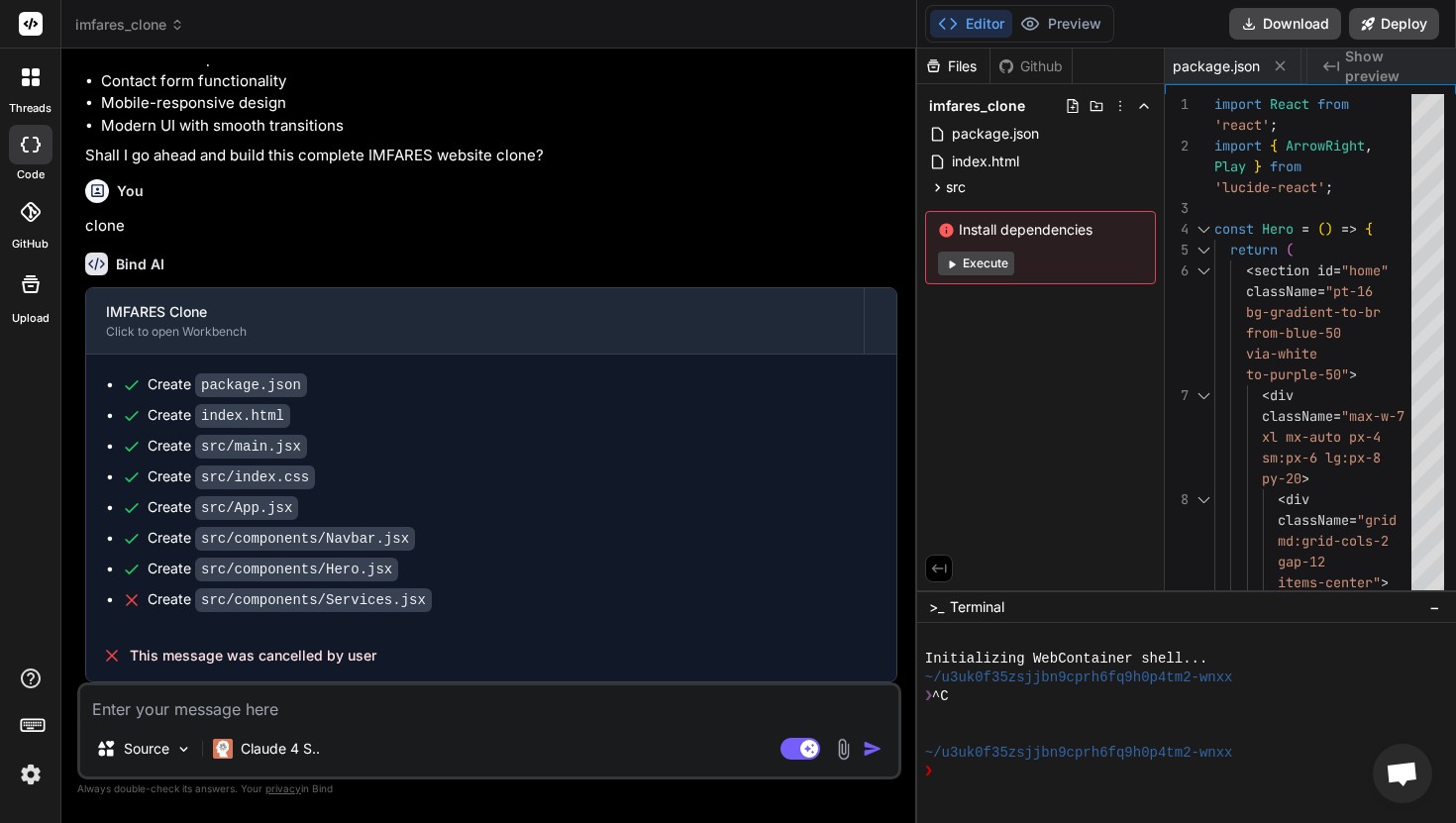 click 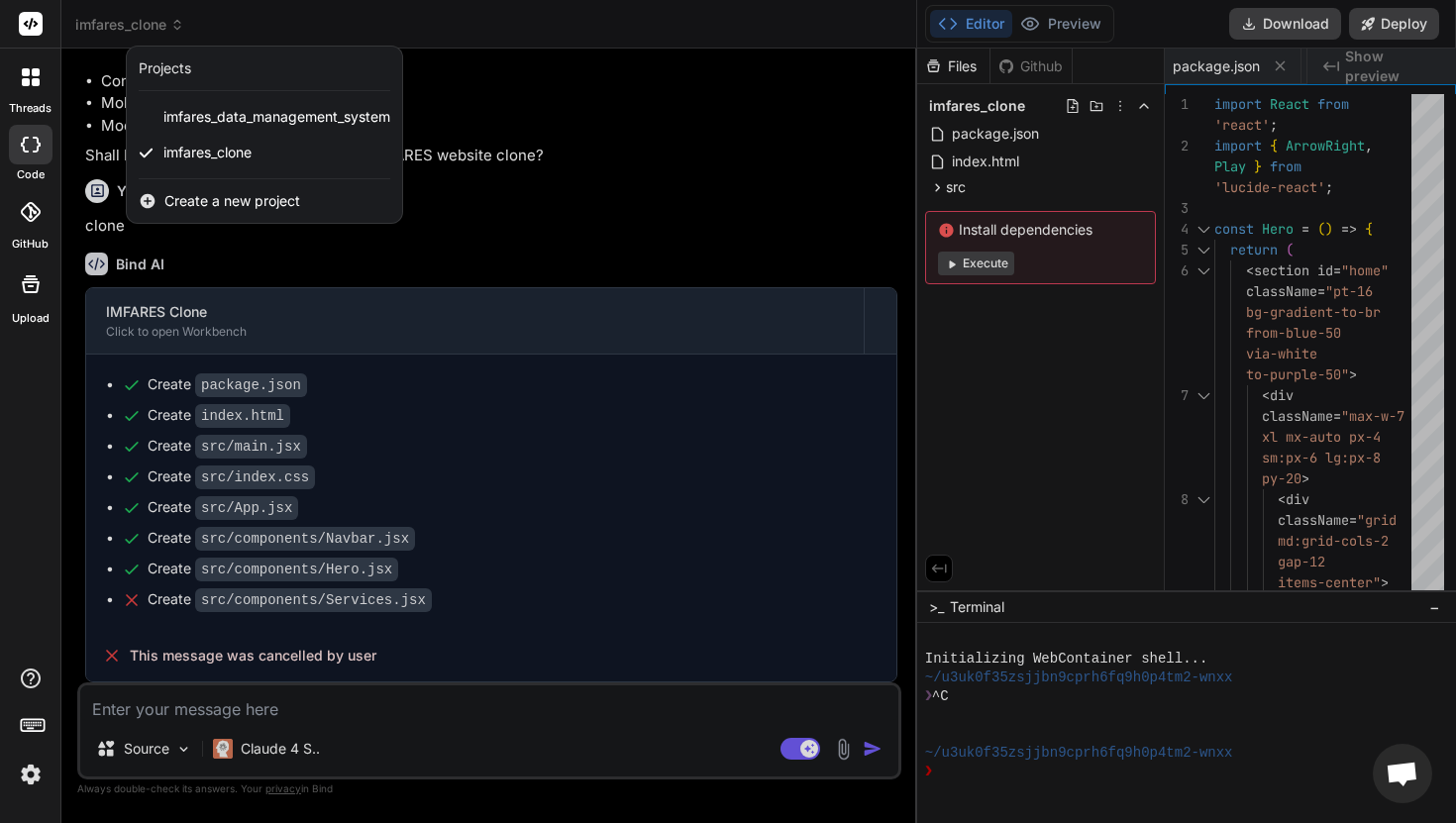 click on "Create a new project" at bounding box center [232, 201] 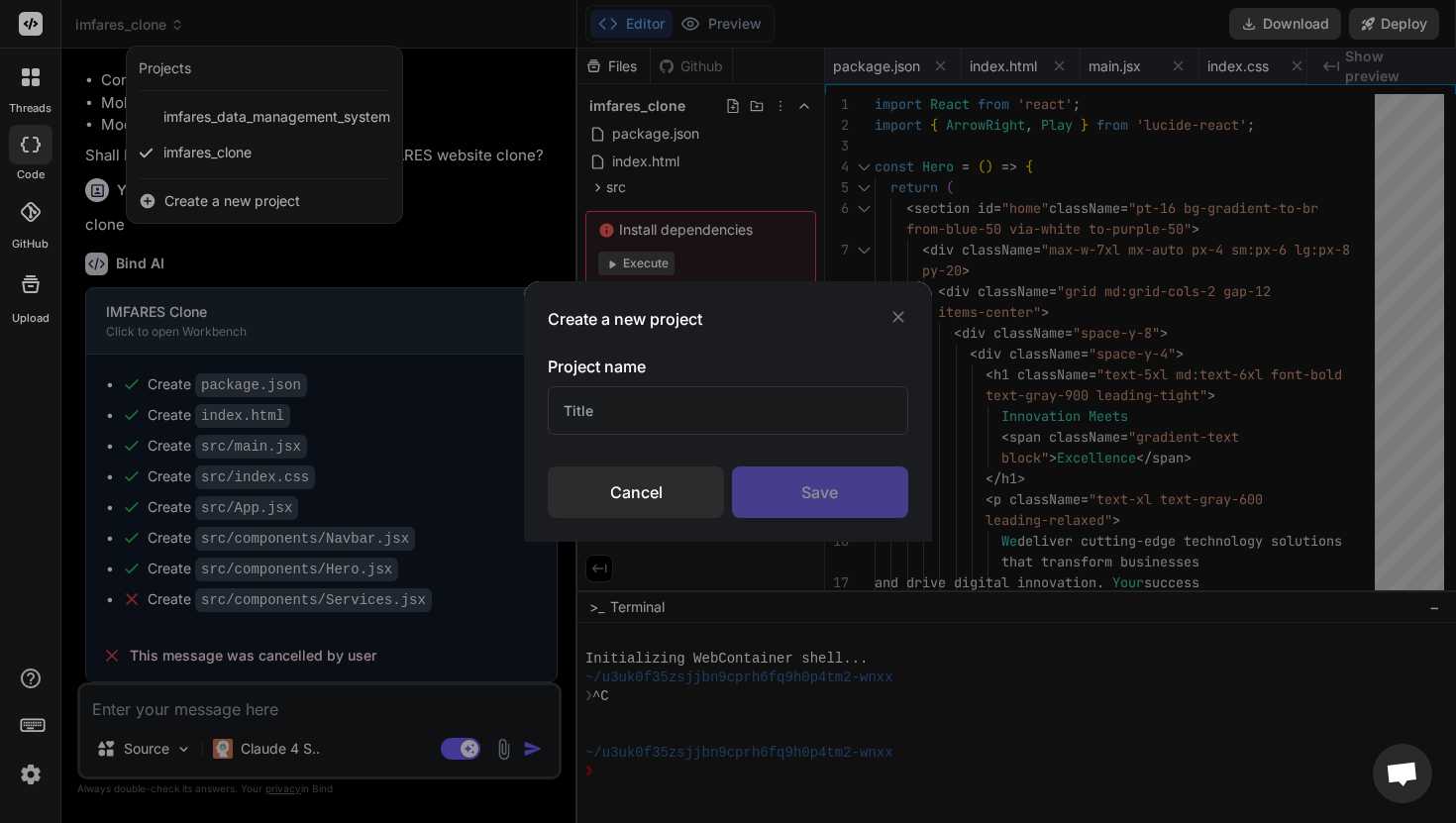 click at bounding box center [728, 410] 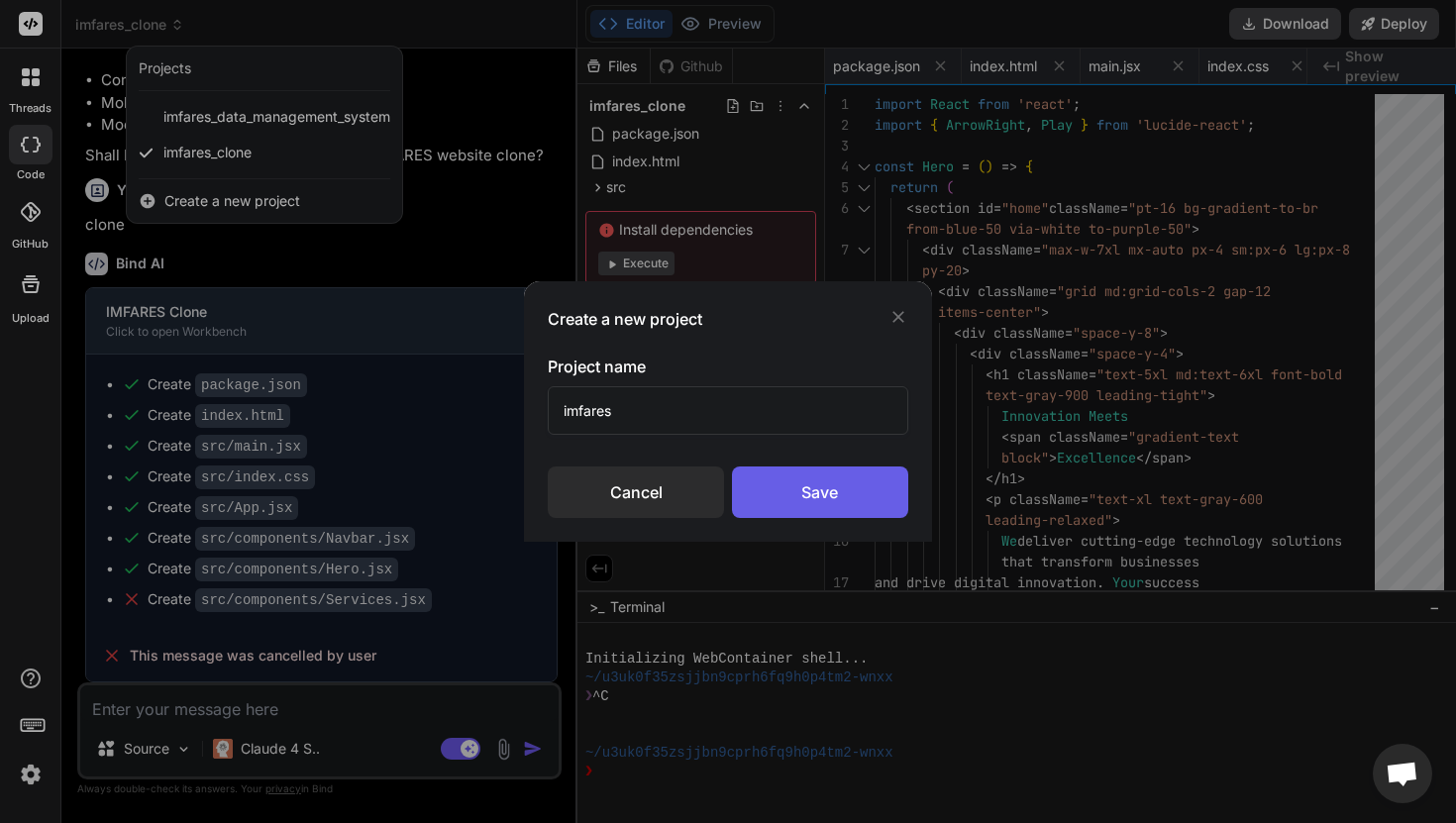 type on "imfares" 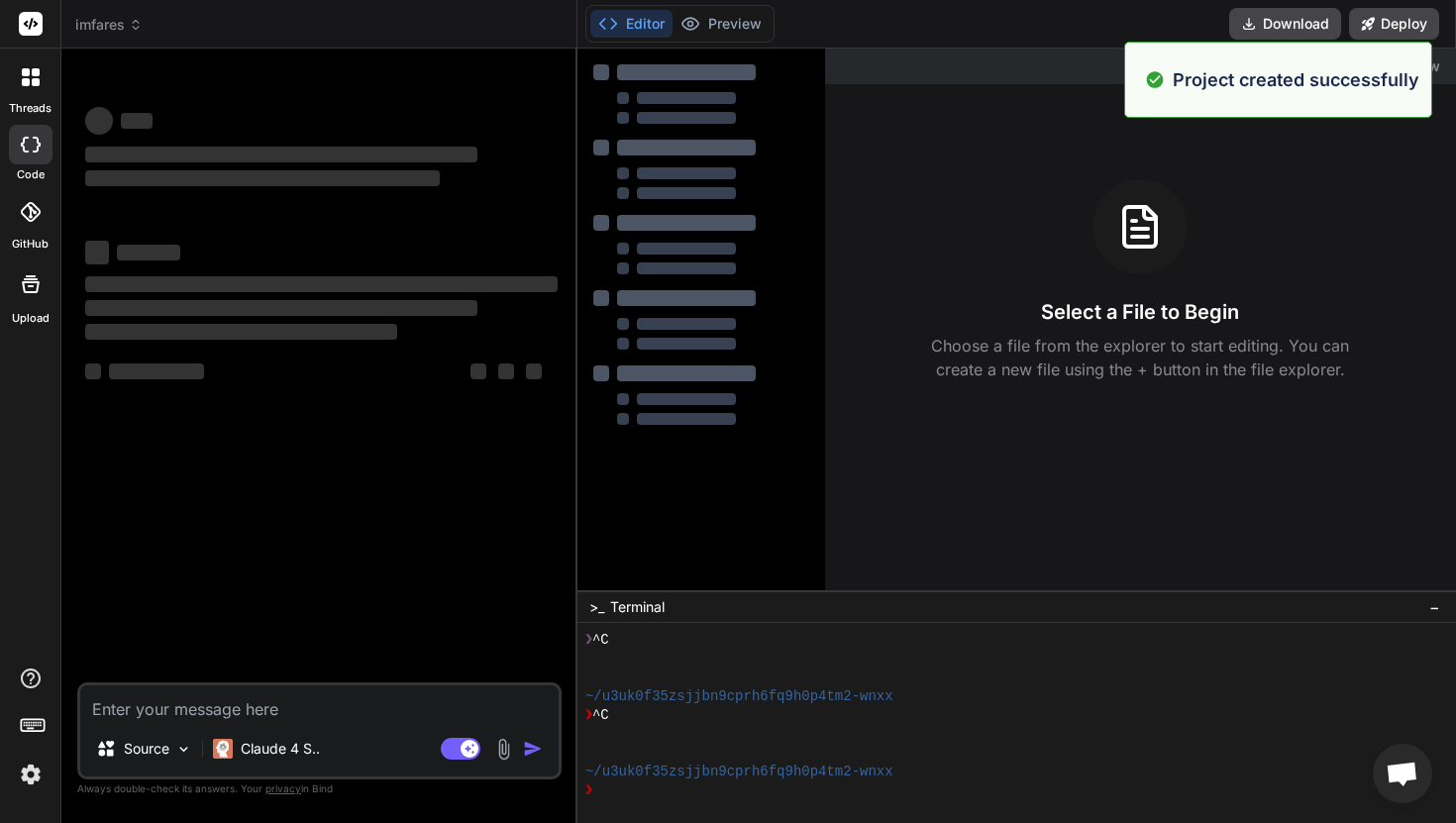 scroll, scrollTop: 0, scrollLeft: 0, axis: both 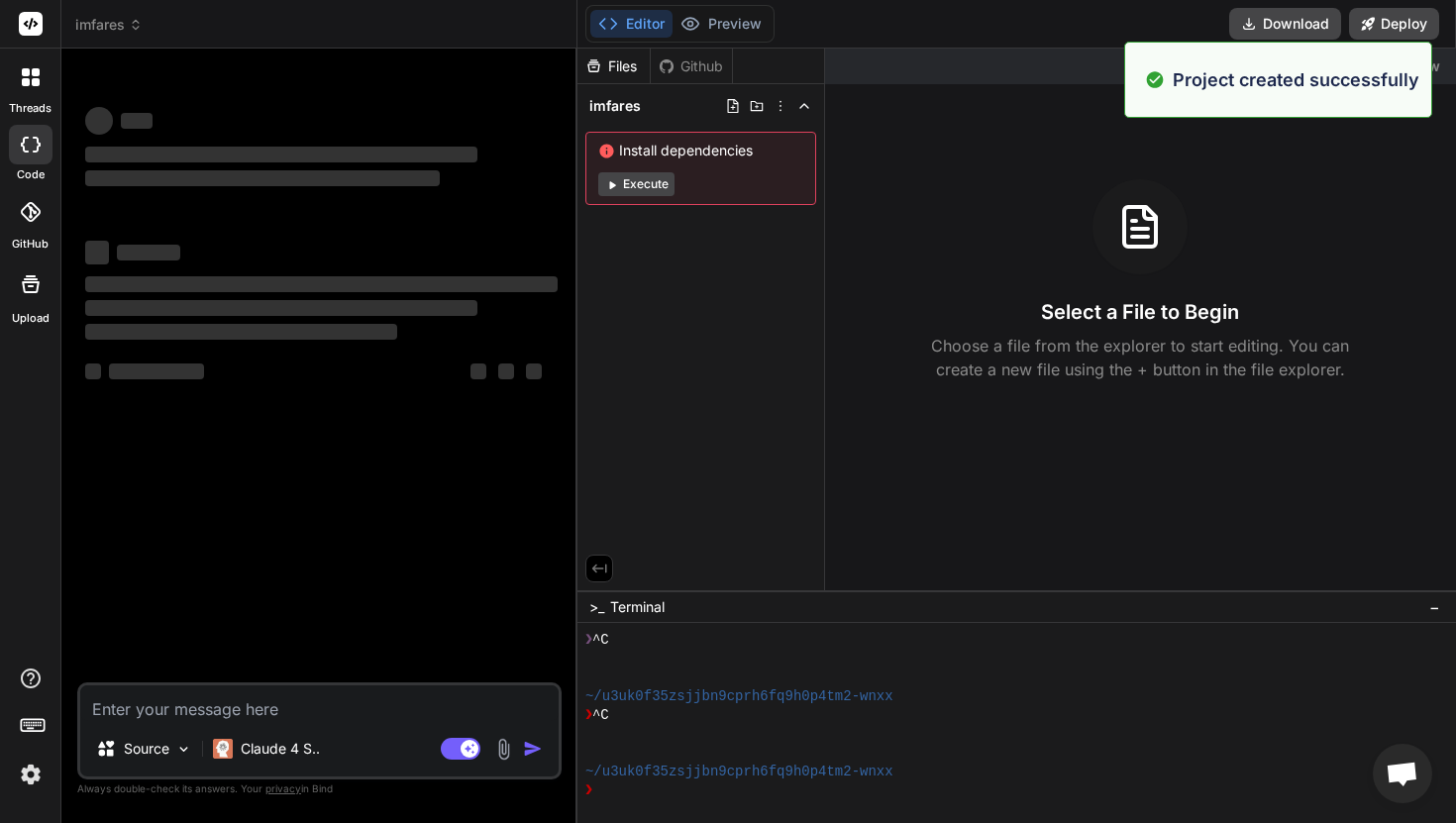 type on "x" 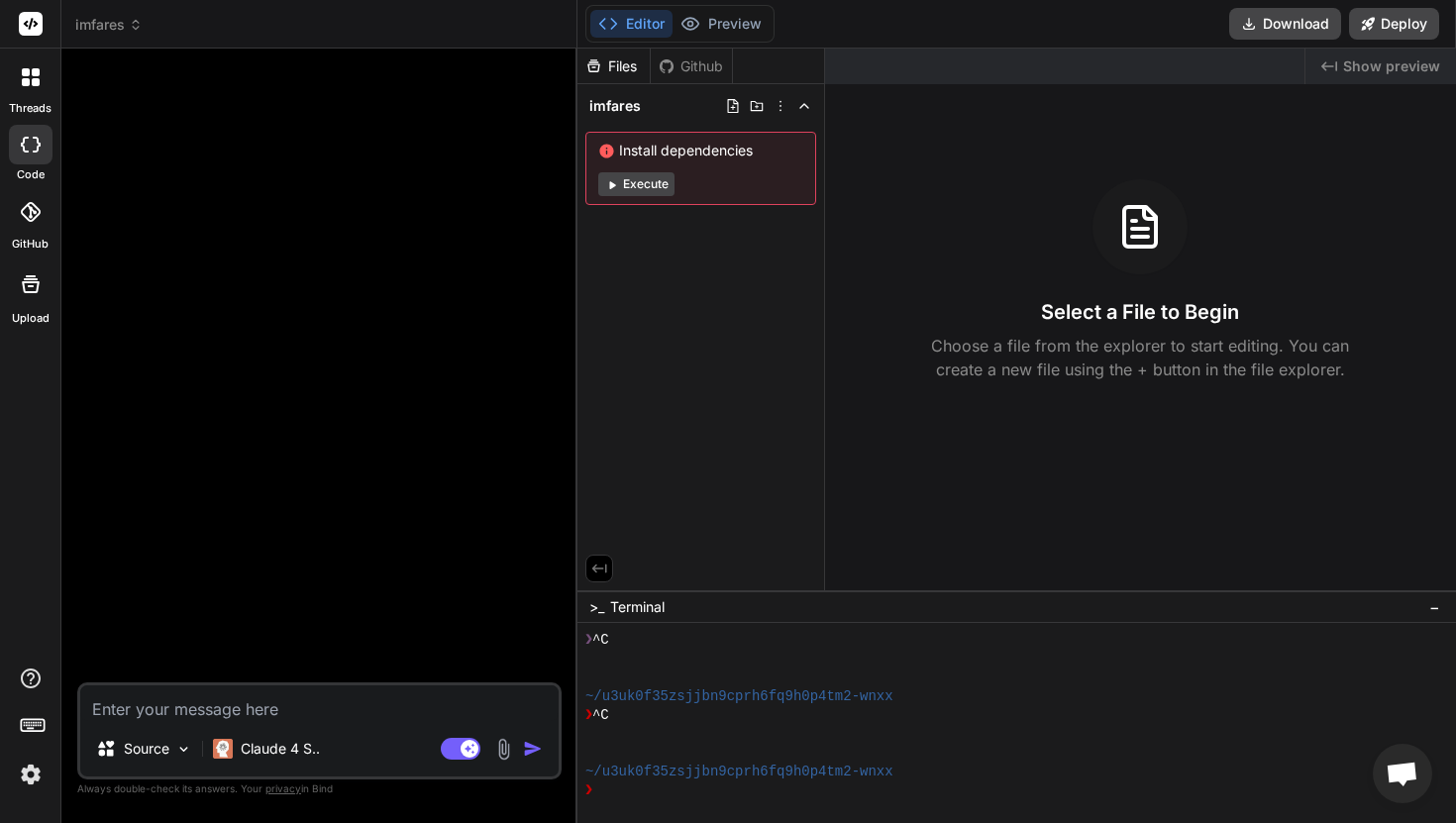 click at bounding box center (319, 703) 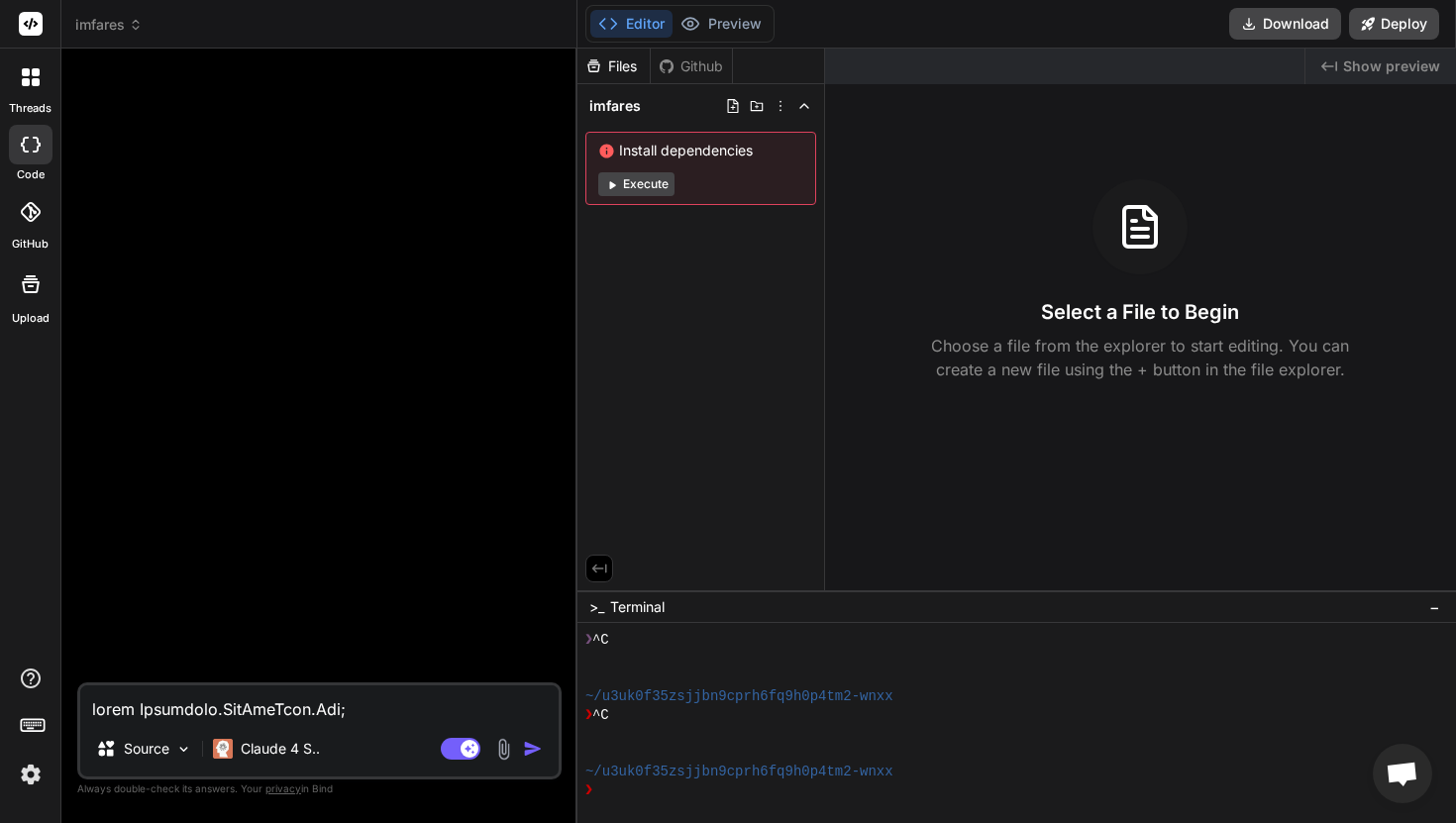 scroll, scrollTop: 21274, scrollLeft: 0, axis: vertical 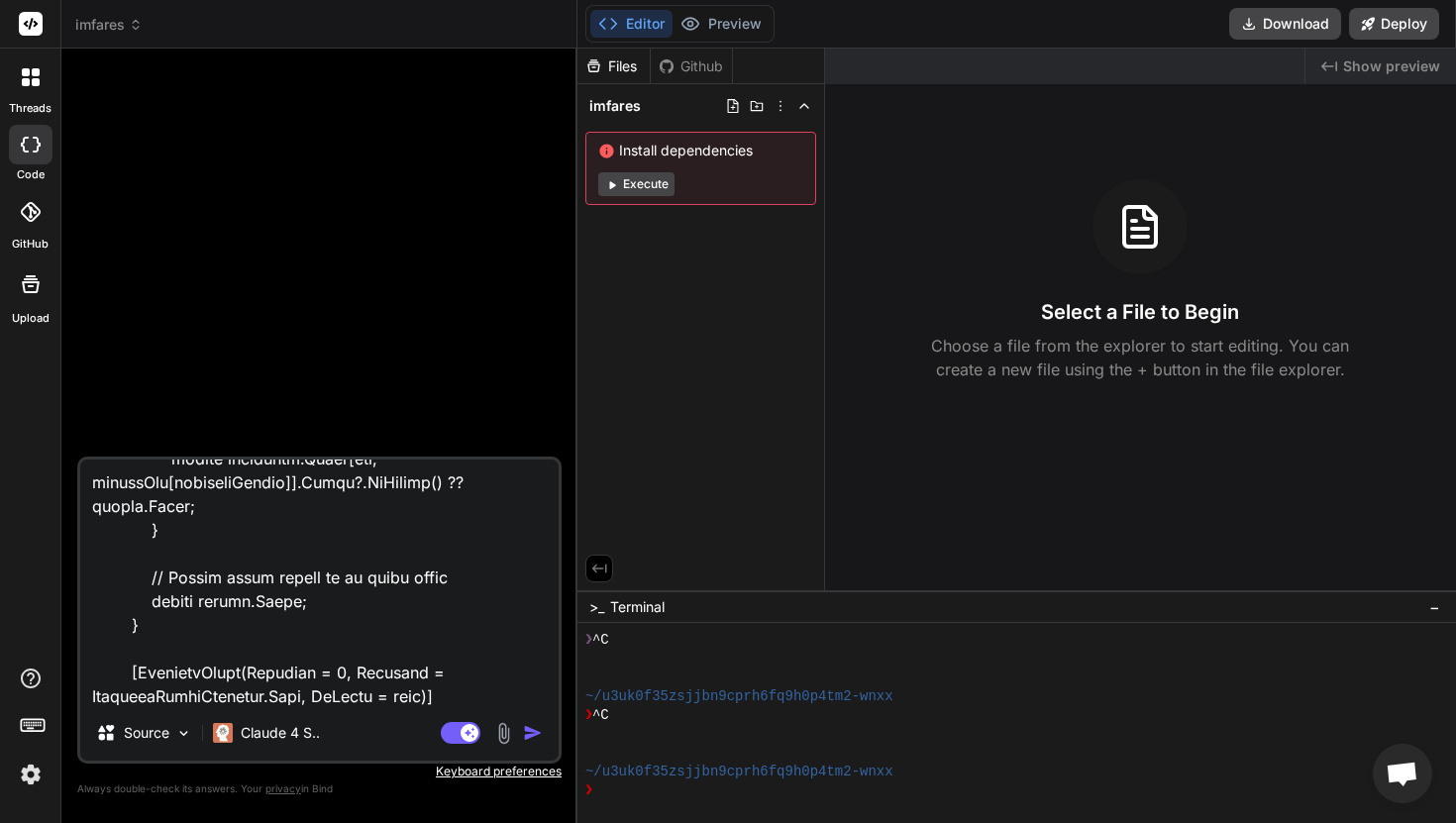 type on "using Microsoft.AspNetCore.Mvc;
using Microsoft.AspNetCore.Authorization;
using IMFARES.Models;
using IMFARES.Data;
using OfficeOpenXml;
using System.Diagnostics;
using System.Text.RegularExpressions;
using System.Globalization;
using Microsoft.EntityFrameworkCore;
namespace IMFARES.Controllers
{
[Authorize]
public class HomeController : Controller
{
private readonly ApplicationDbContext _context;
public HomeController(ApplicationDbContext context)
{
_context = context;
}
public IActionResult Index()
{
var currentUser = User.Identity.Name;
var stokBarangData = _context.StokBarang.Where(x => x.UploadedBy == currentUser).OrderByDescending(x => x.CreatedAt).ToList();
return View(stokBarangData);
}
public IActionResult TransactionHistory()
{
var currentUser = User.Identity.Name;
var transactionHistory = _context.TransactionHistory.Where(x => x.UploadedB..." 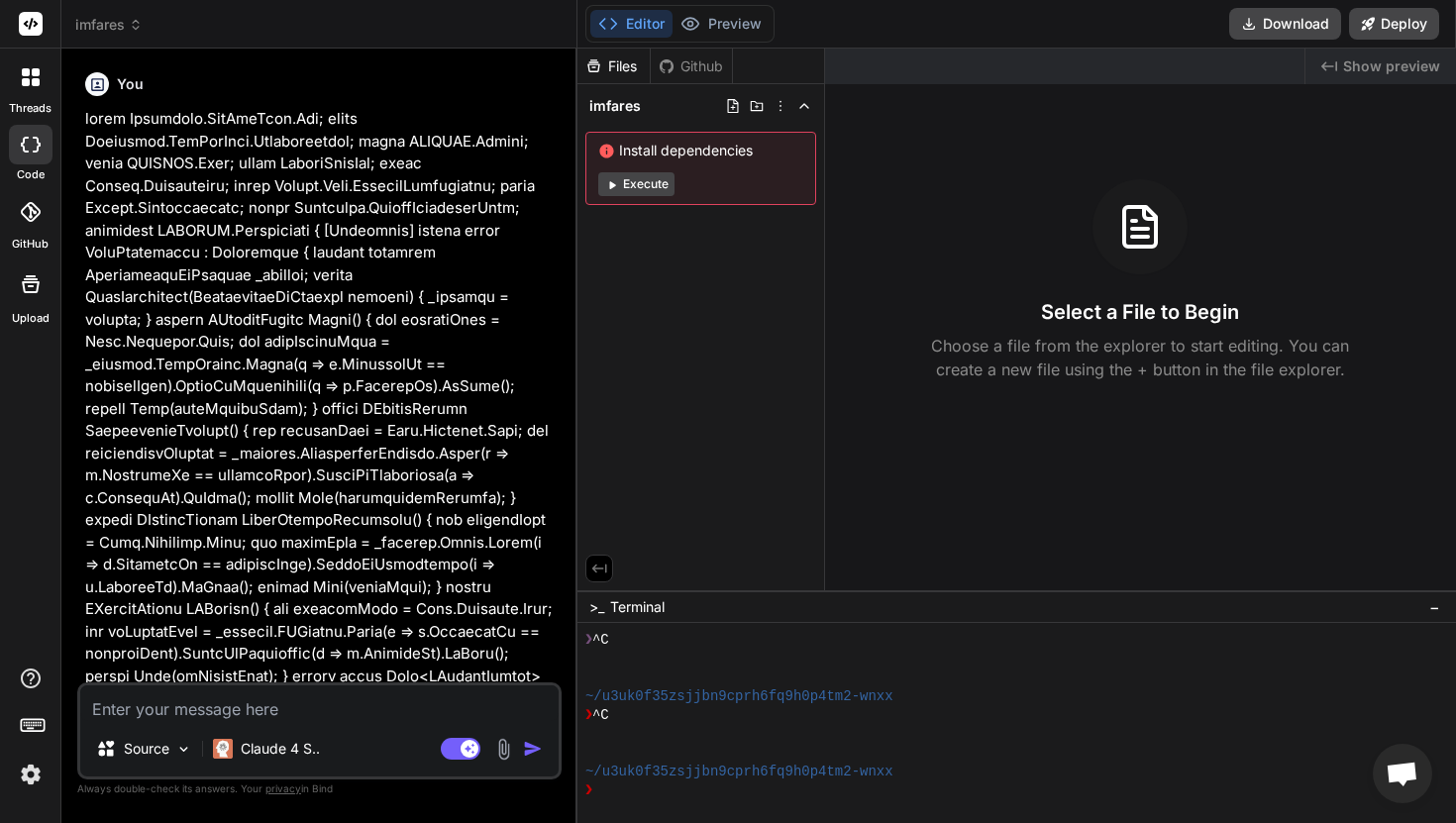 scroll, scrollTop: 0, scrollLeft: 0, axis: both 